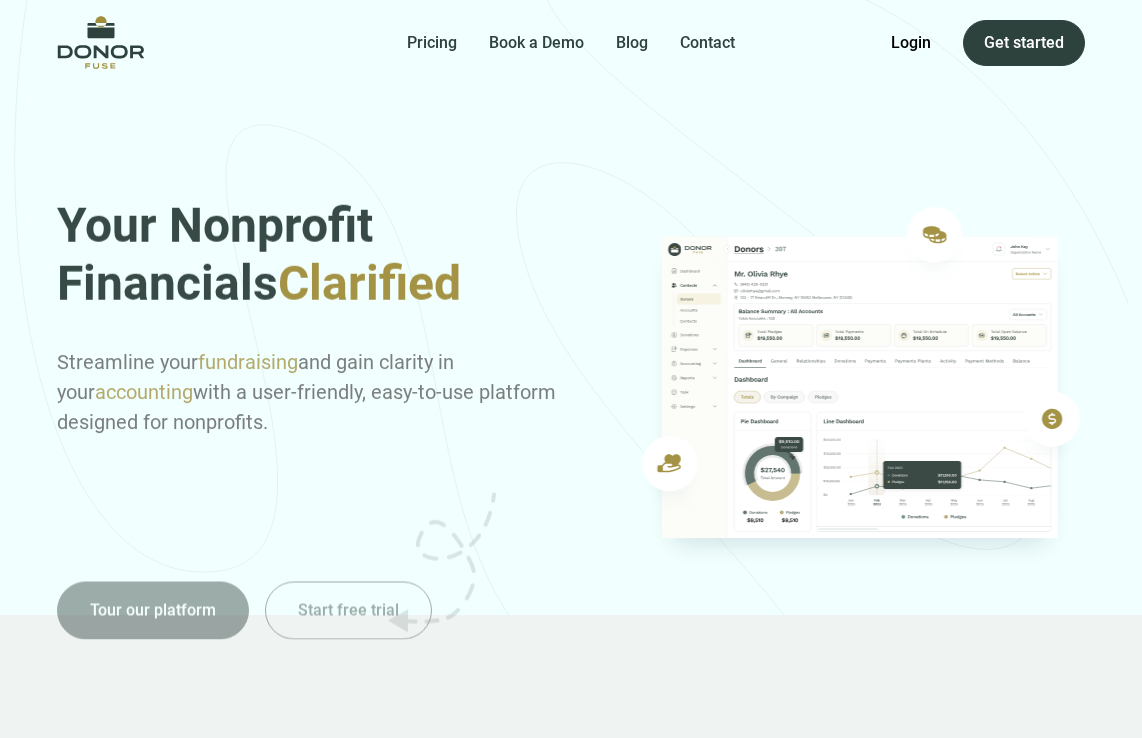 scroll, scrollTop: 0, scrollLeft: 0, axis: both 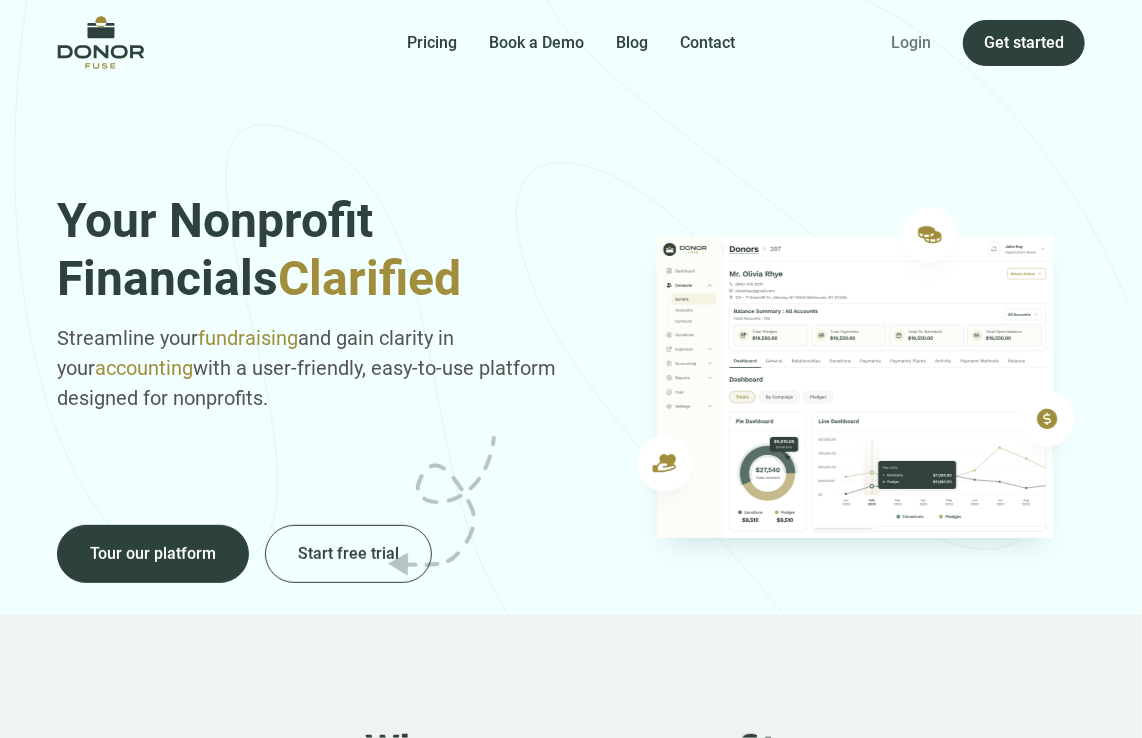 click on "Login" at bounding box center (911, 43) 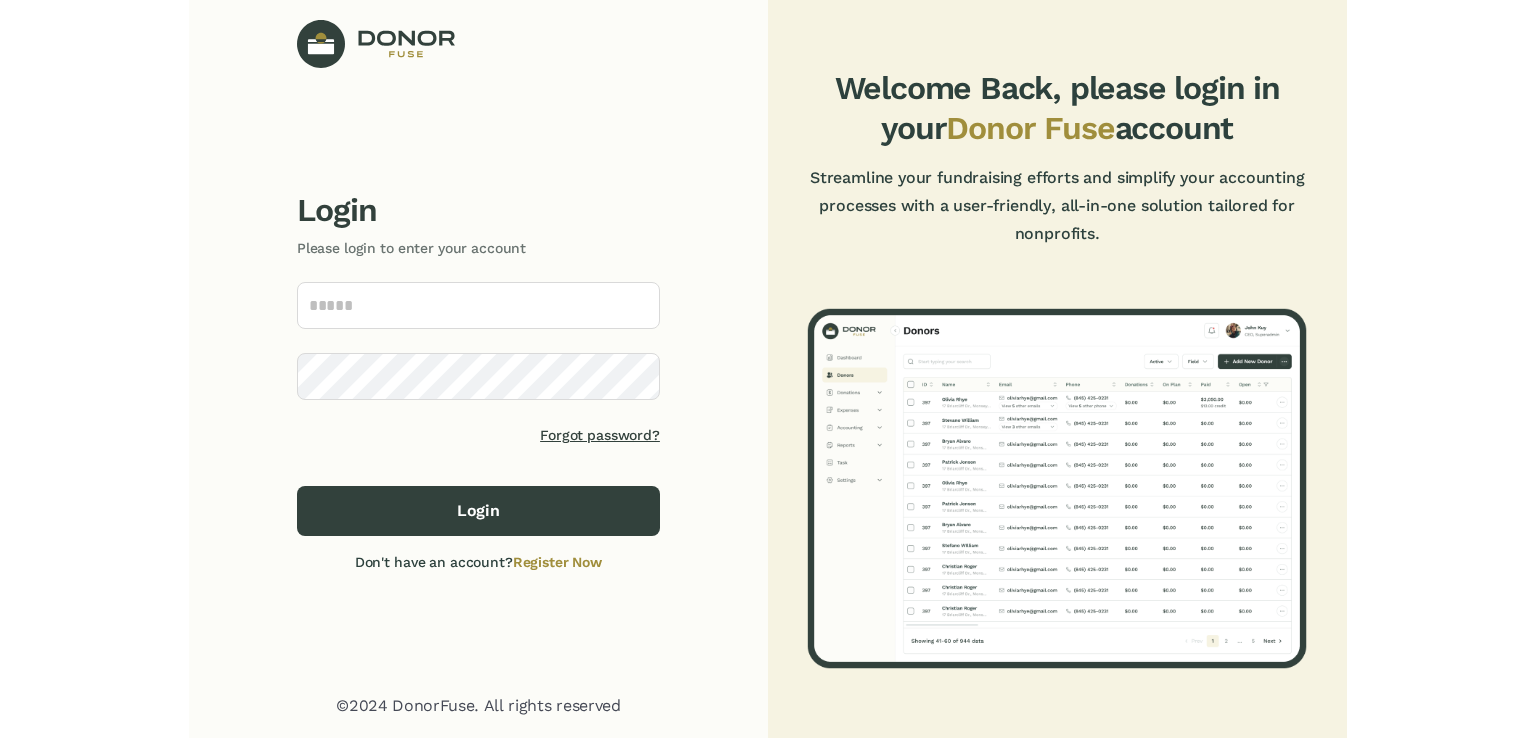scroll, scrollTop: 0, scrollLeft: 0, axis: both 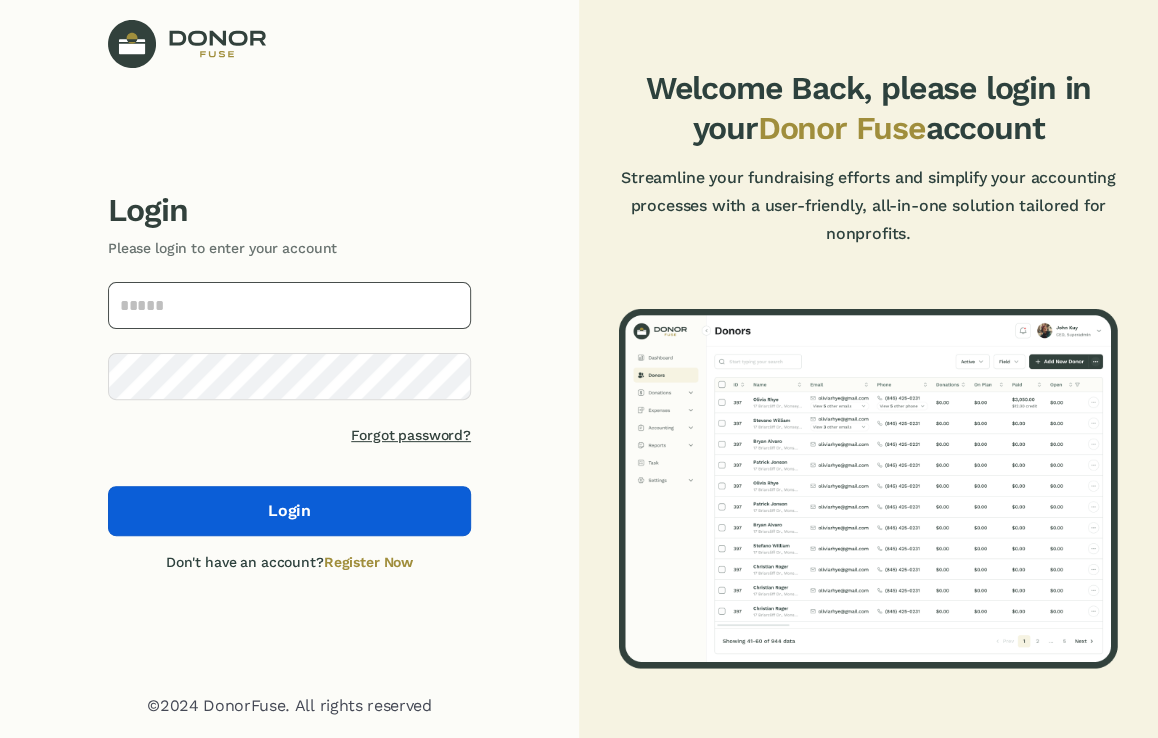 type on "**********" 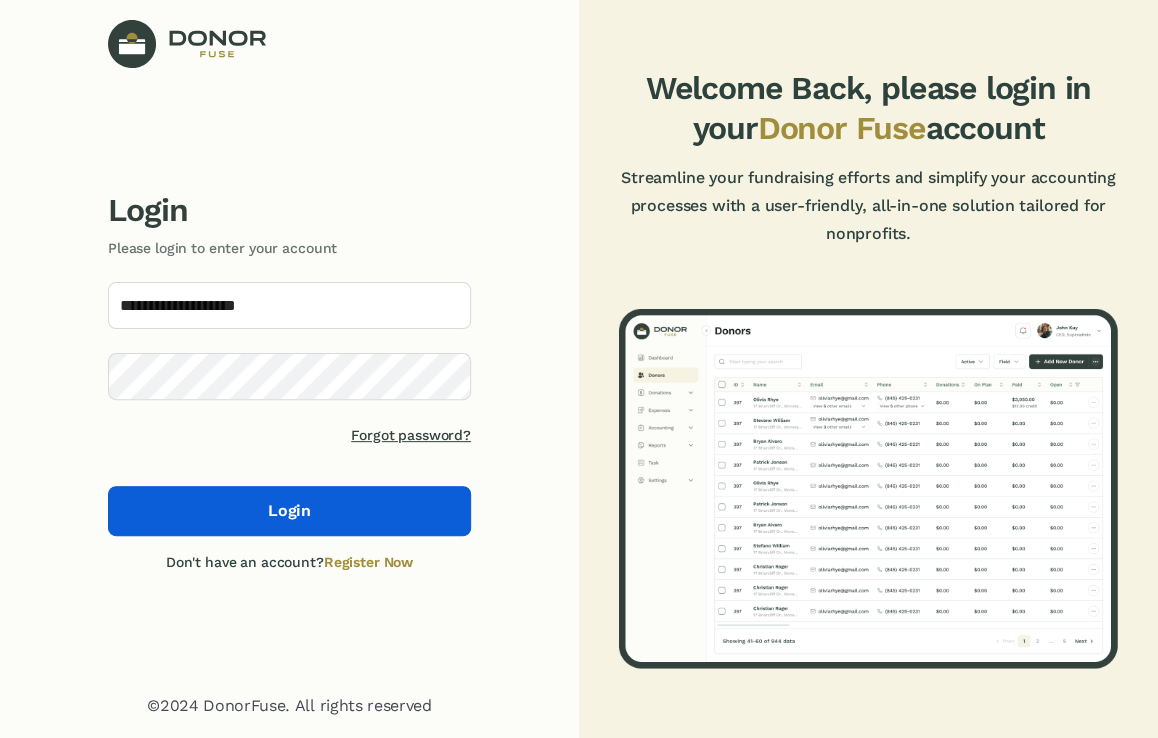 click on "Login" 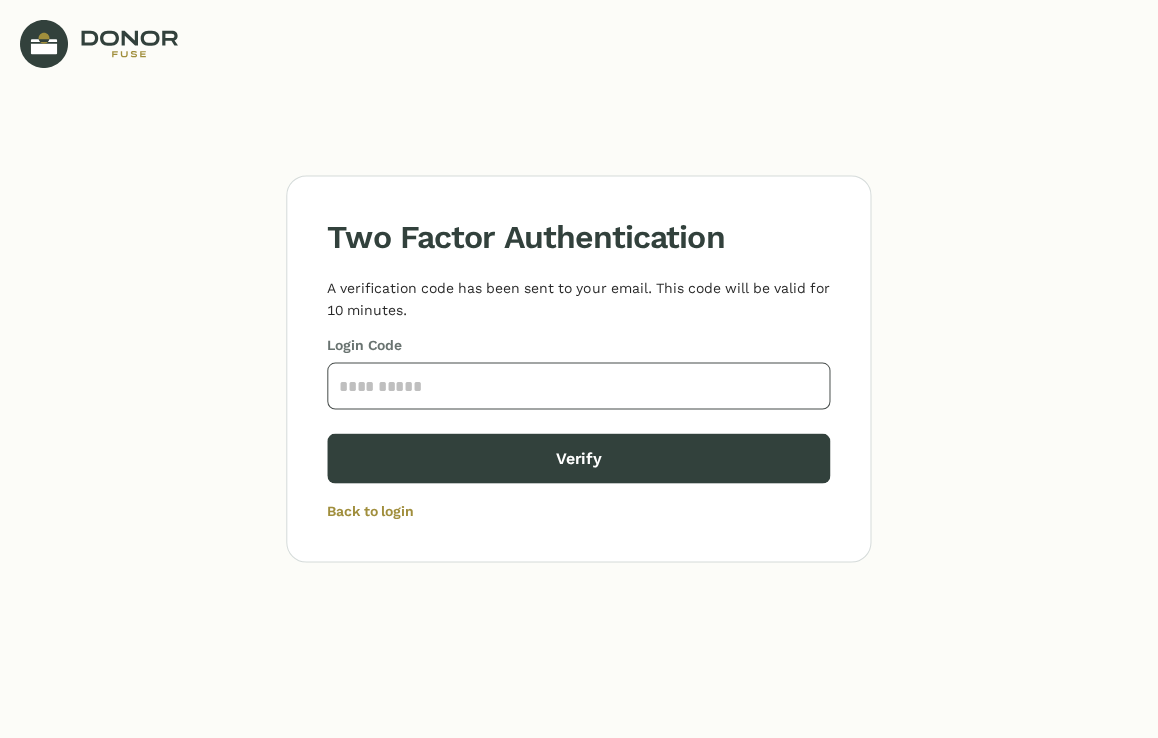 click 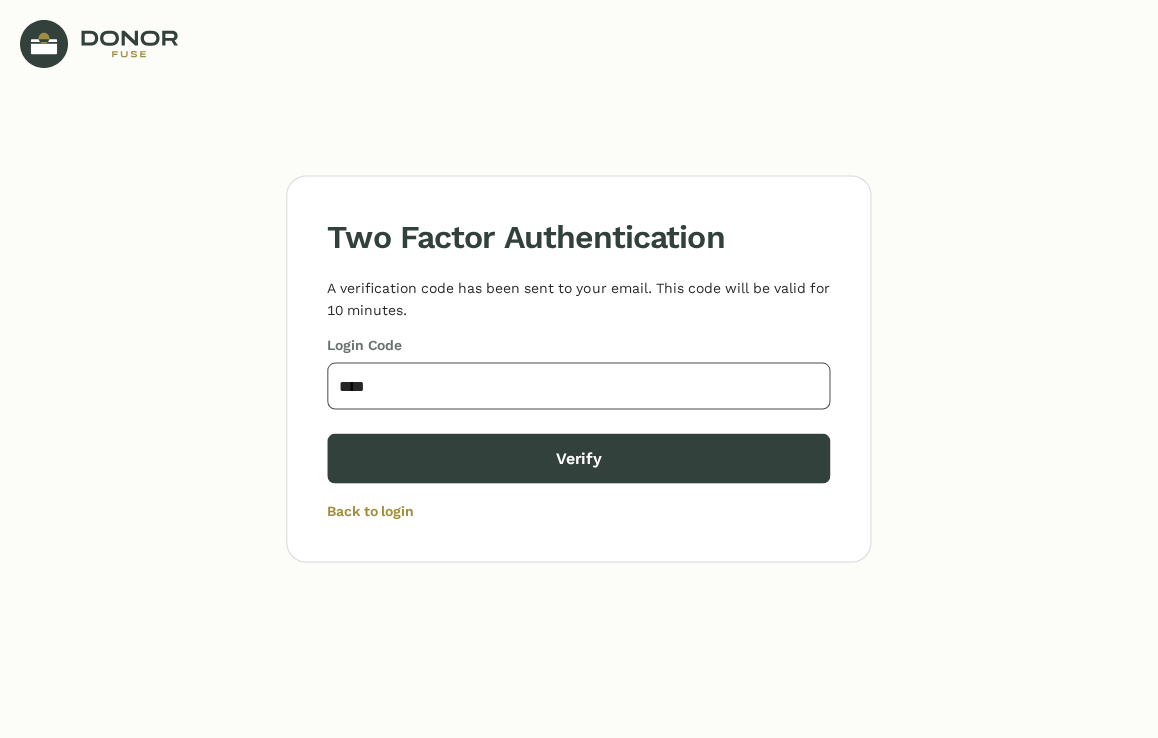 type on "****" 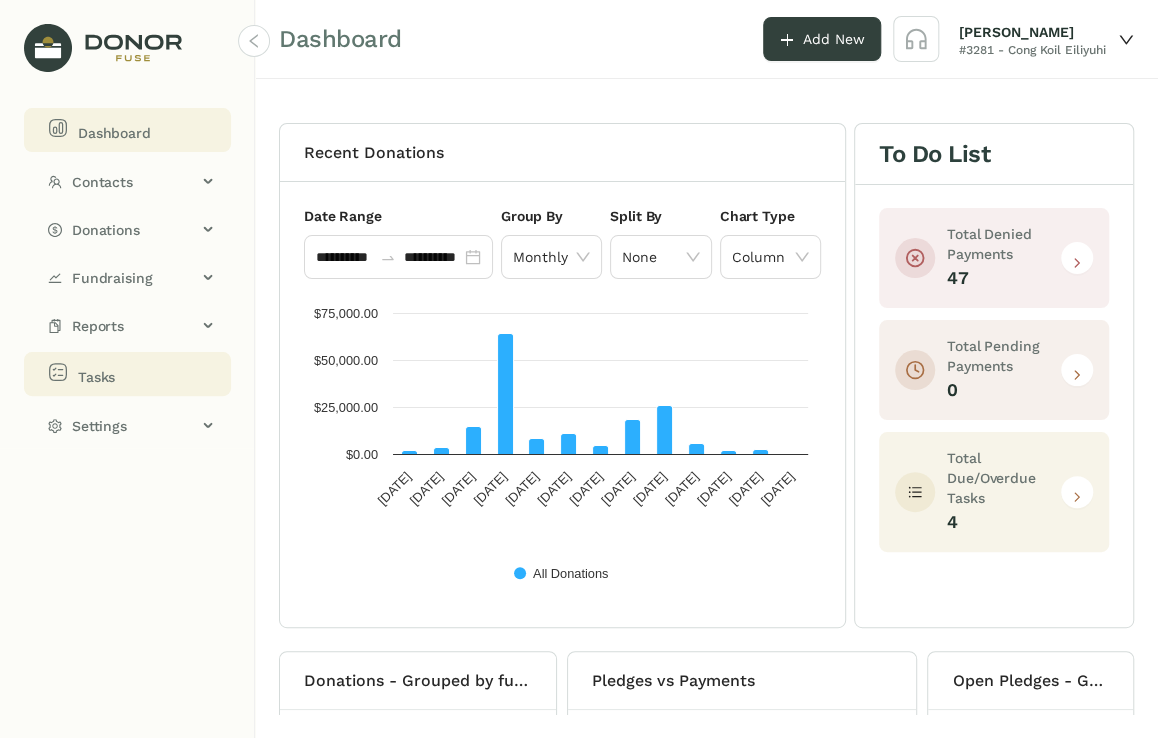 click on "Tasks" 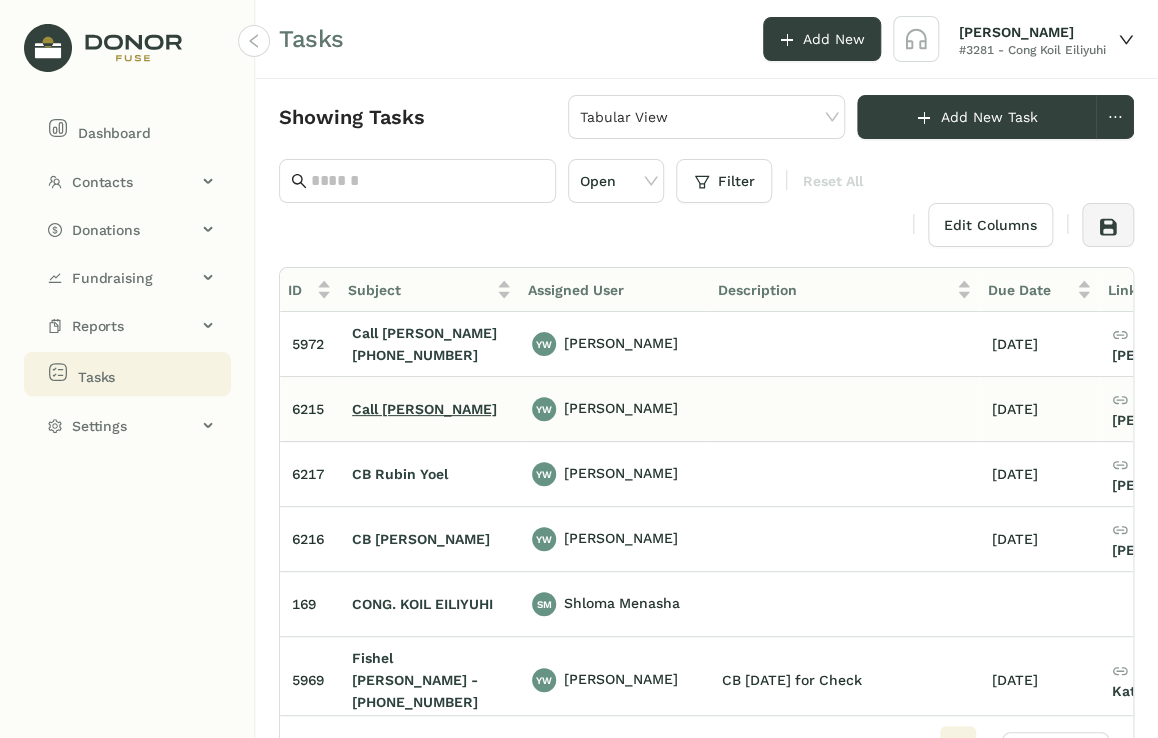 click on "Call [PERSON_NAME]" 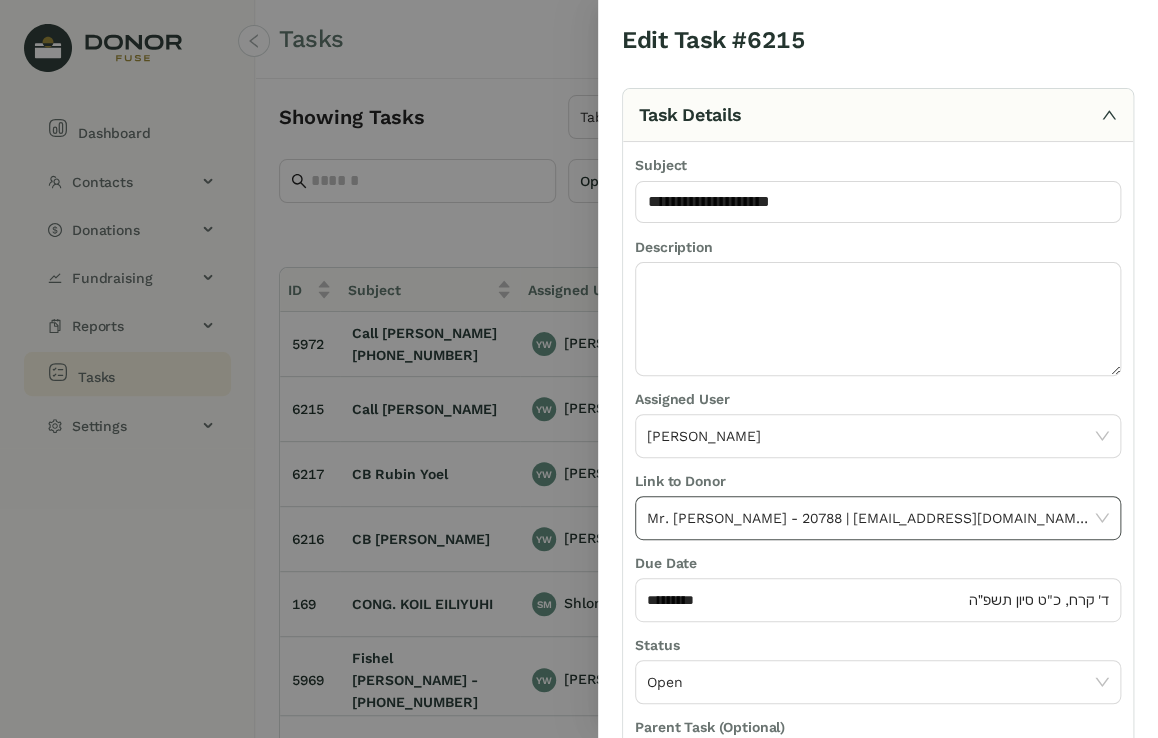 click 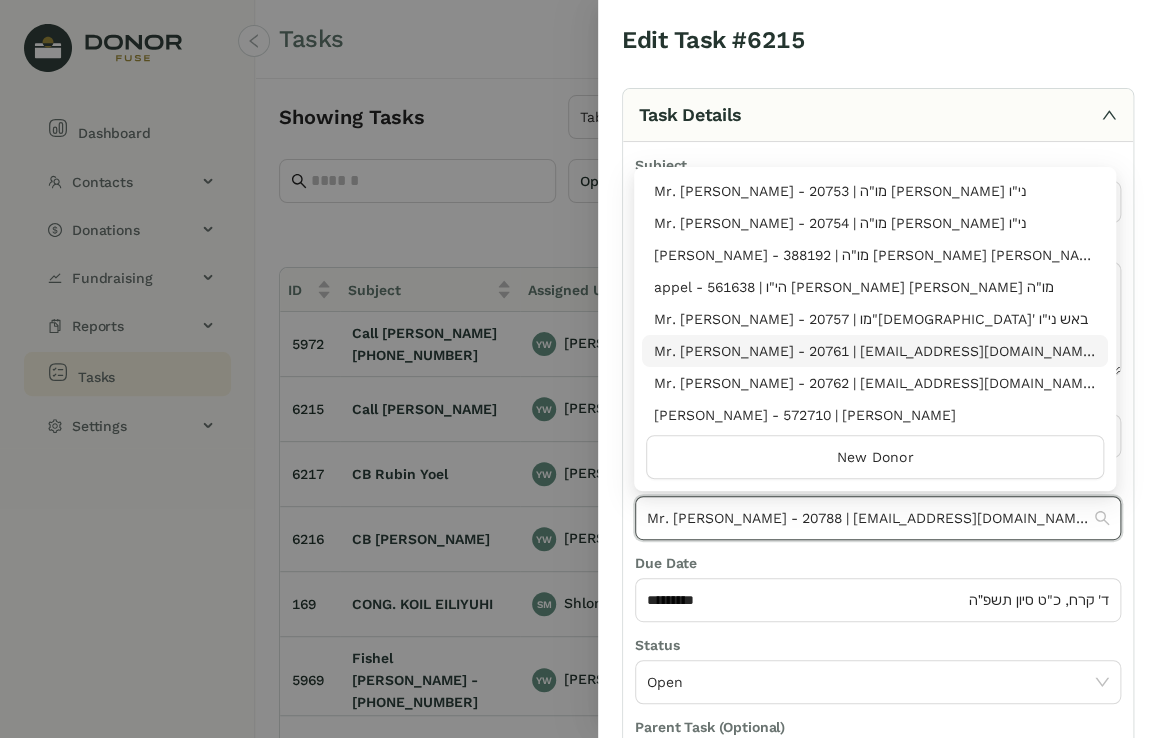 click at bounding box center (579, 369) 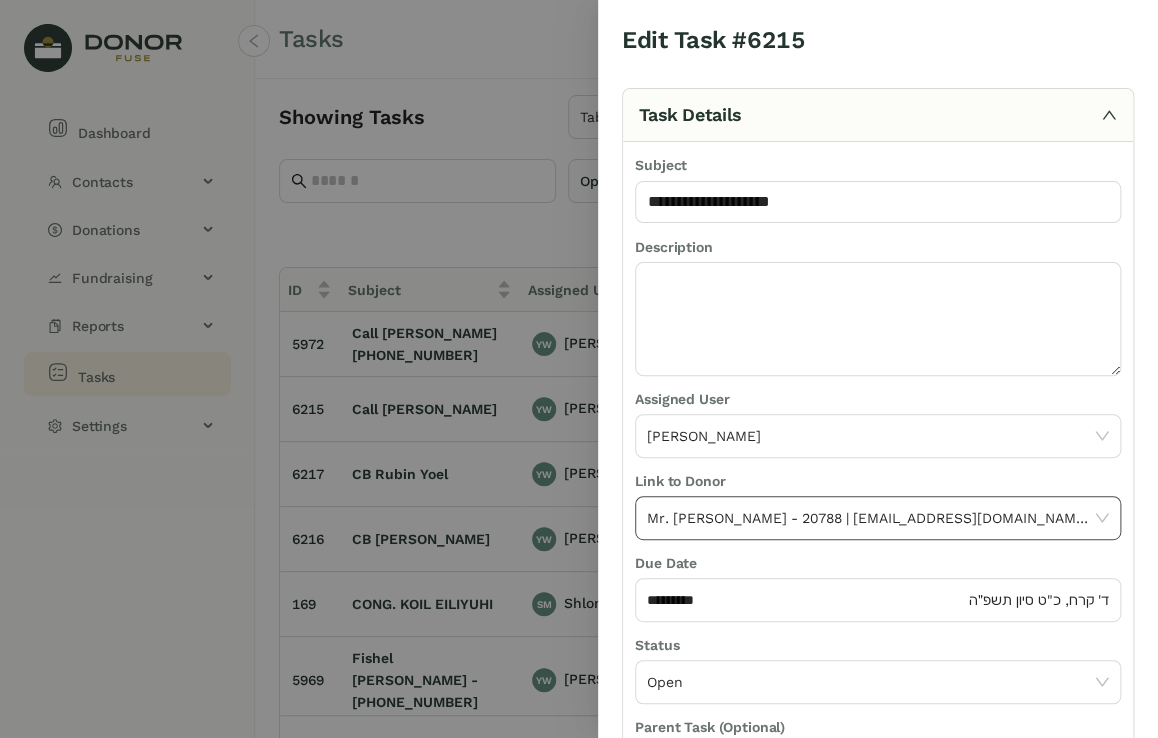 click at bounding box center [579, 369] 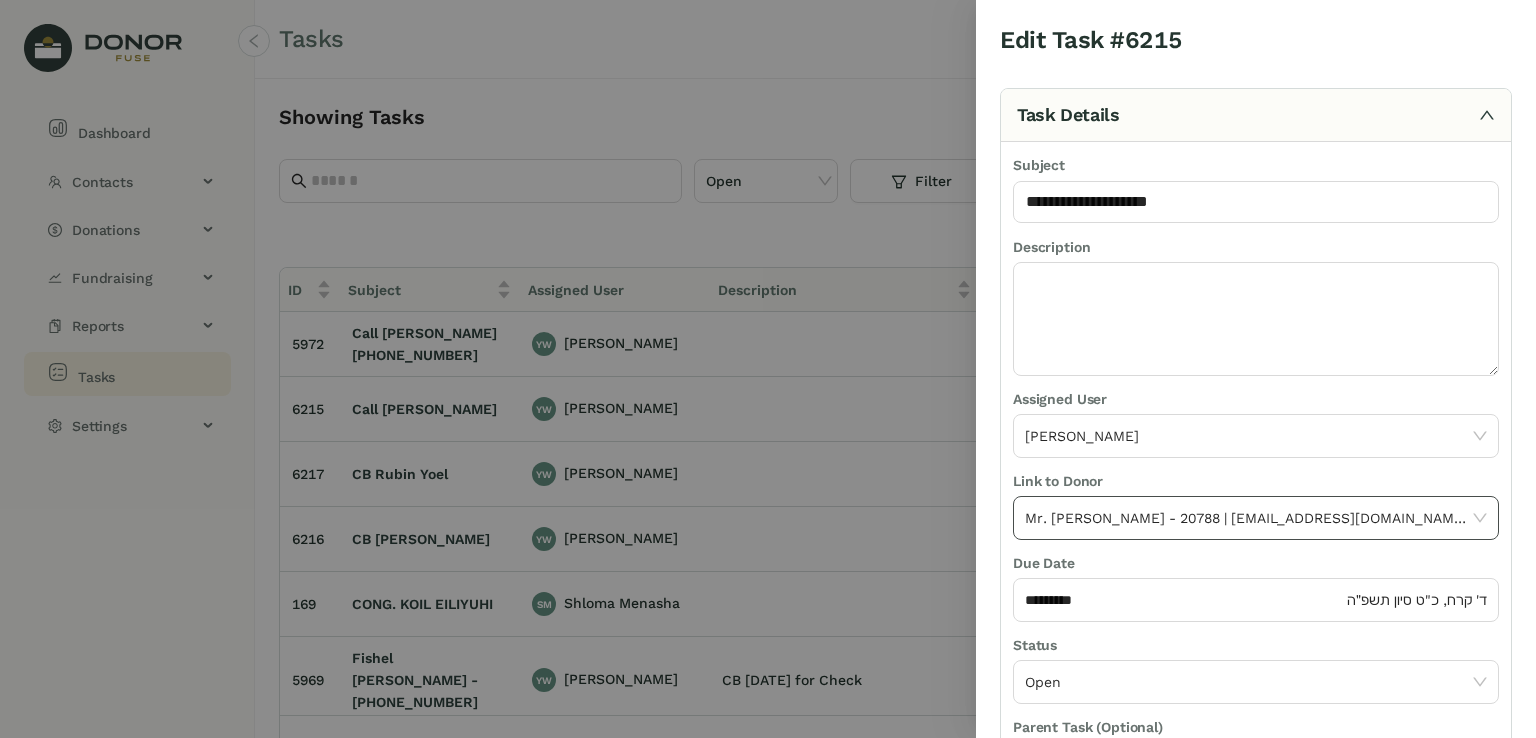 scroll, scrollTop: 193, scrollLeft: 0, axis: vertical 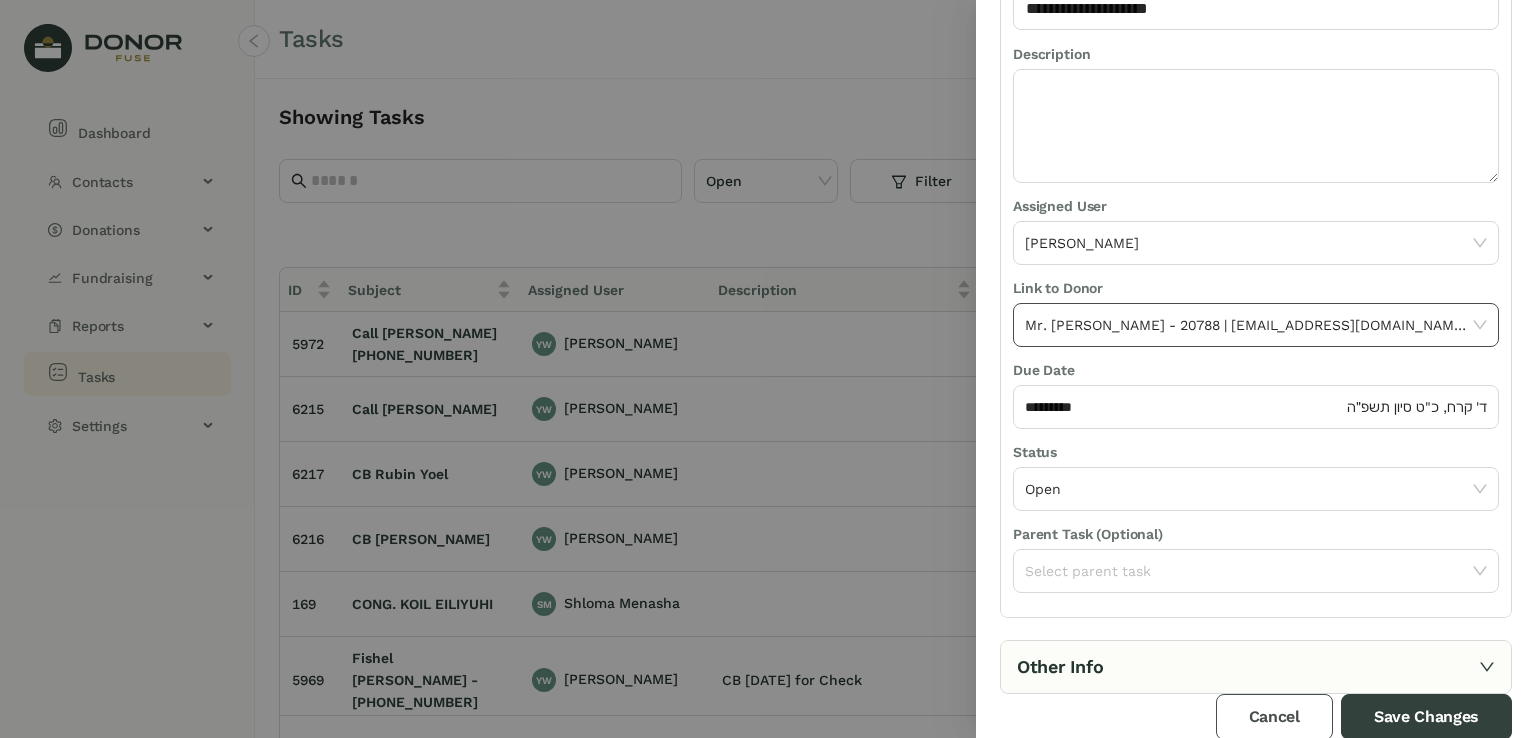 click on "Cancel" at bounding box center [1274, 717] 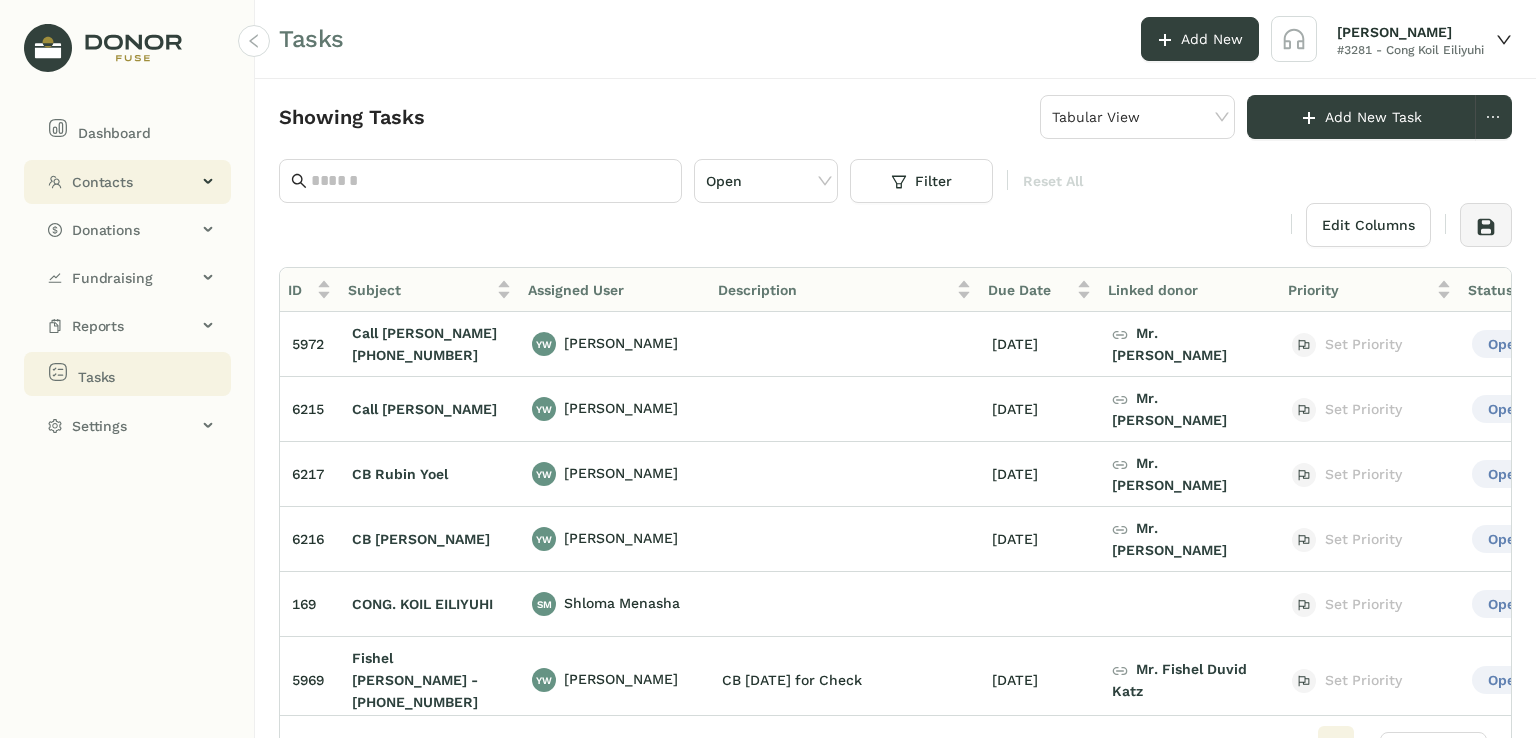 click on "Contacts" 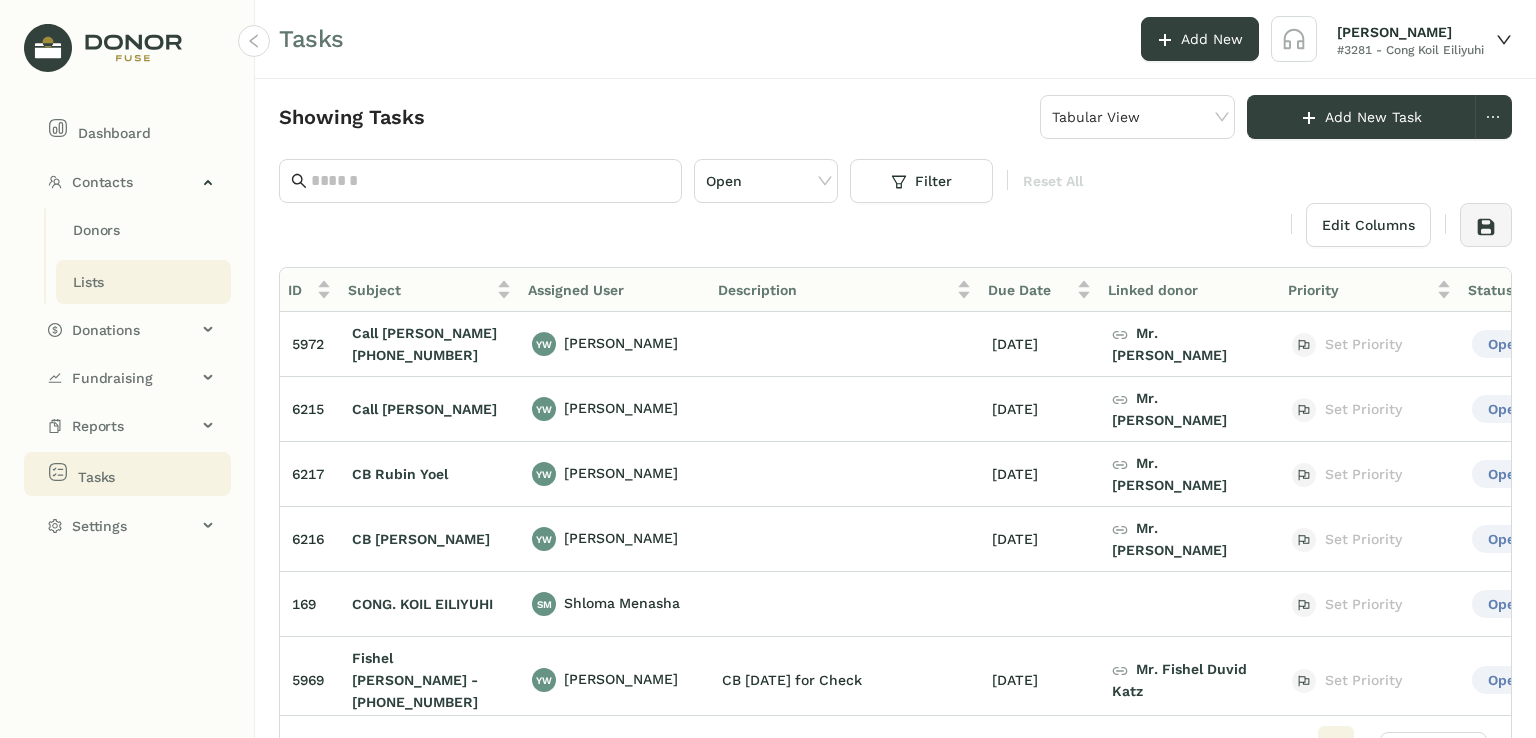 click on "Lists" 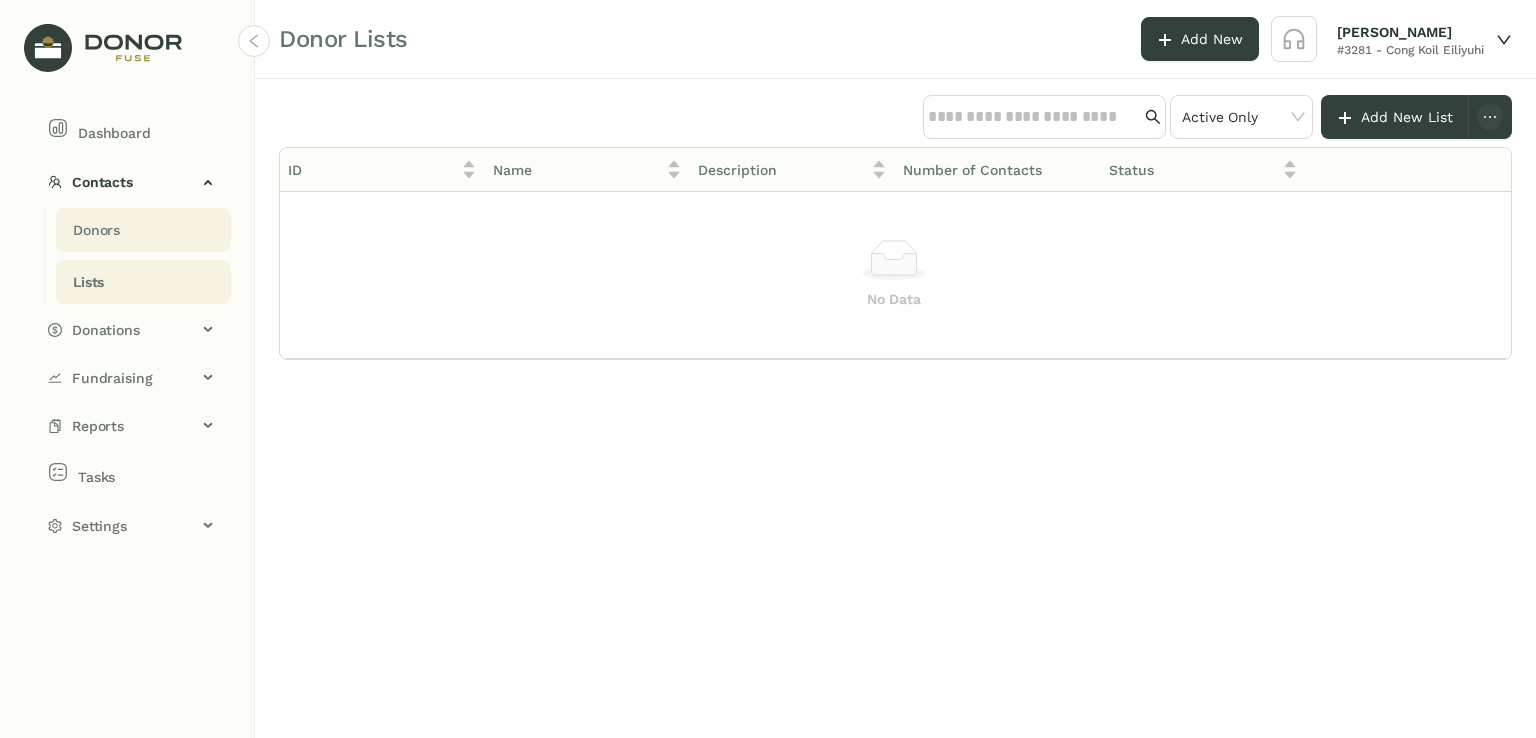 click on "Donors" 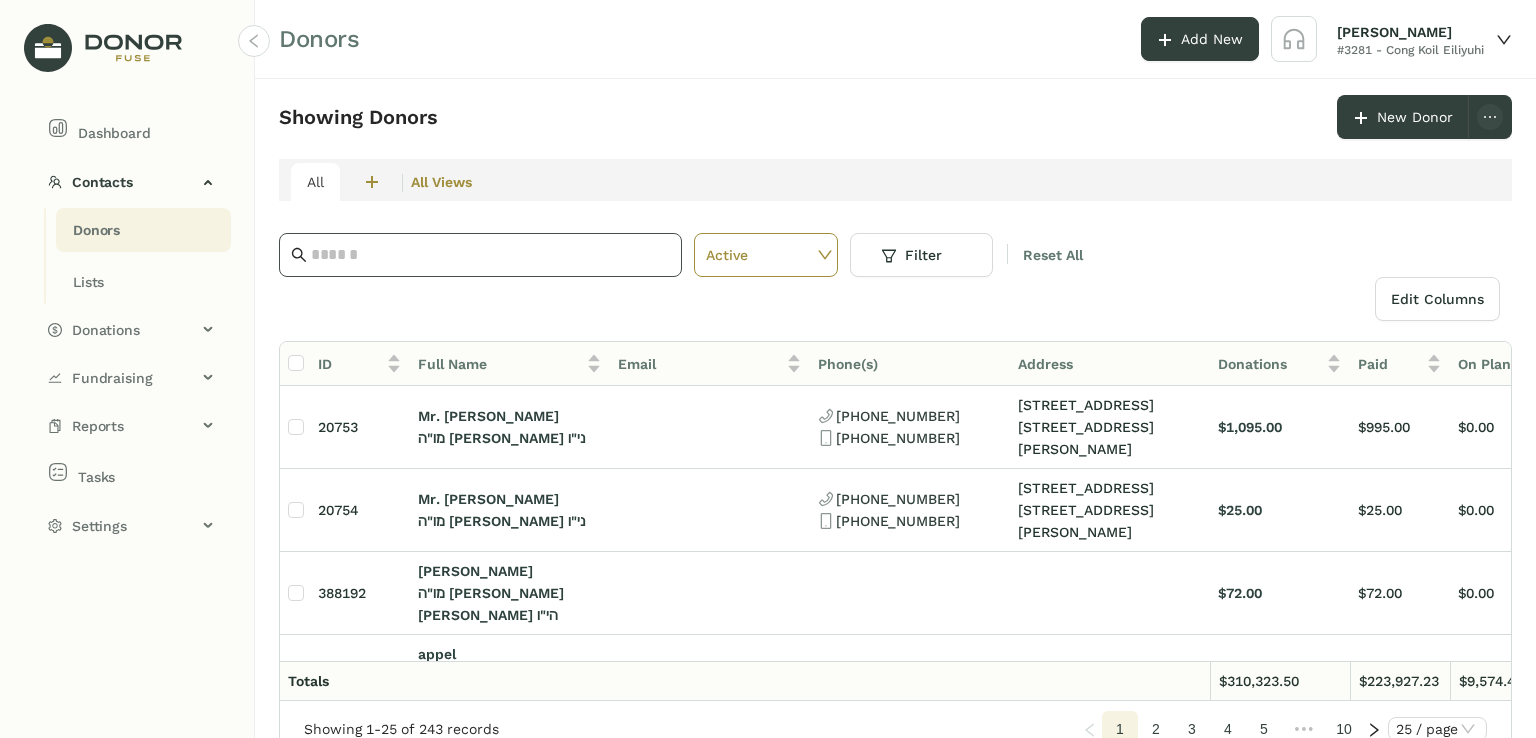 click 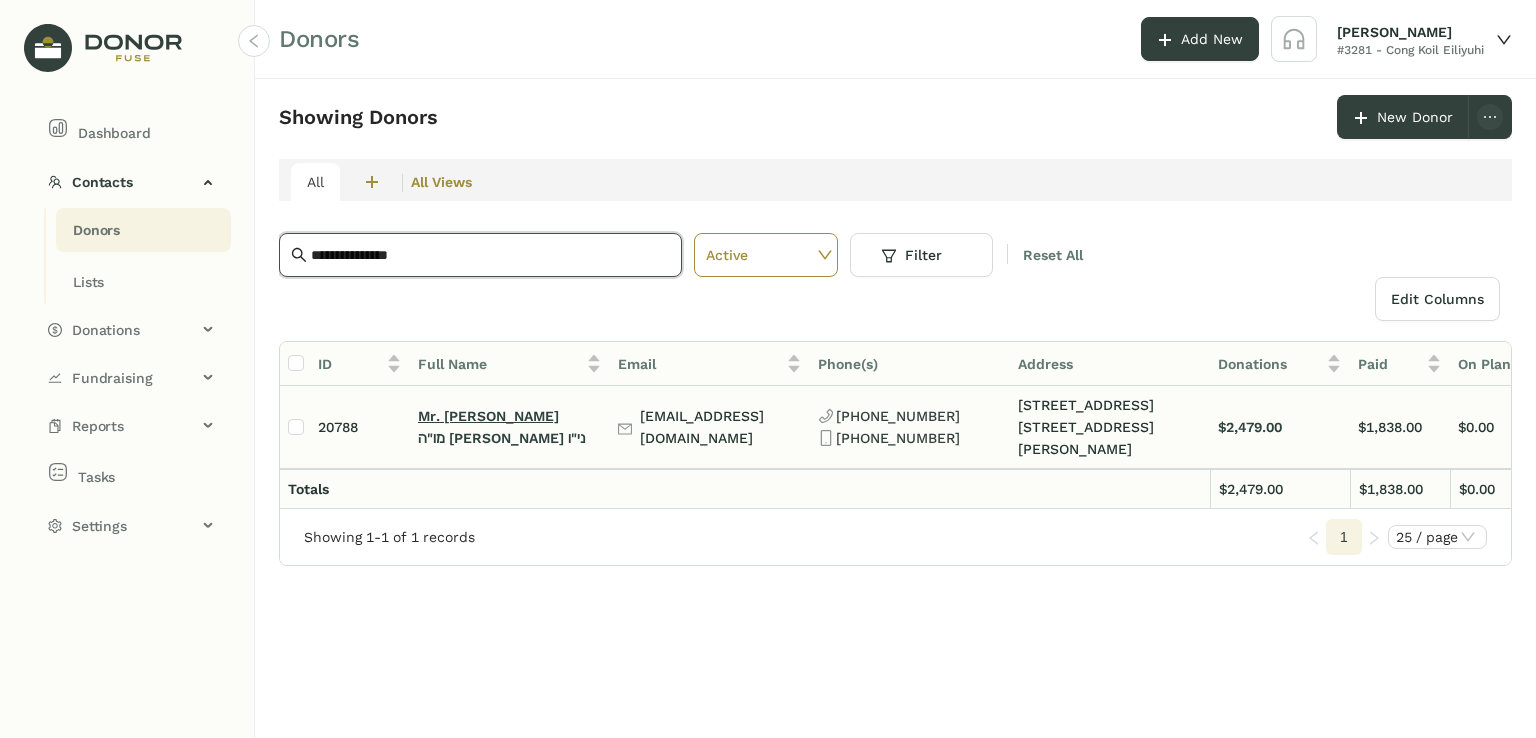 type on "**********" 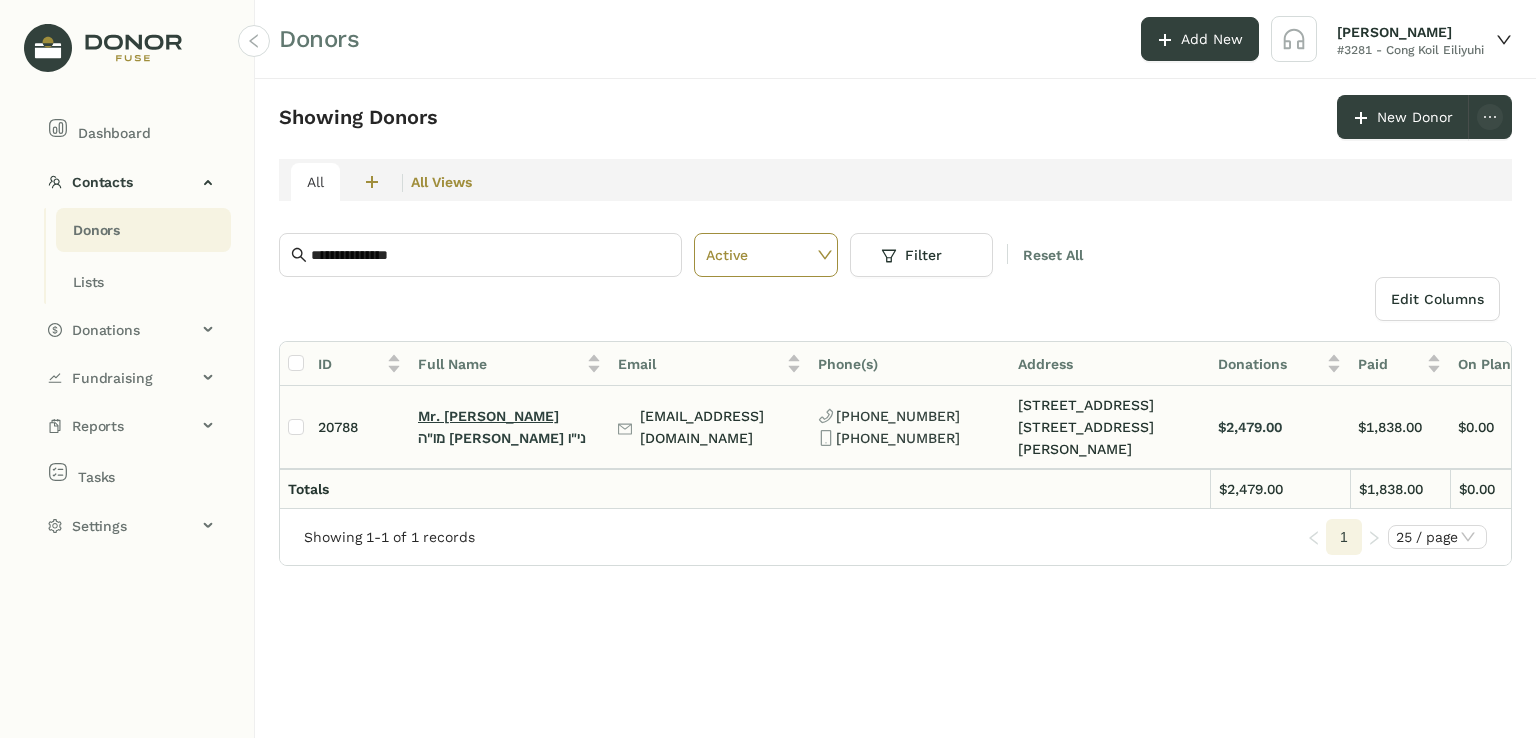 click on "Mr. [PERSON_NAME]" 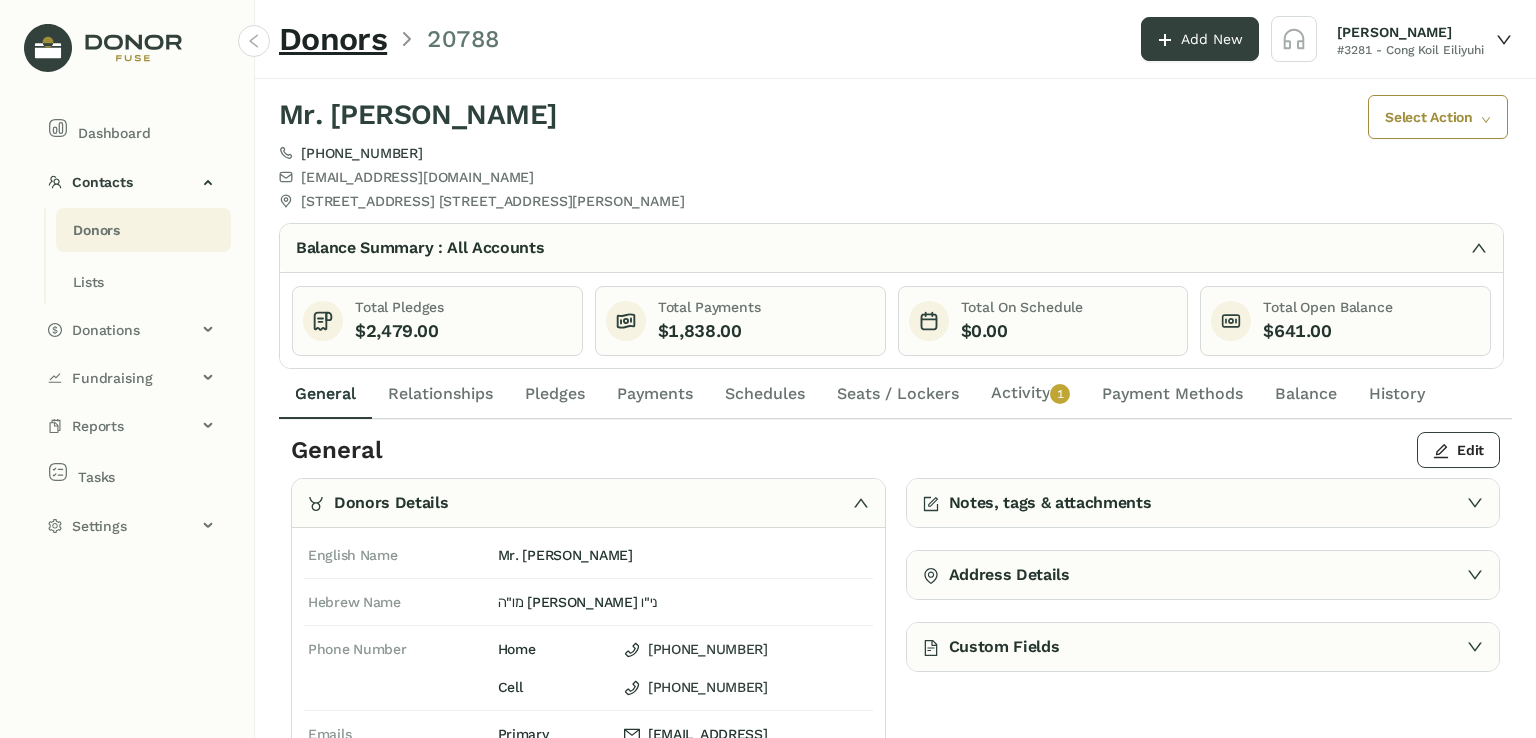 click on "Payments" 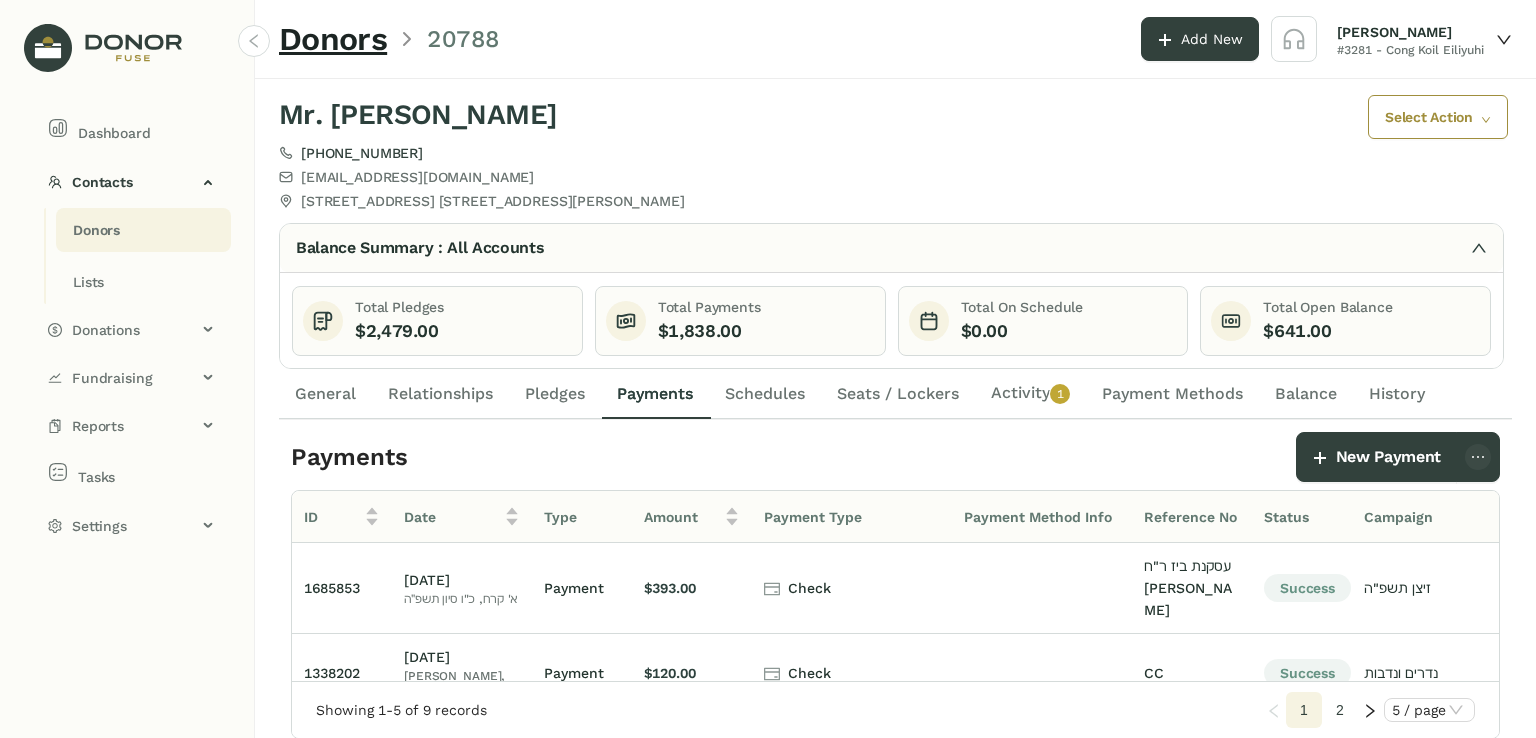 click on "General" 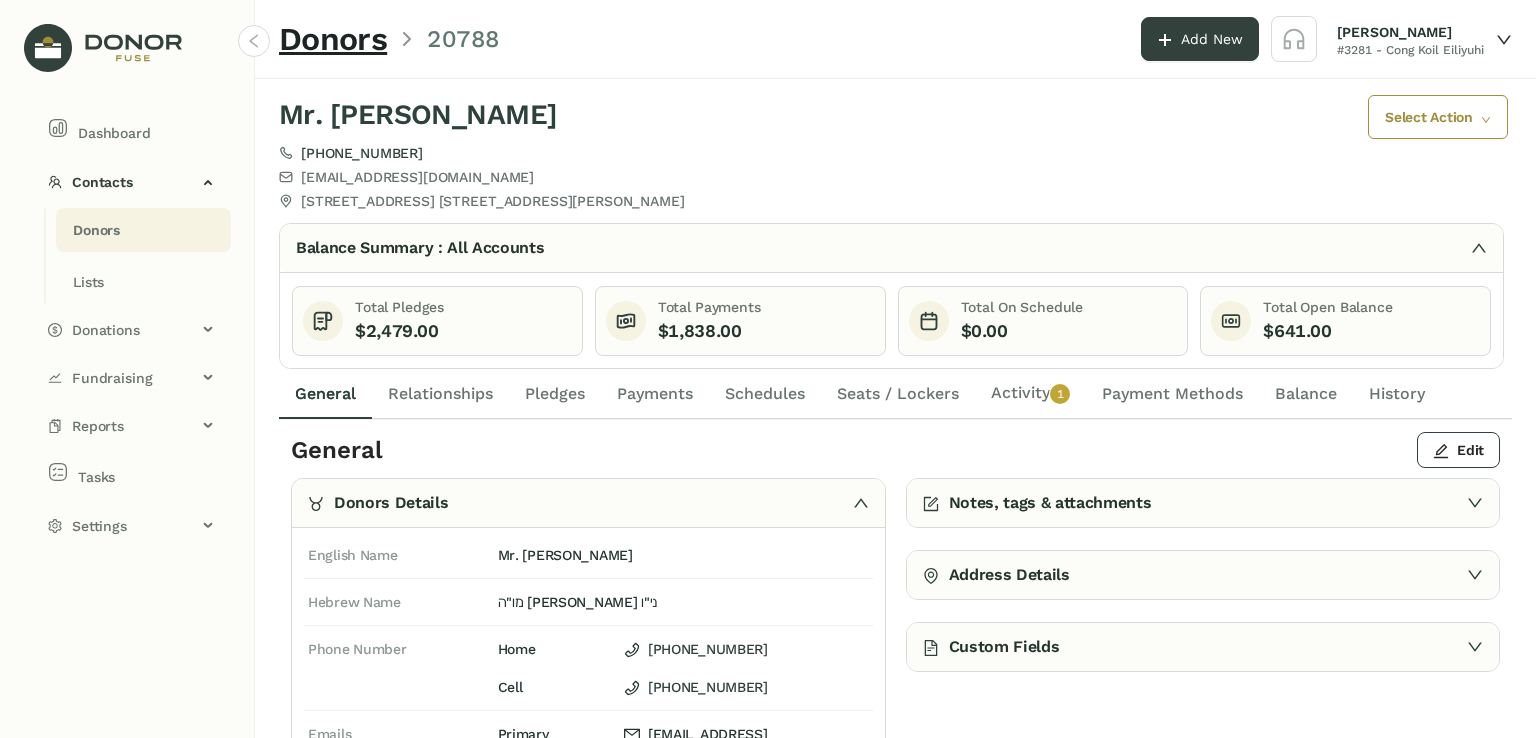 click on "Payments" 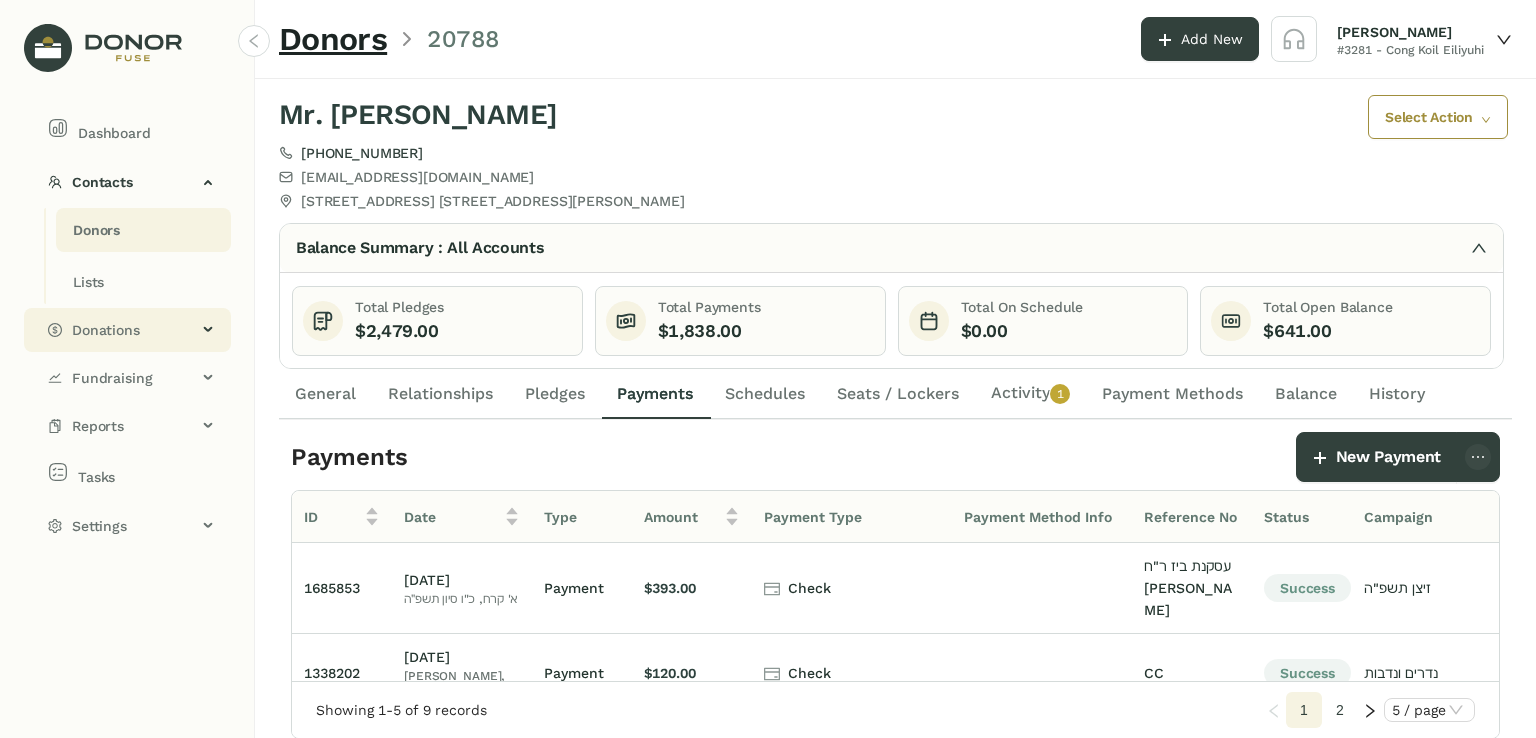 click on "Donations" 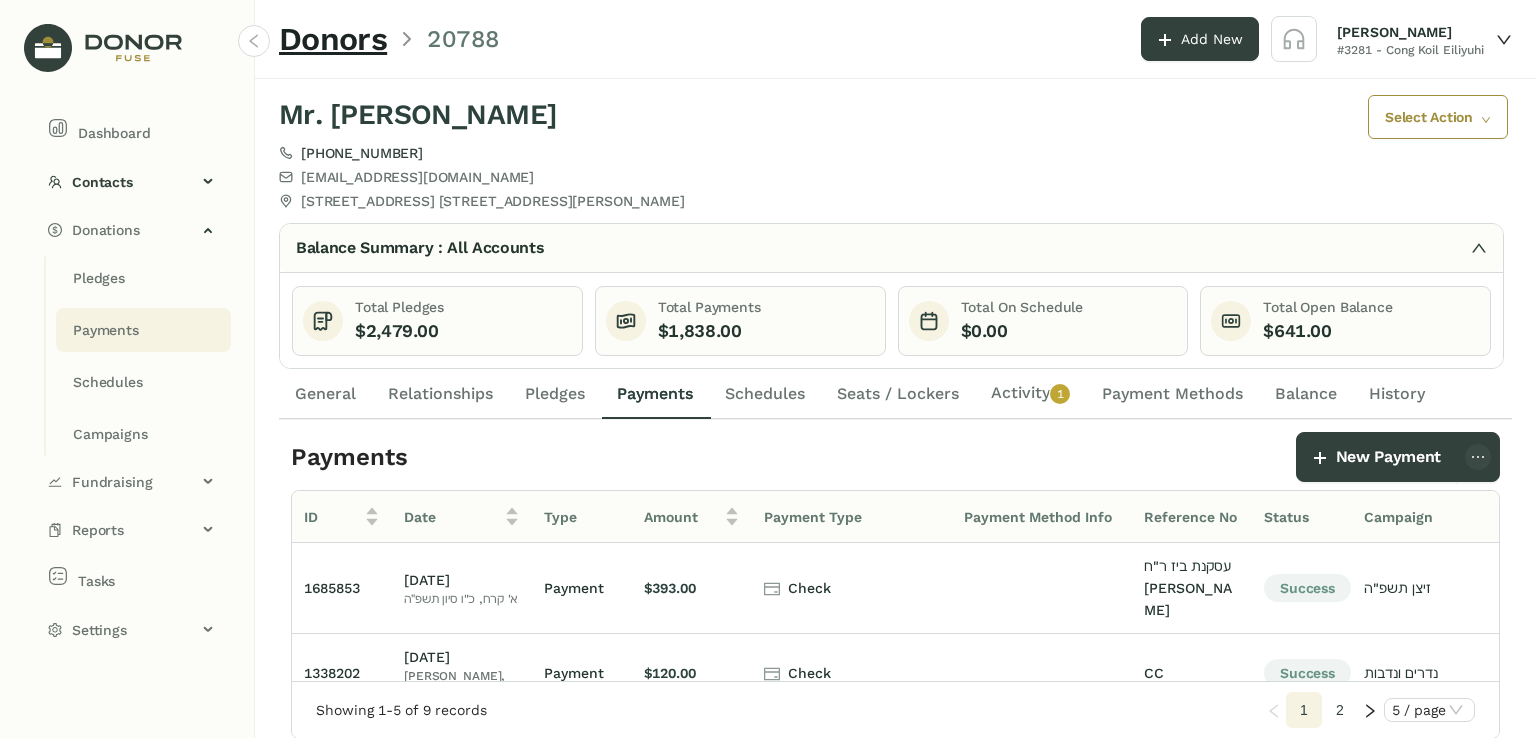 click on "Payments" 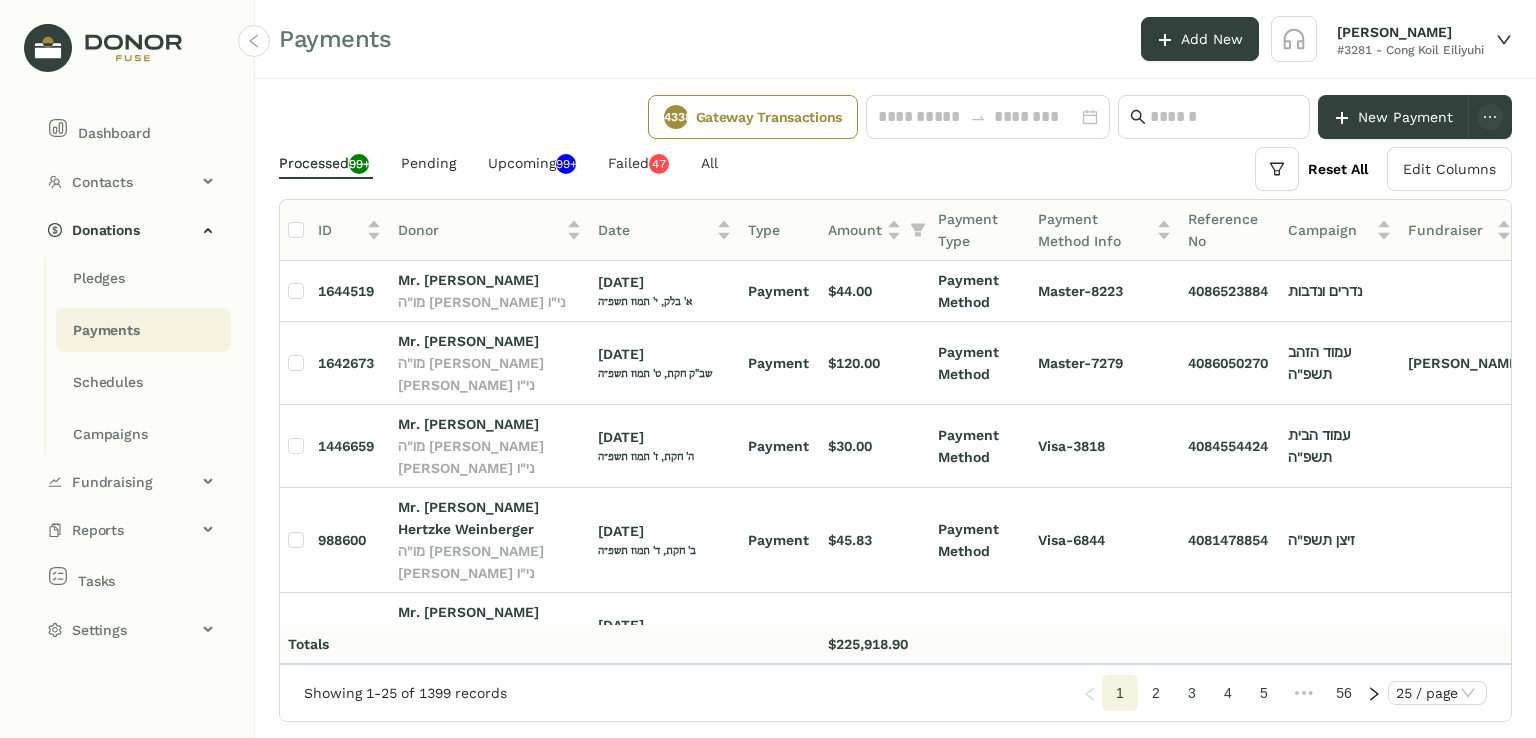 click 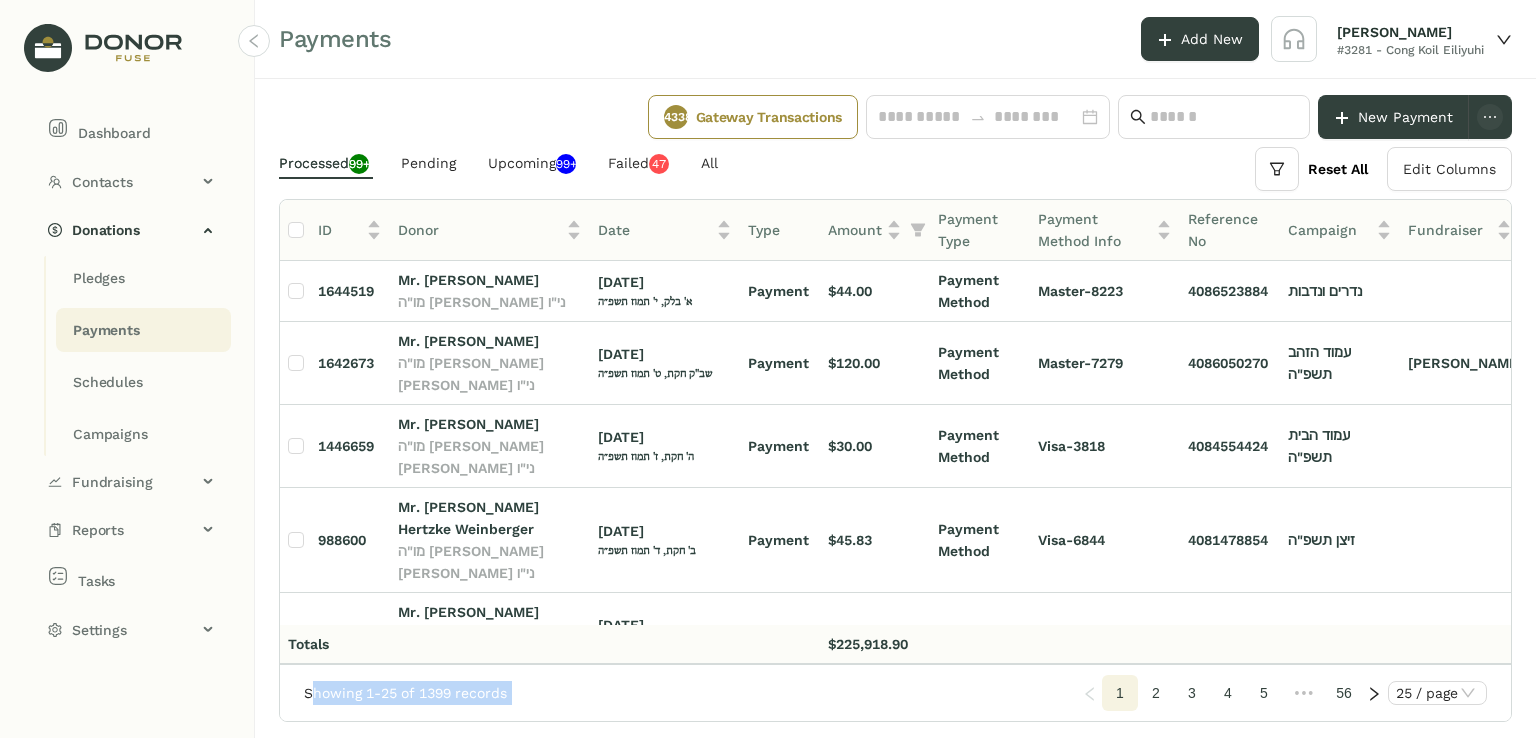 click on "Showing 1-25 of 1399 records" 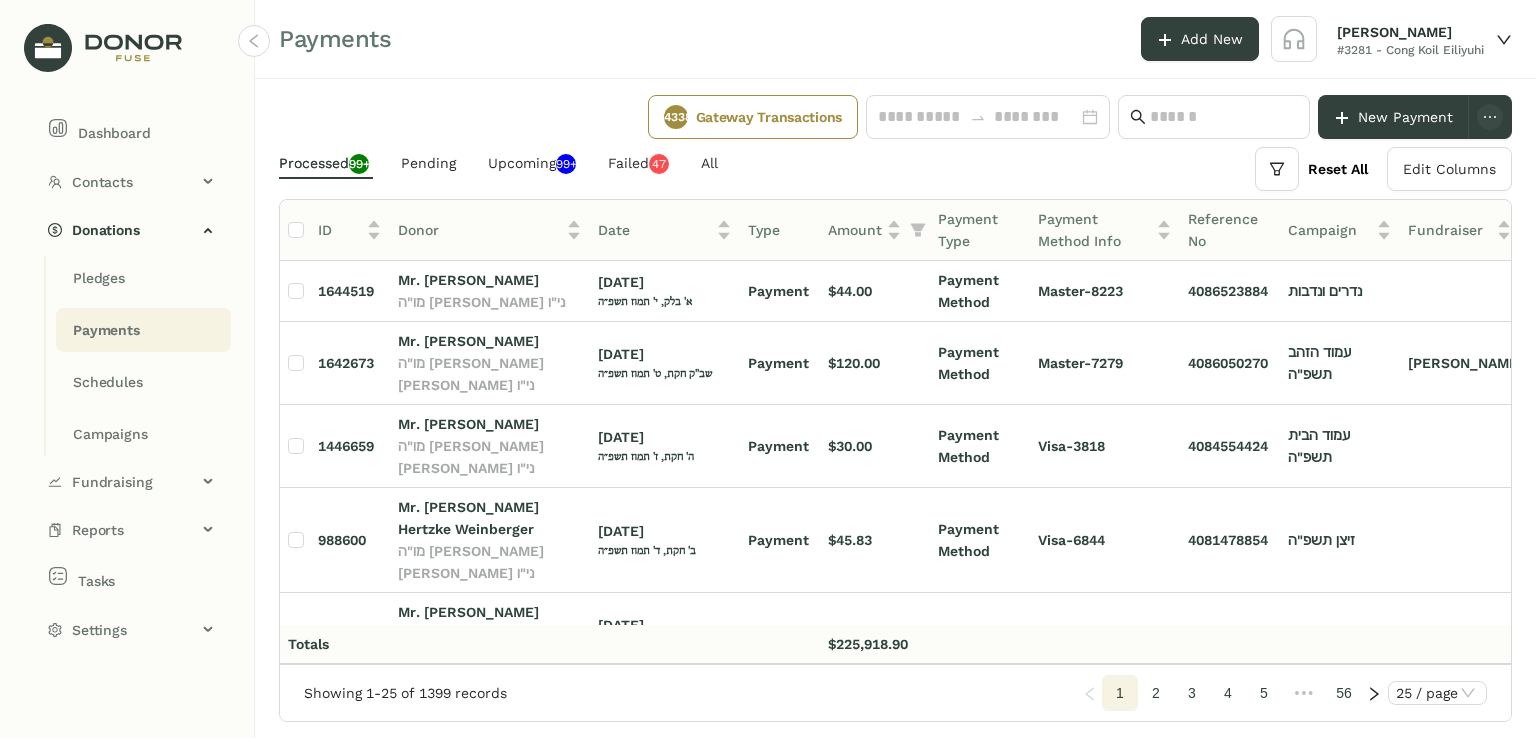 click on "Showing 1-25 of 1399 records" 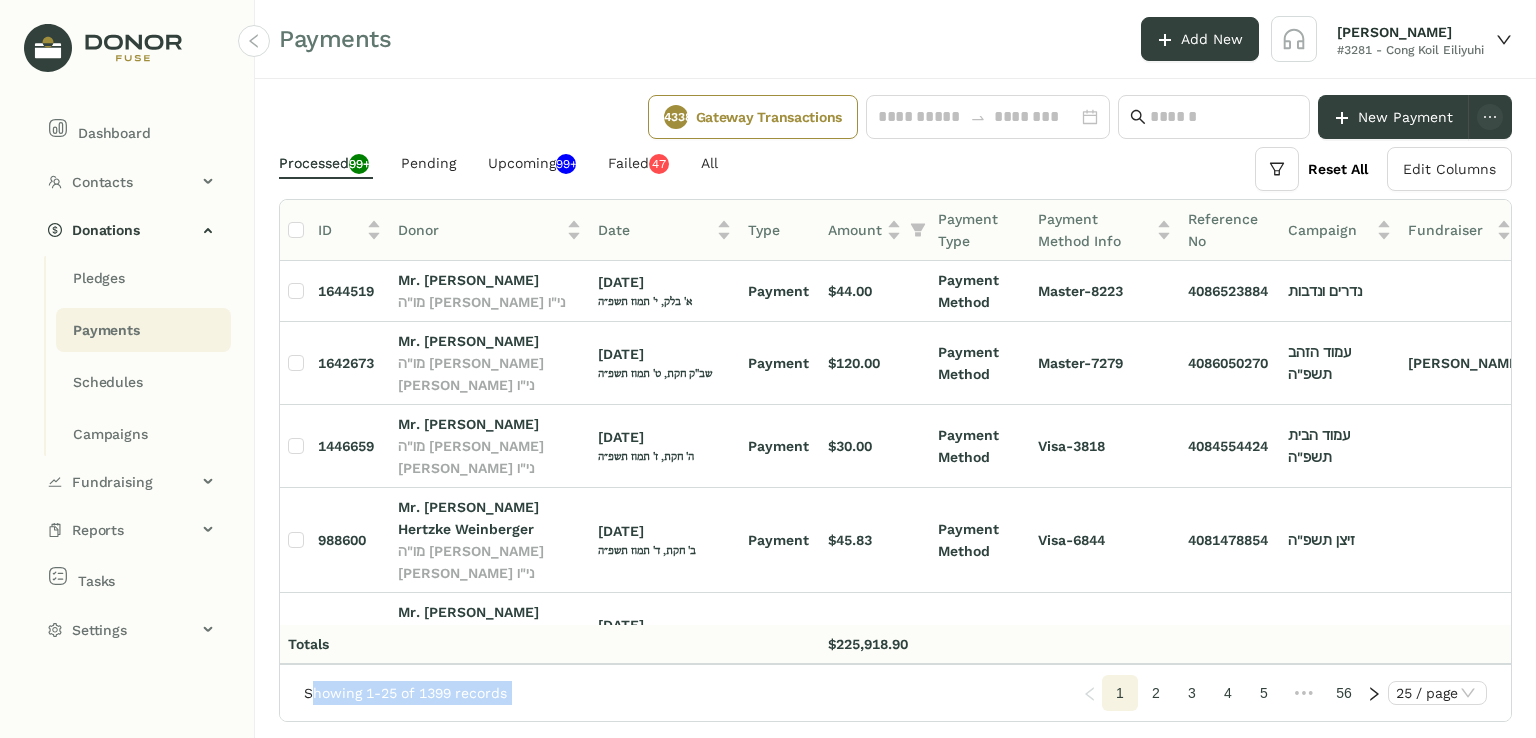 click on "Showing 1-25 of 1399 records" 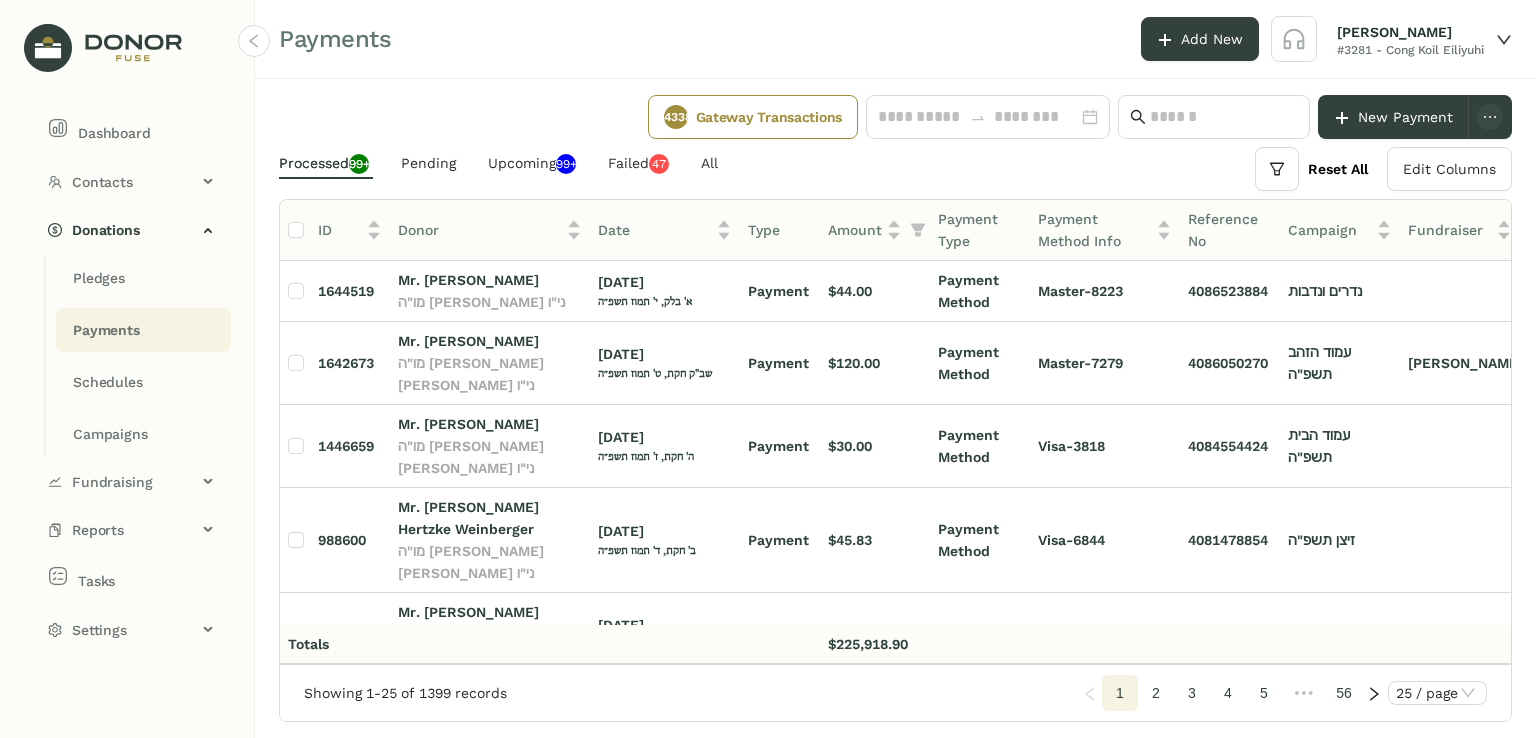 click on "Showing 1-25 of 1399 records" 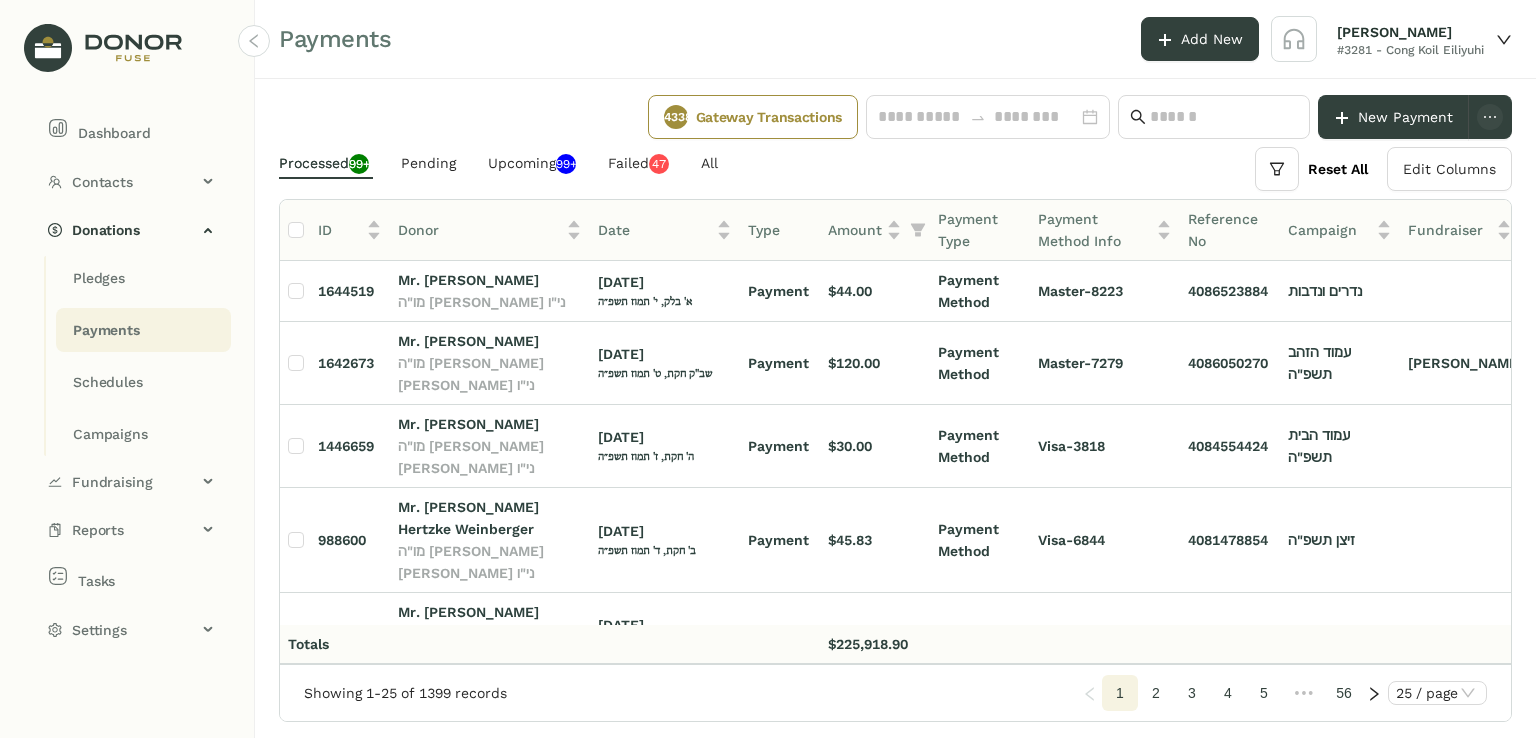 click on "Showing 1-25 of 1399 records" 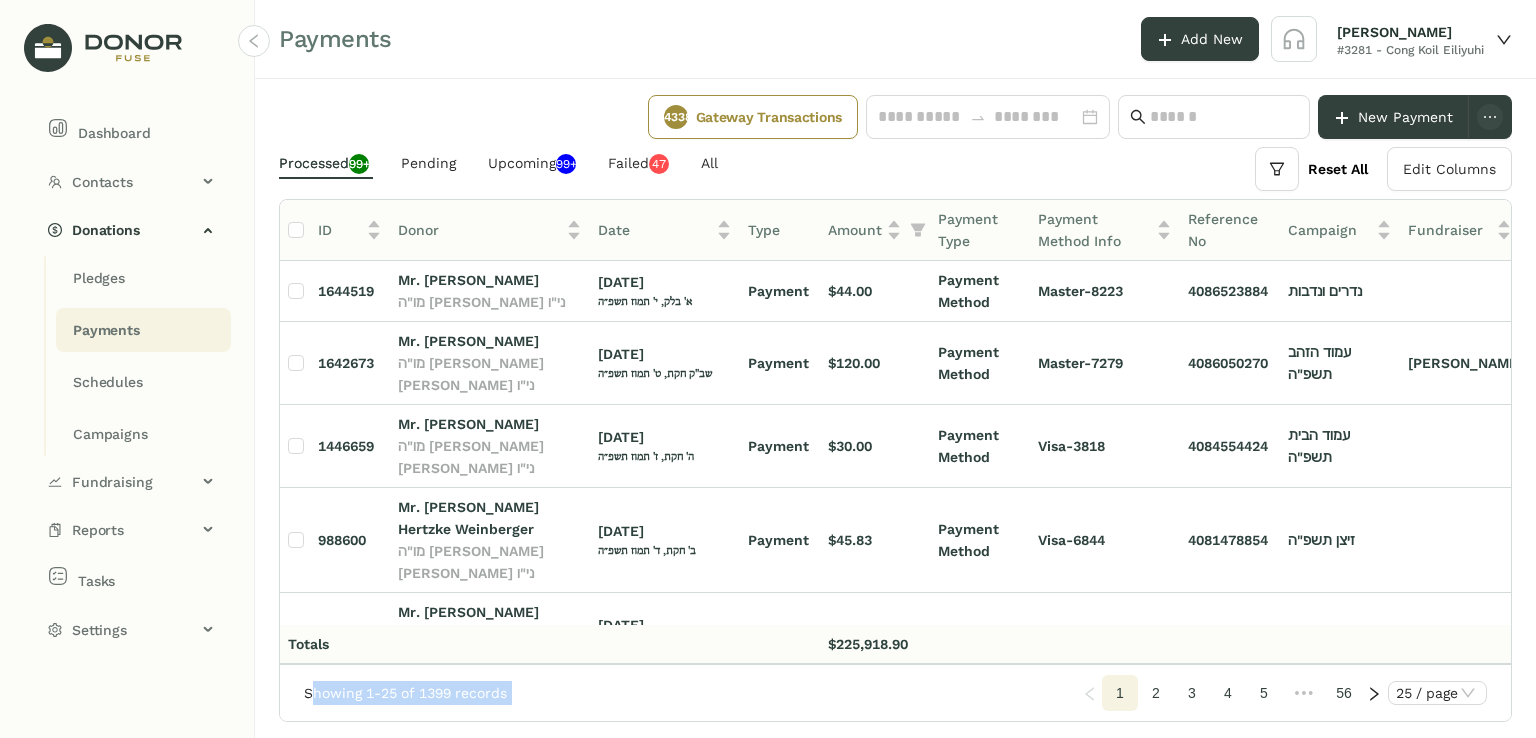 click on "Showing 1-25 of 1399 records" 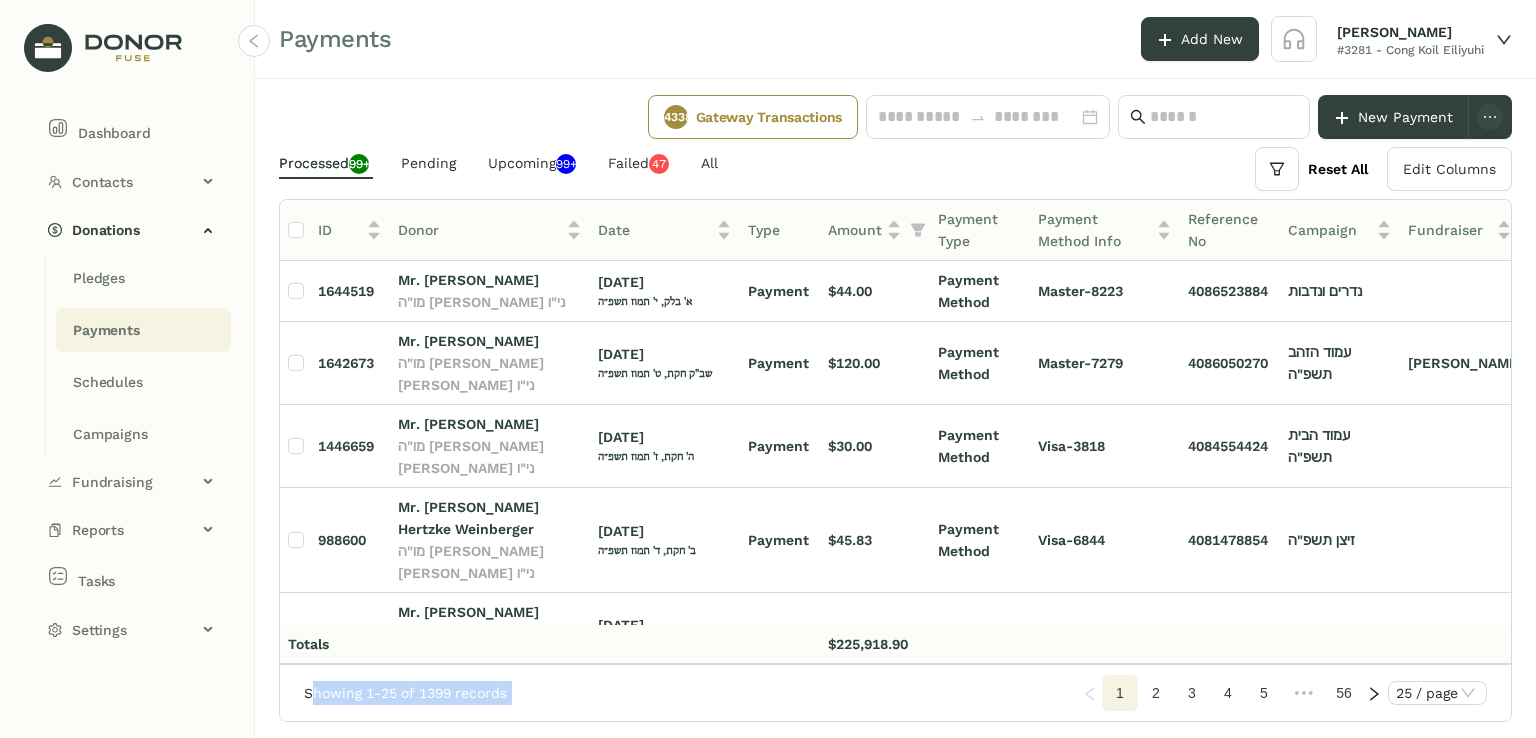 click on "Showing 1-25 of 1399 records" 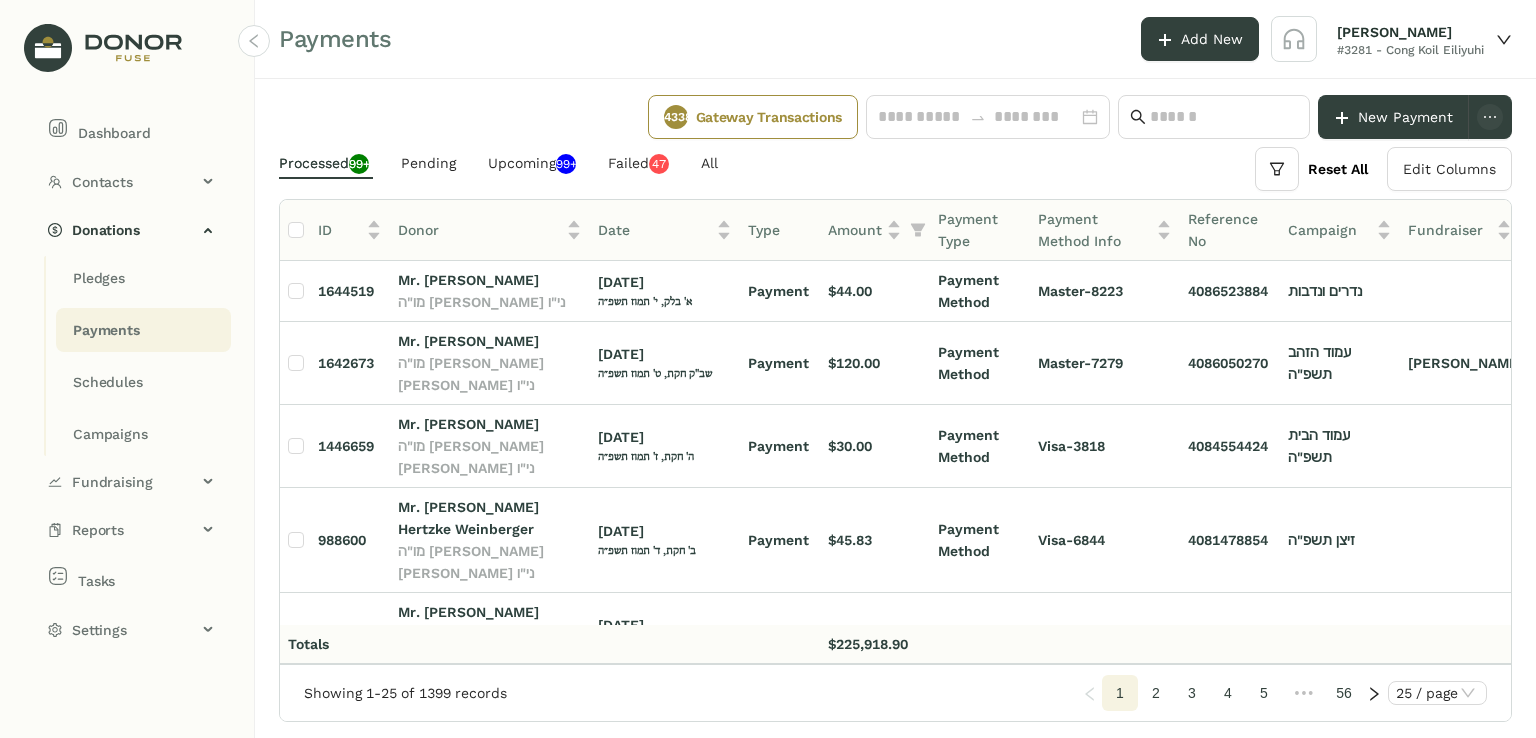 click on "Showing 1-25 of 1399 records" 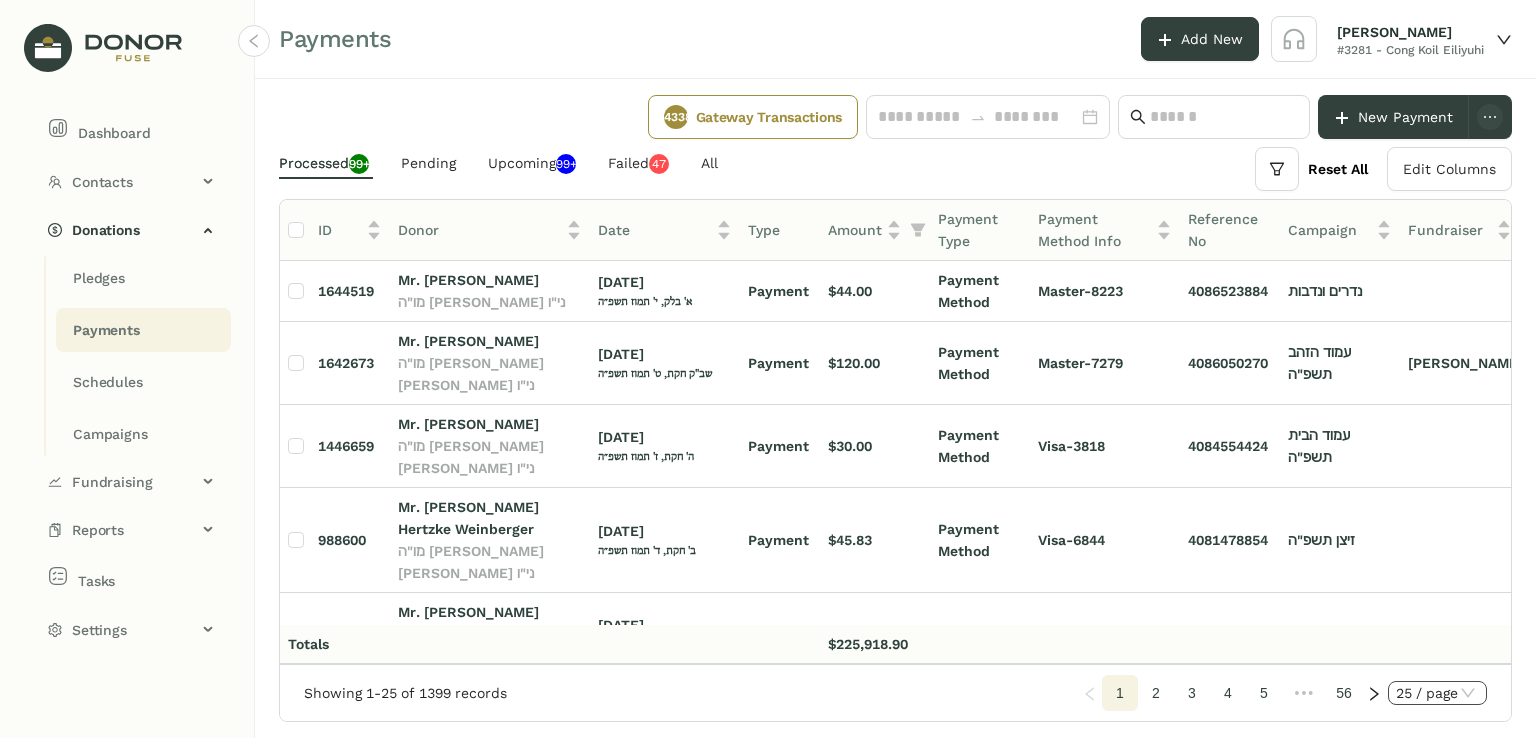 click on "25 / page" 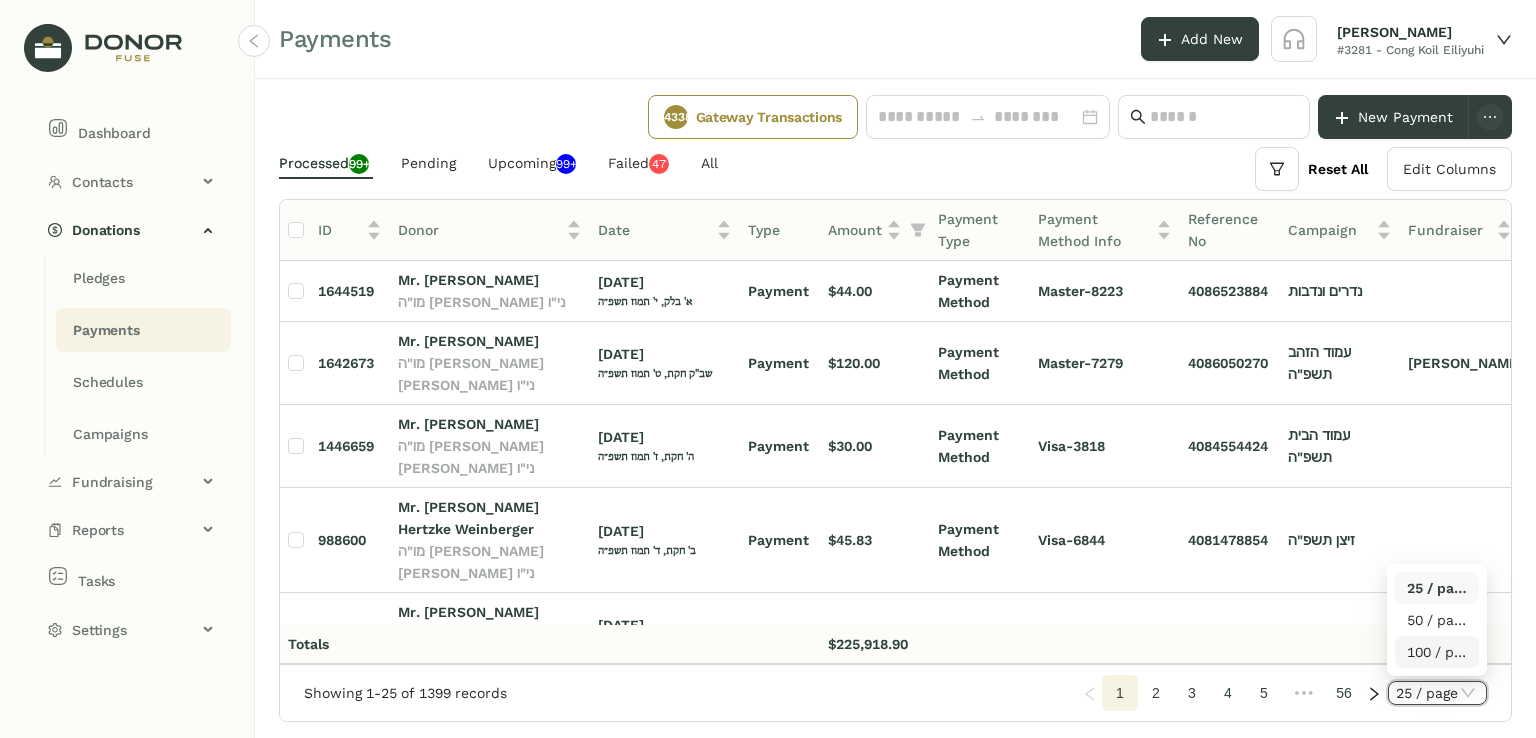 click on "100 / page" at bounding box center (1437, 652) 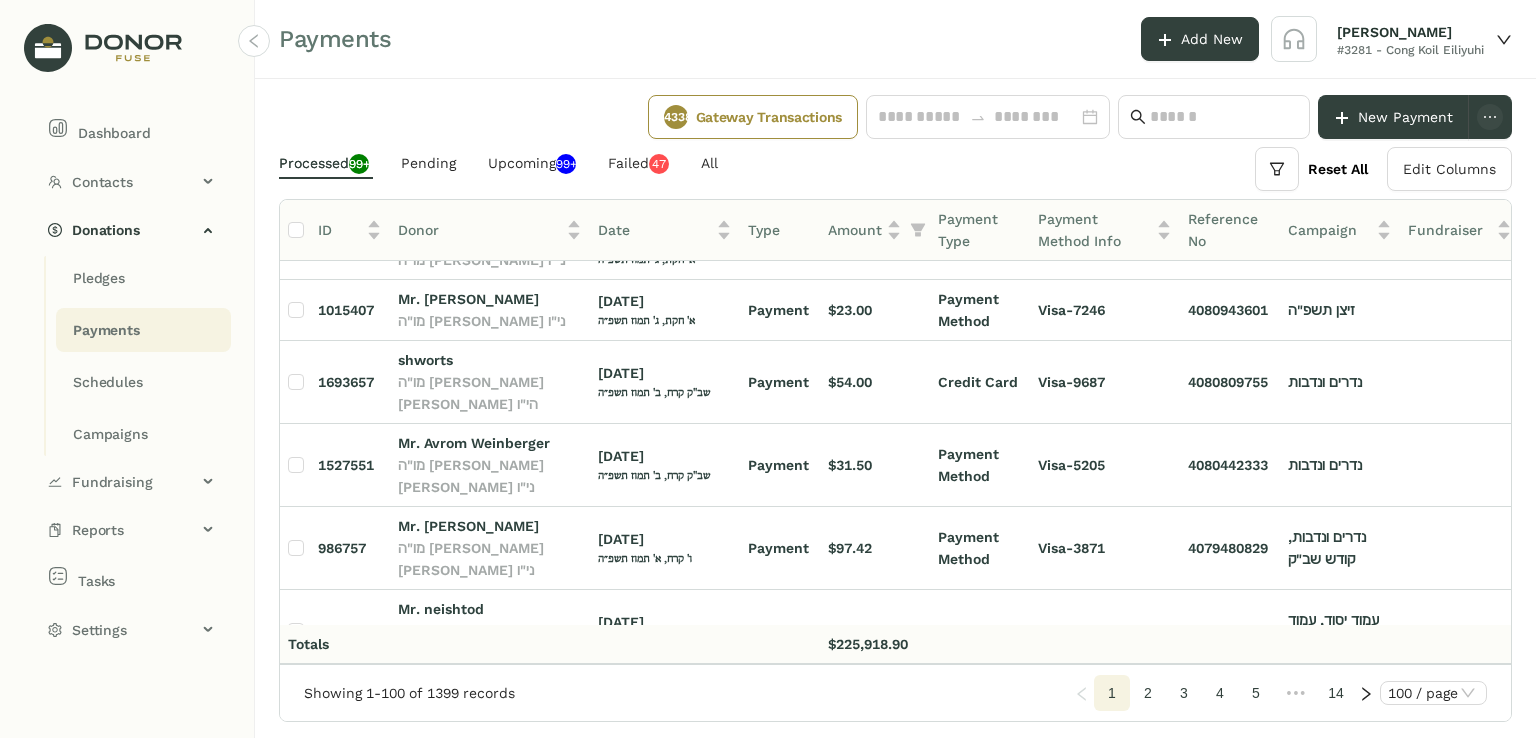 scroll, scrollTop: 0, scrollLeft: 0, axis: both 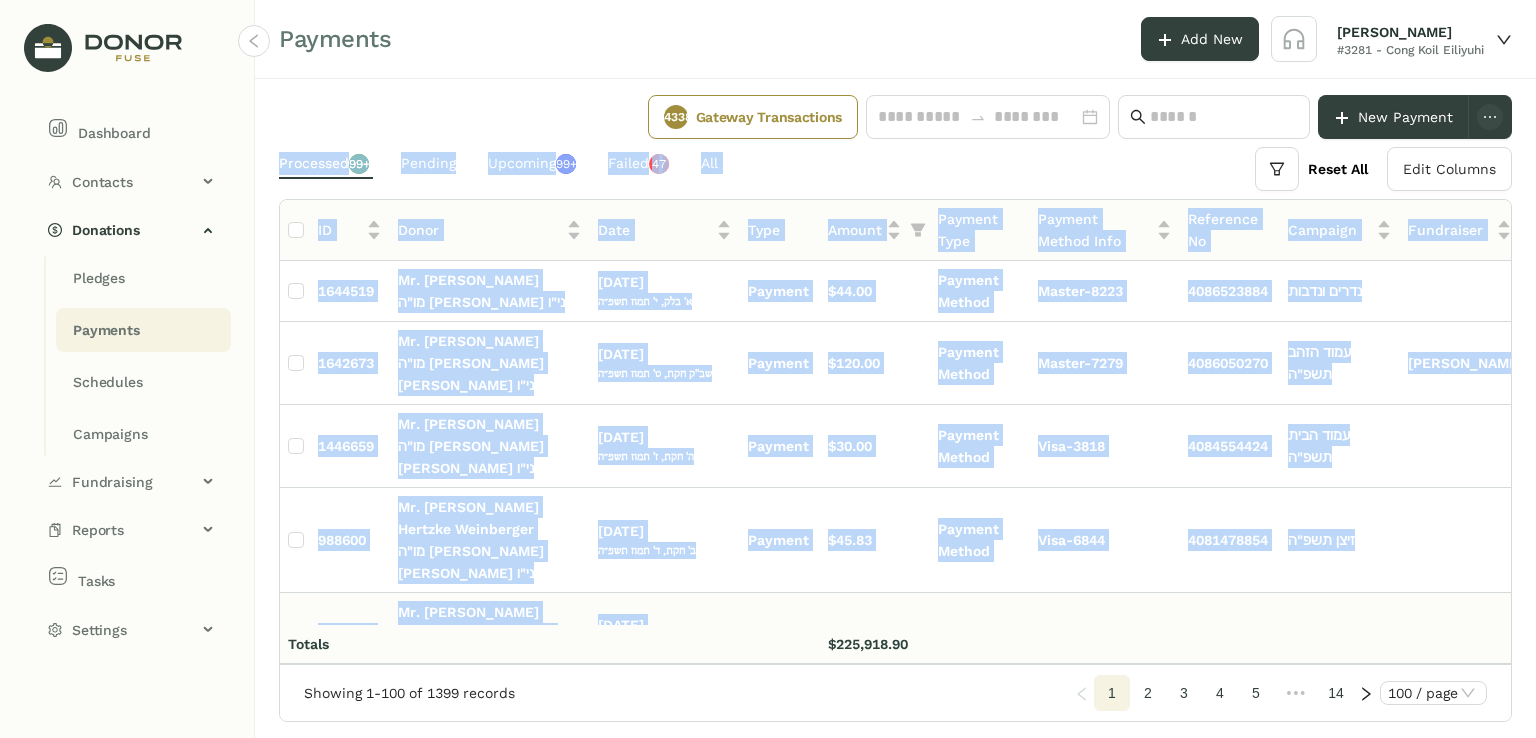 drag, startPoint x: 292, startPoint y: 118, endPoint x: 747, endPoint y: 590, distance: 655.5982 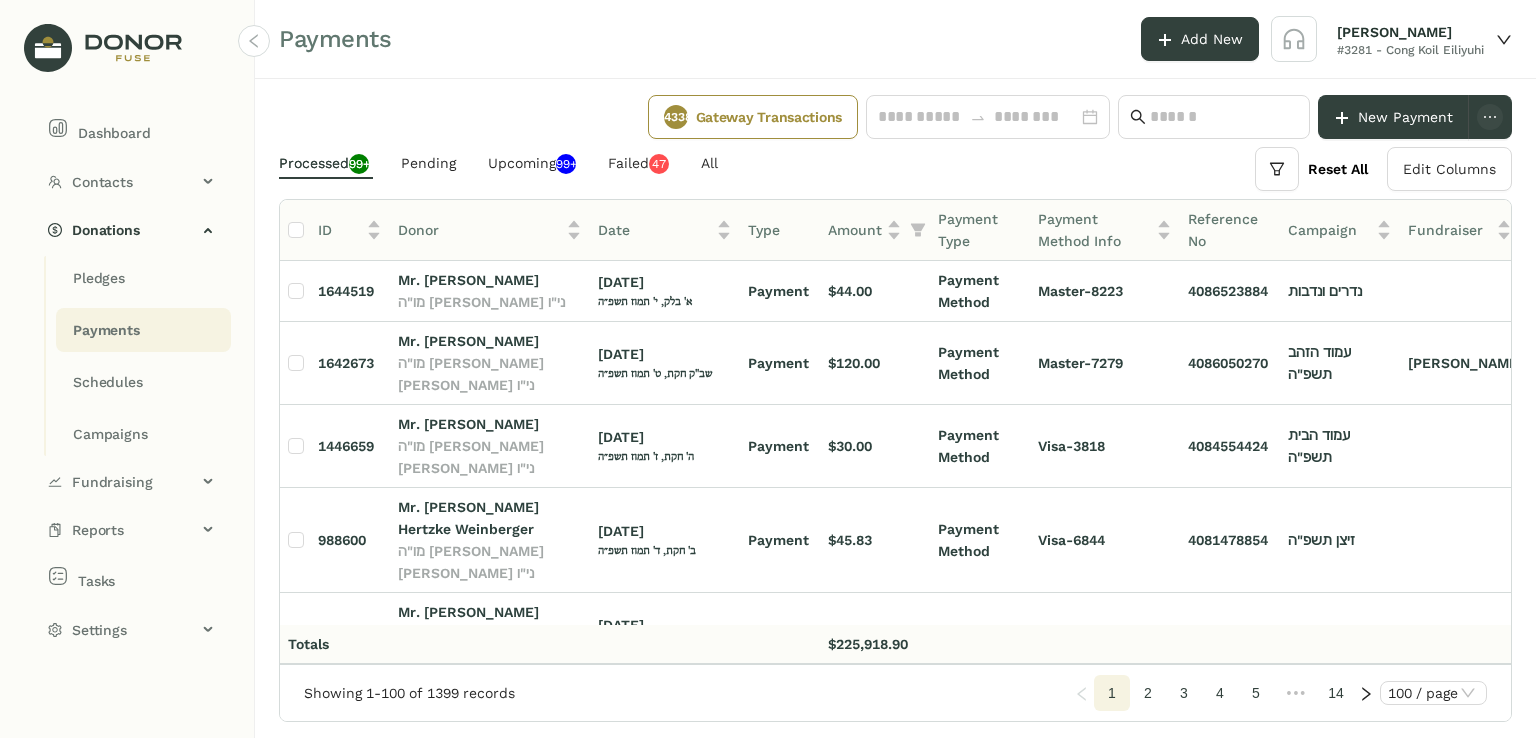 click on "4338  Gateway Transactions   New Payment" 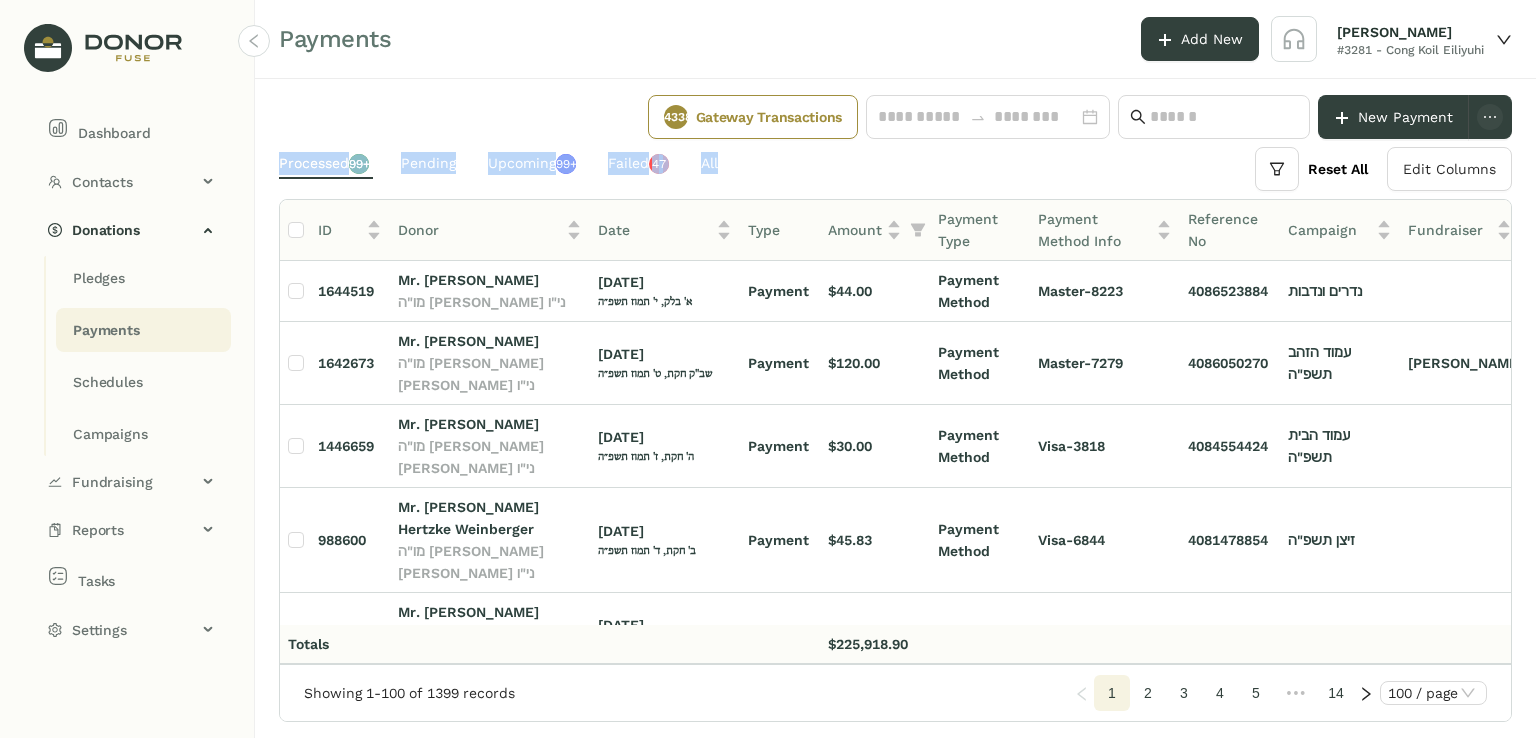 drag, startPoint x: 439, startPoint y: 113, endPoint x: 756, endPoint y: 149, distance: 319.03763 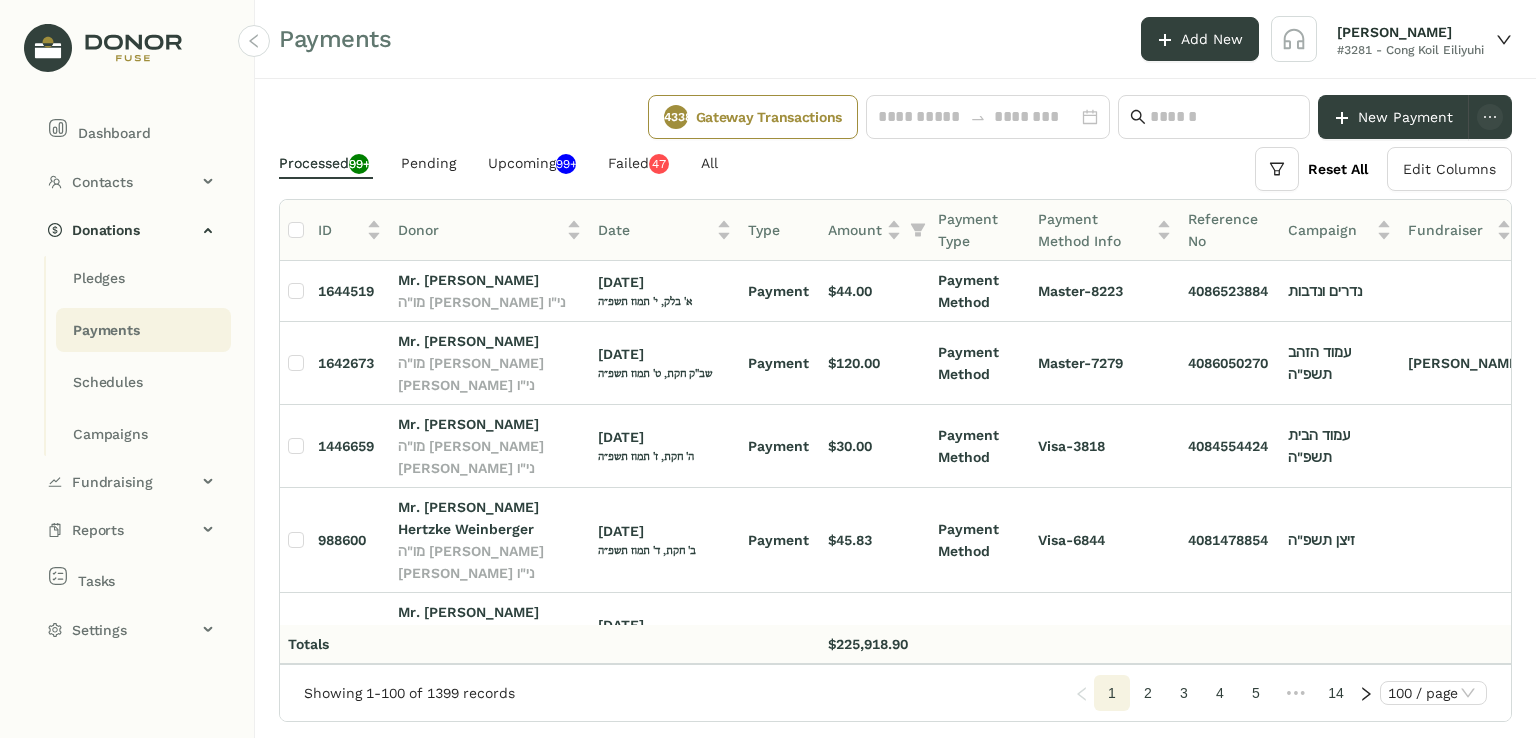 click on "4338  Gateway Transactions   New Payment" 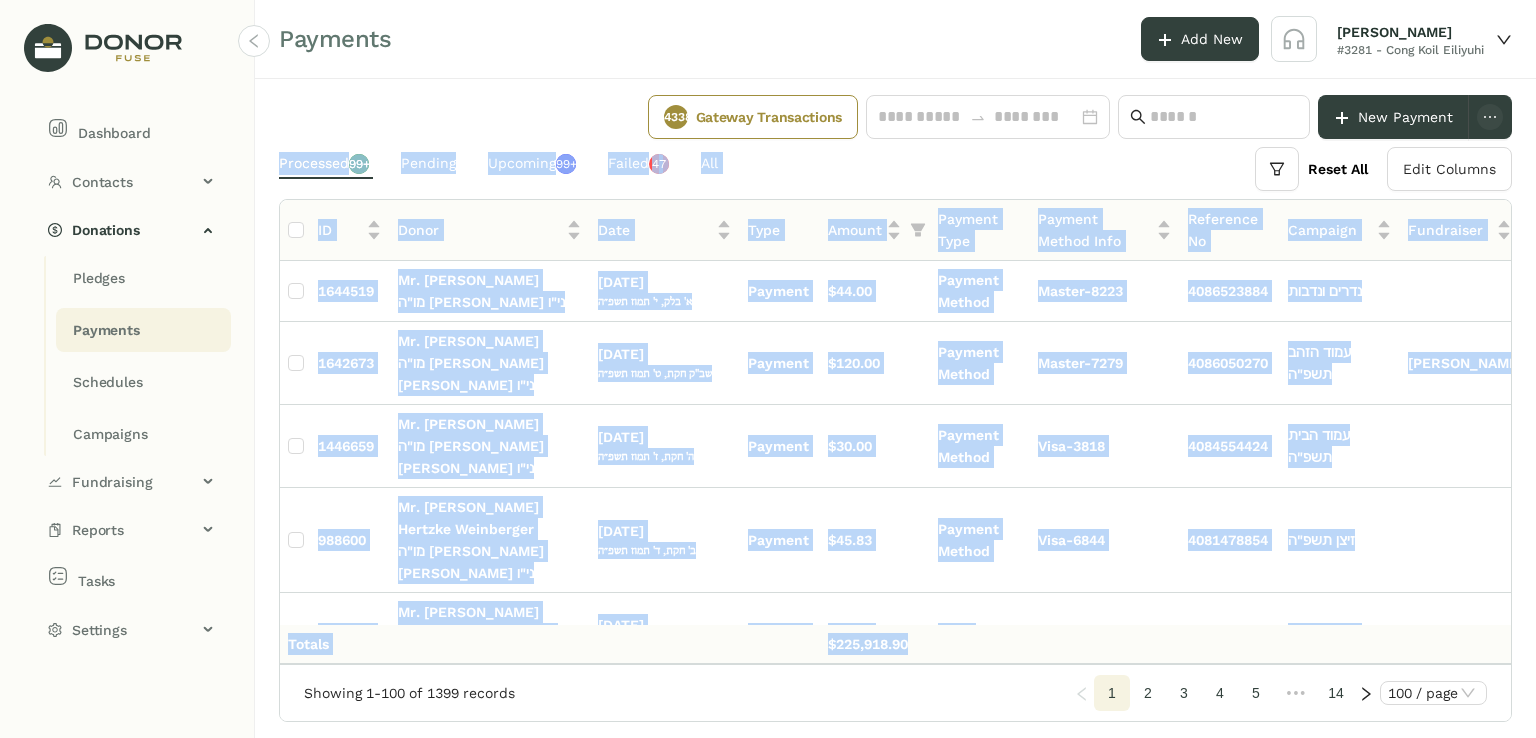 drag, startPoint x: 449, startPoint y: 114, endPoint x: 1407, endPoint y: 640, distance: 1092.9044 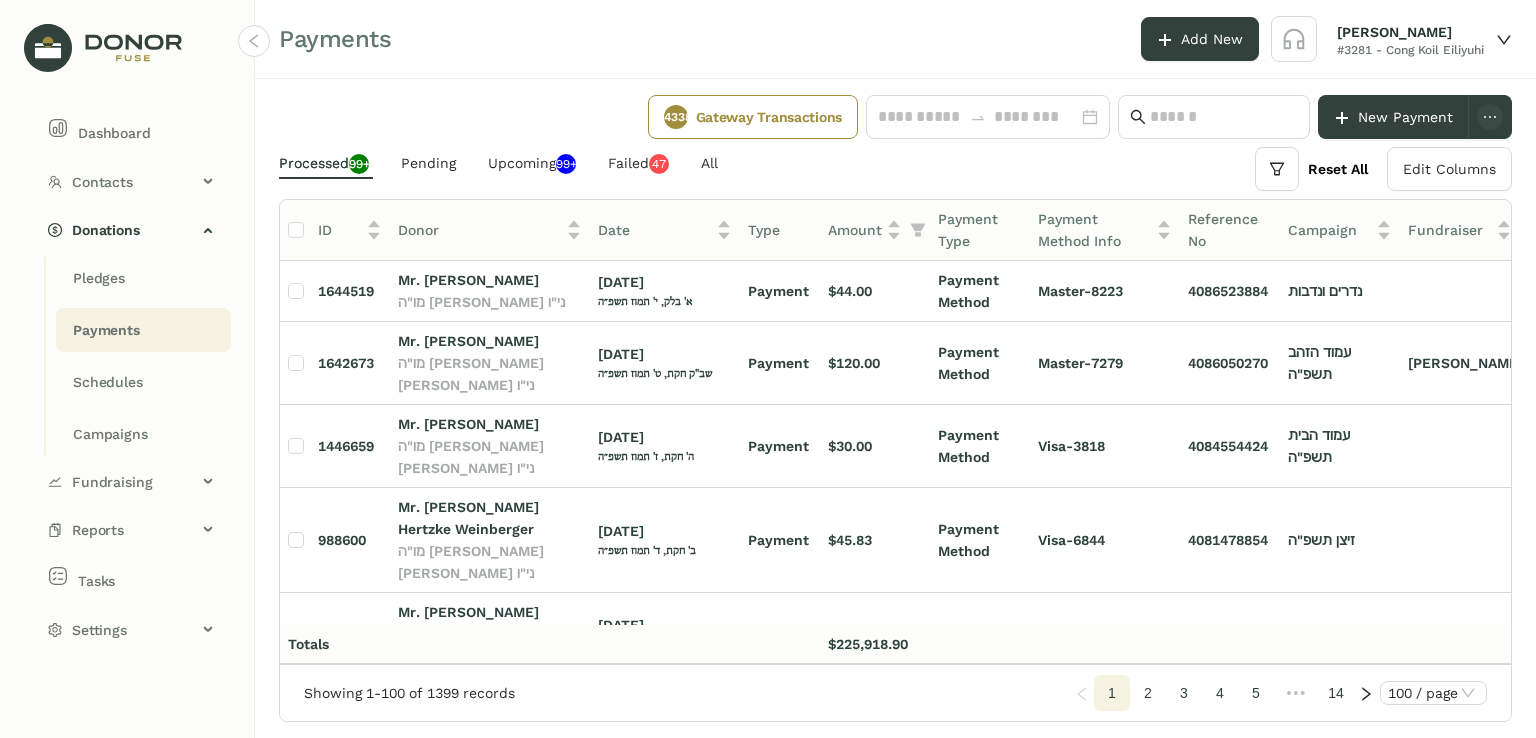click on "4338  Gateway Transactions   New Payment" 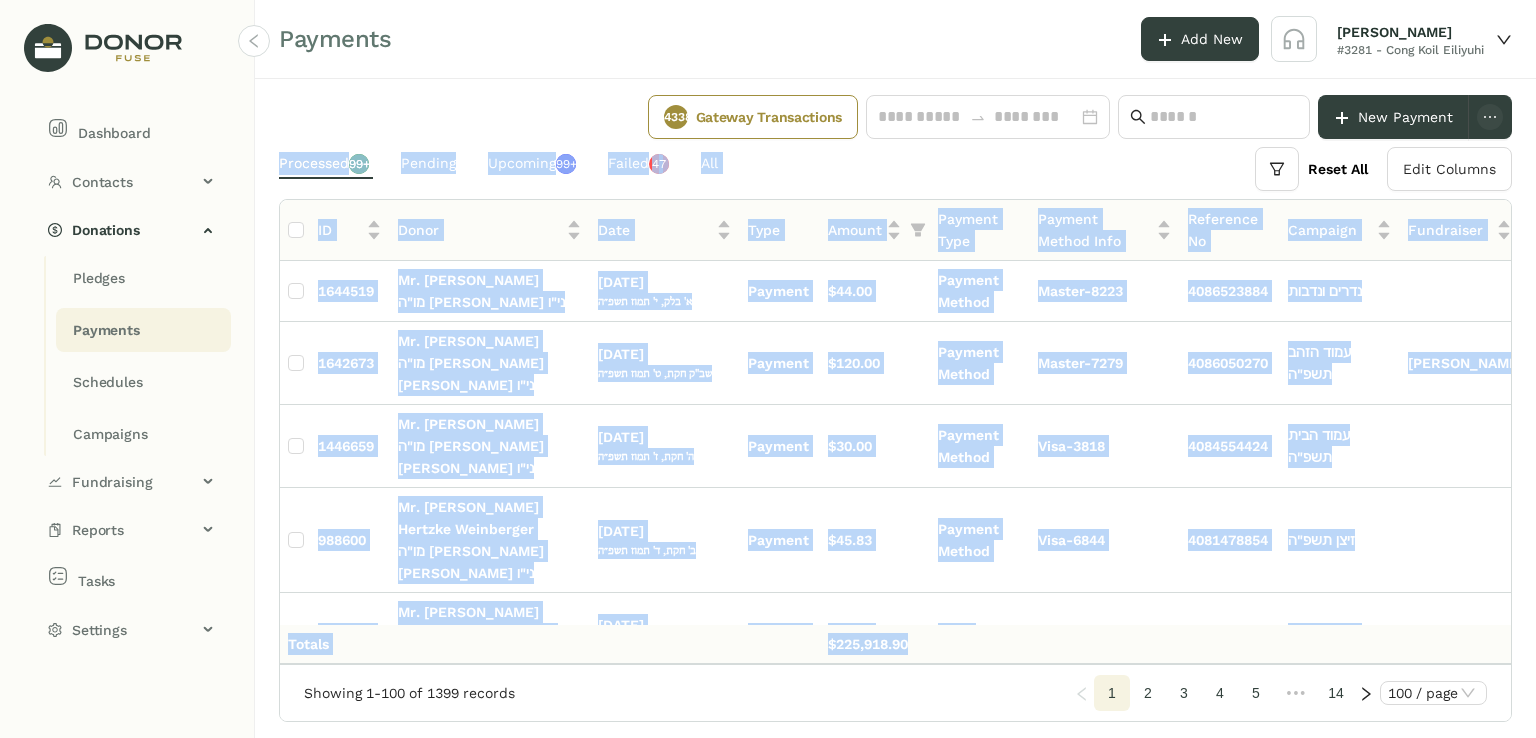 drag, startPoint x: 512, startPoint y: 121, endPoint x: 1055, endPoint y: 625, distance: 740.85425 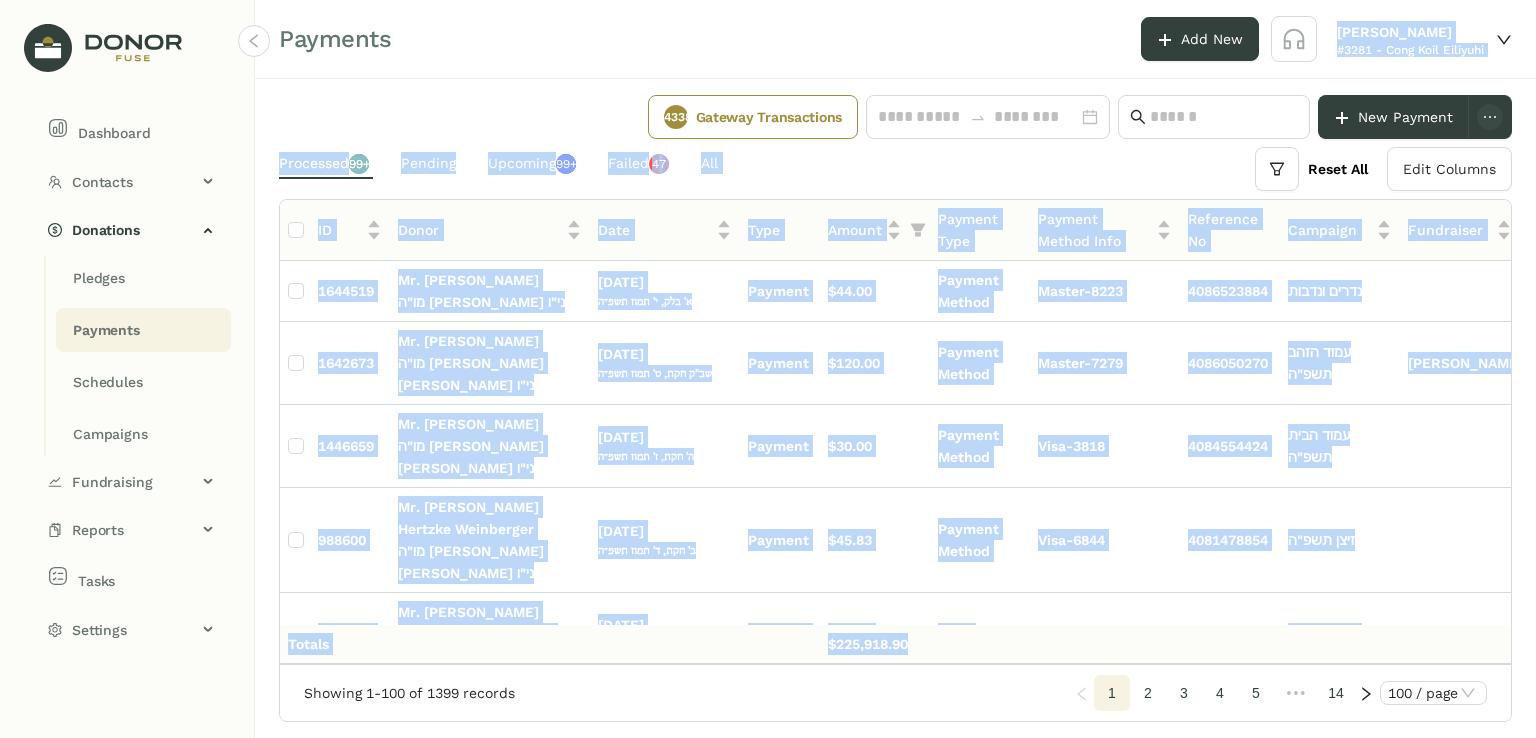 drag, startPoint x: 1057, startPoint y: 621, endPoint x: 482, endPoint y: 81, distance: 788.8124 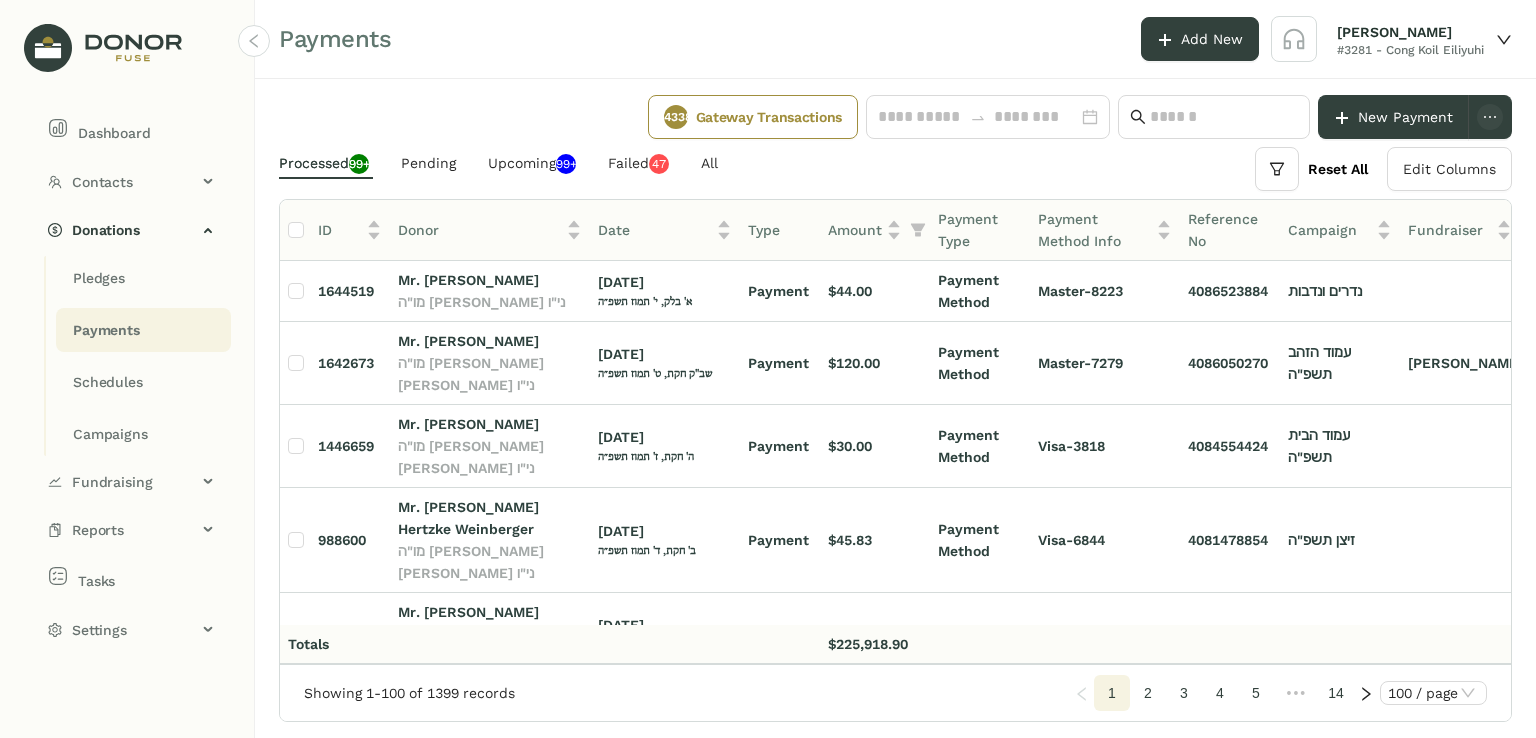 click on "Payments Add New [PERSON_NAME] #3281 - Cong Koil Eiliyuhi" 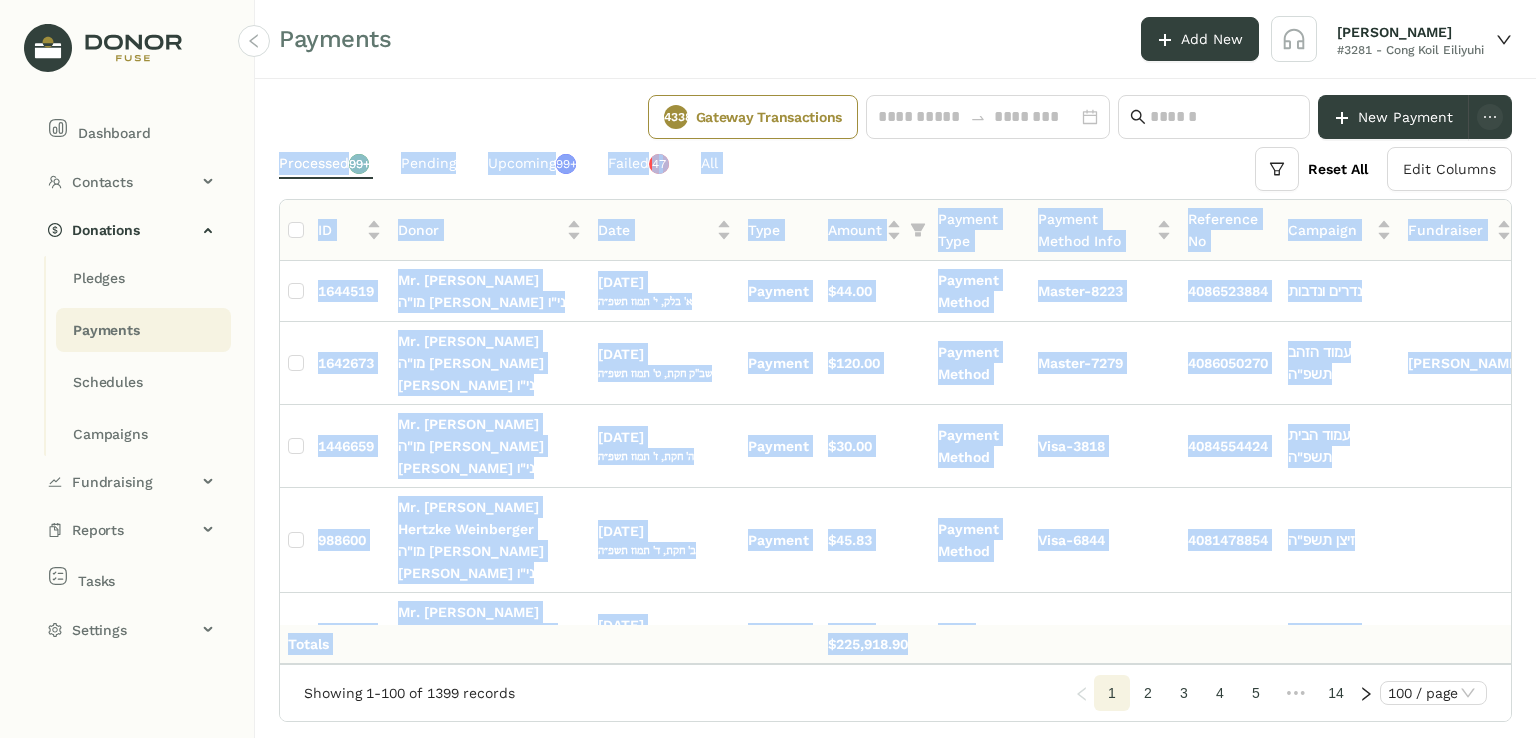 drag, startPoint x: 497, startPoint y: 93, endPoint x: 959, endPoint y: 629, distance: 707.6298 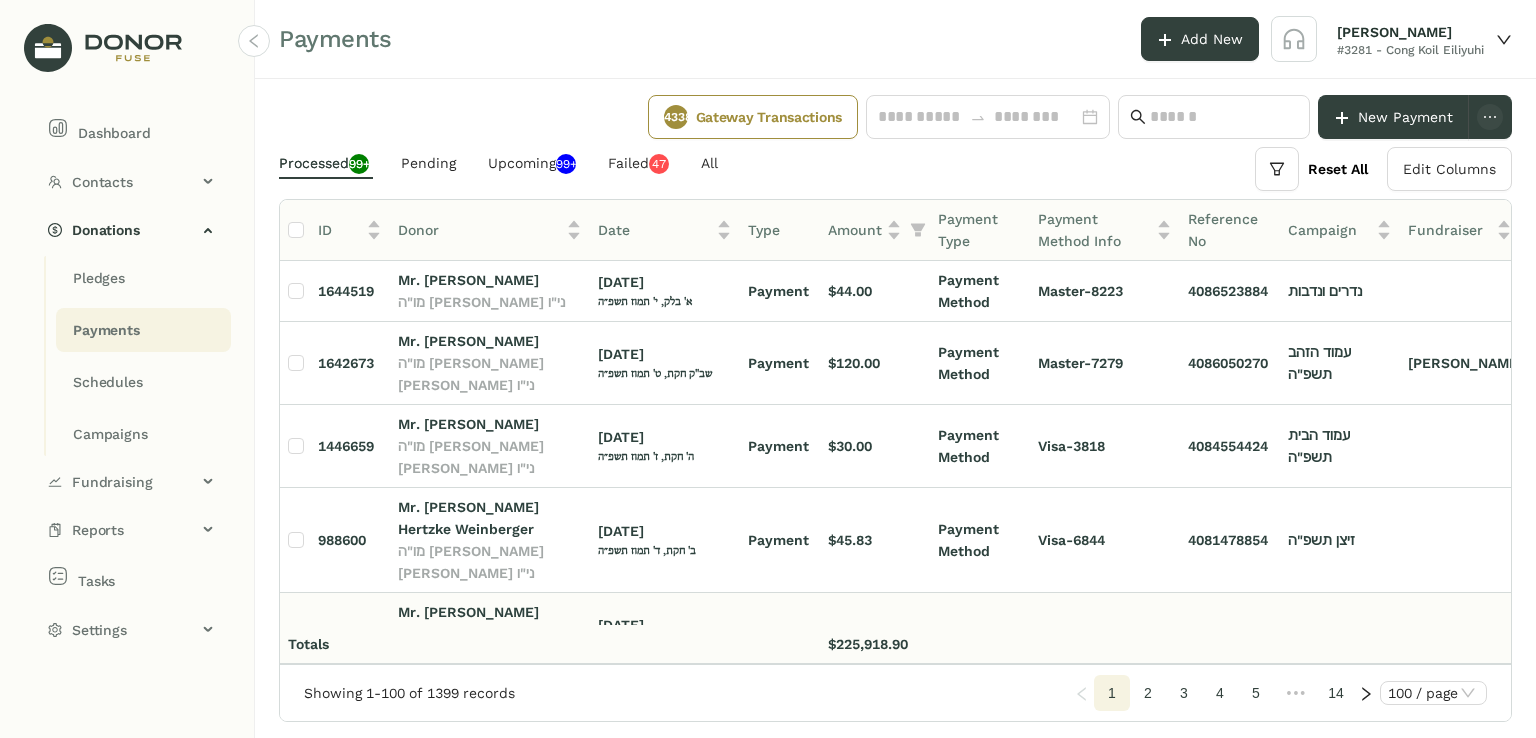 click on "Cash" 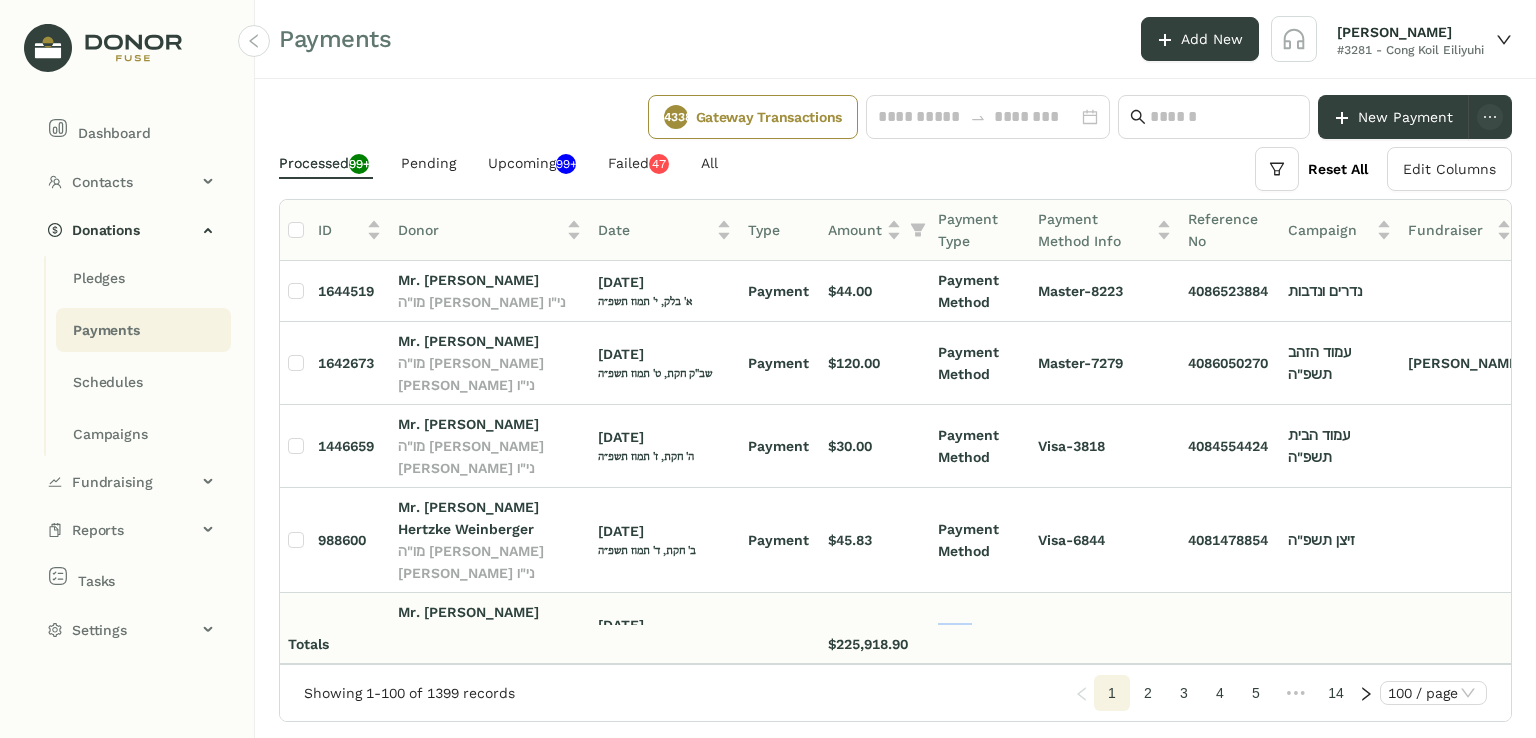 click on "Cash" 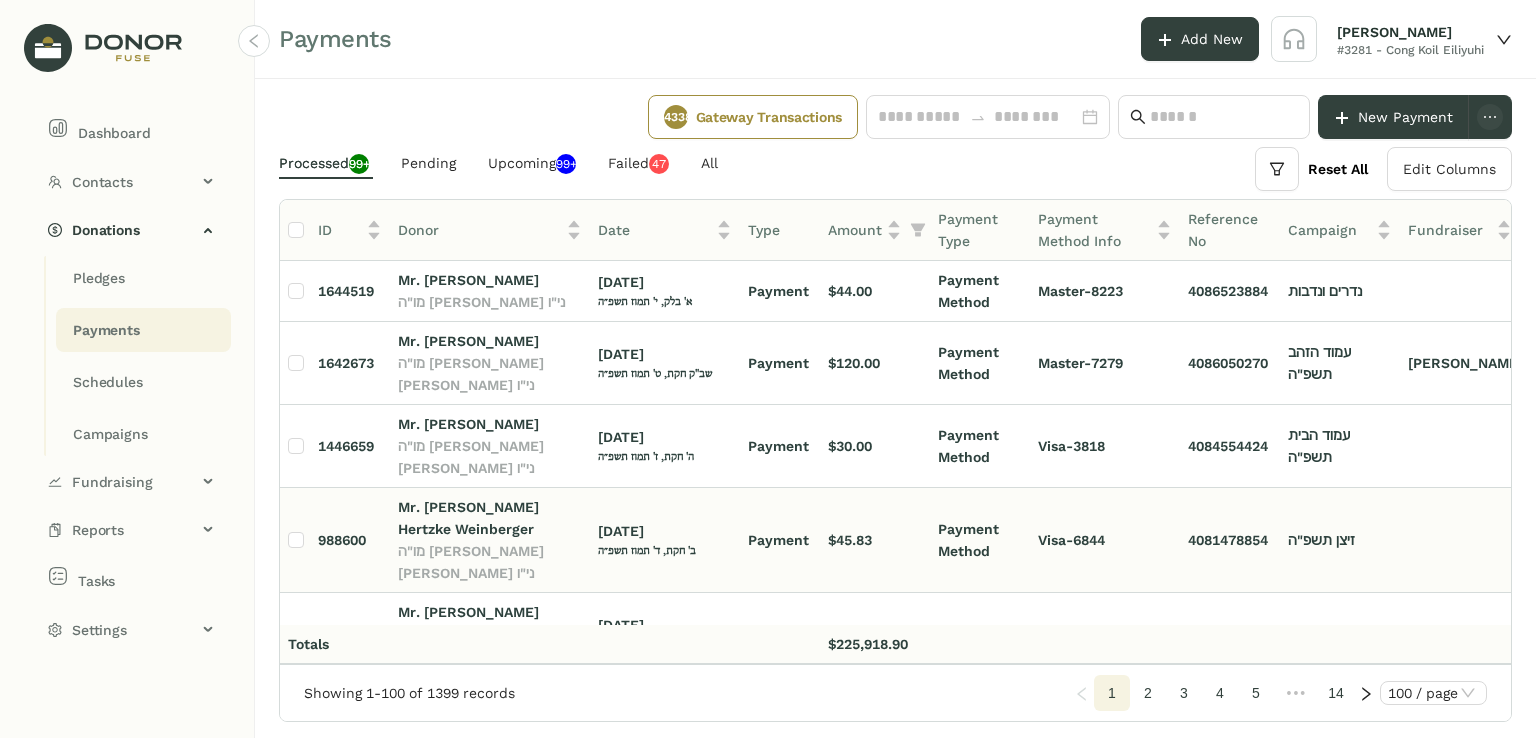click on "Payment Method" 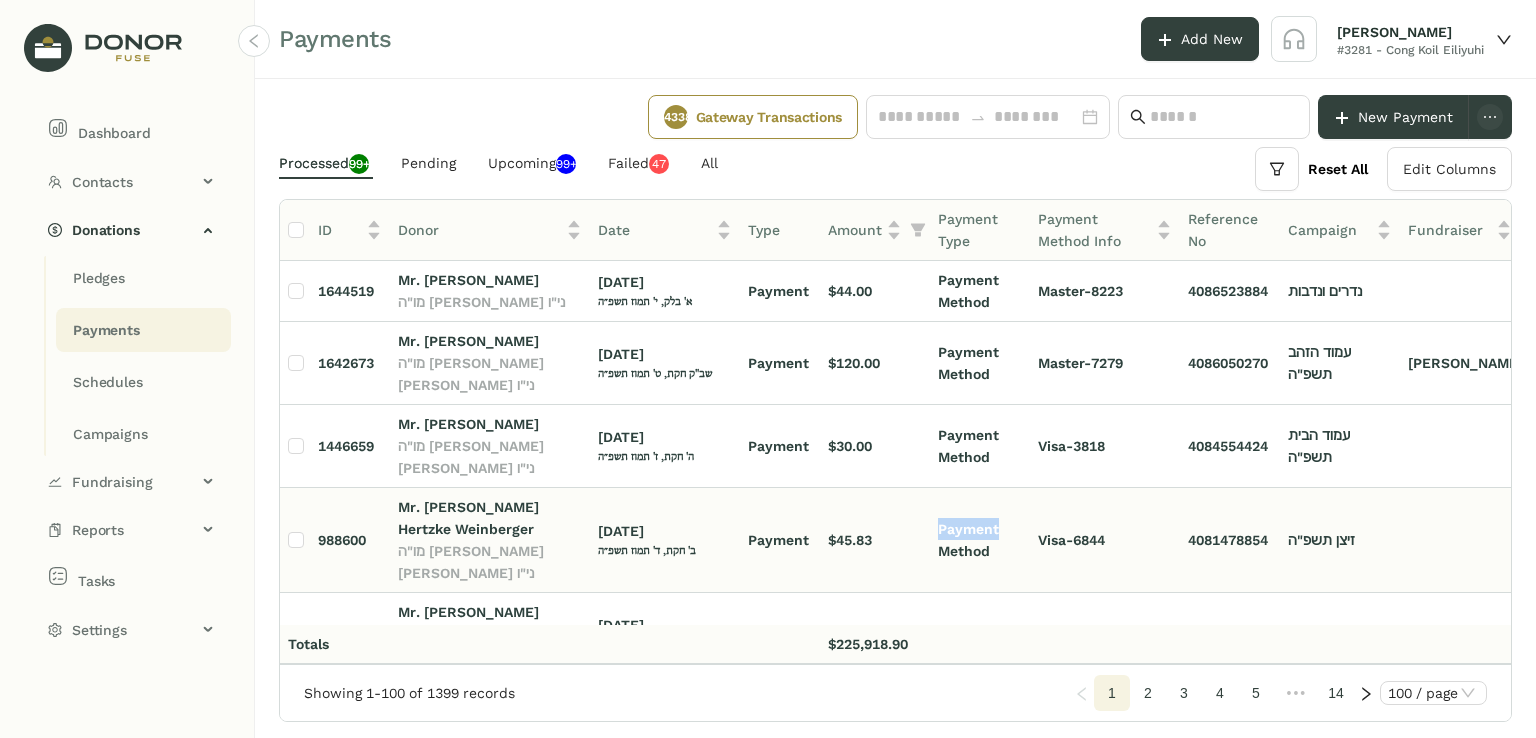 click on "Payment Method" 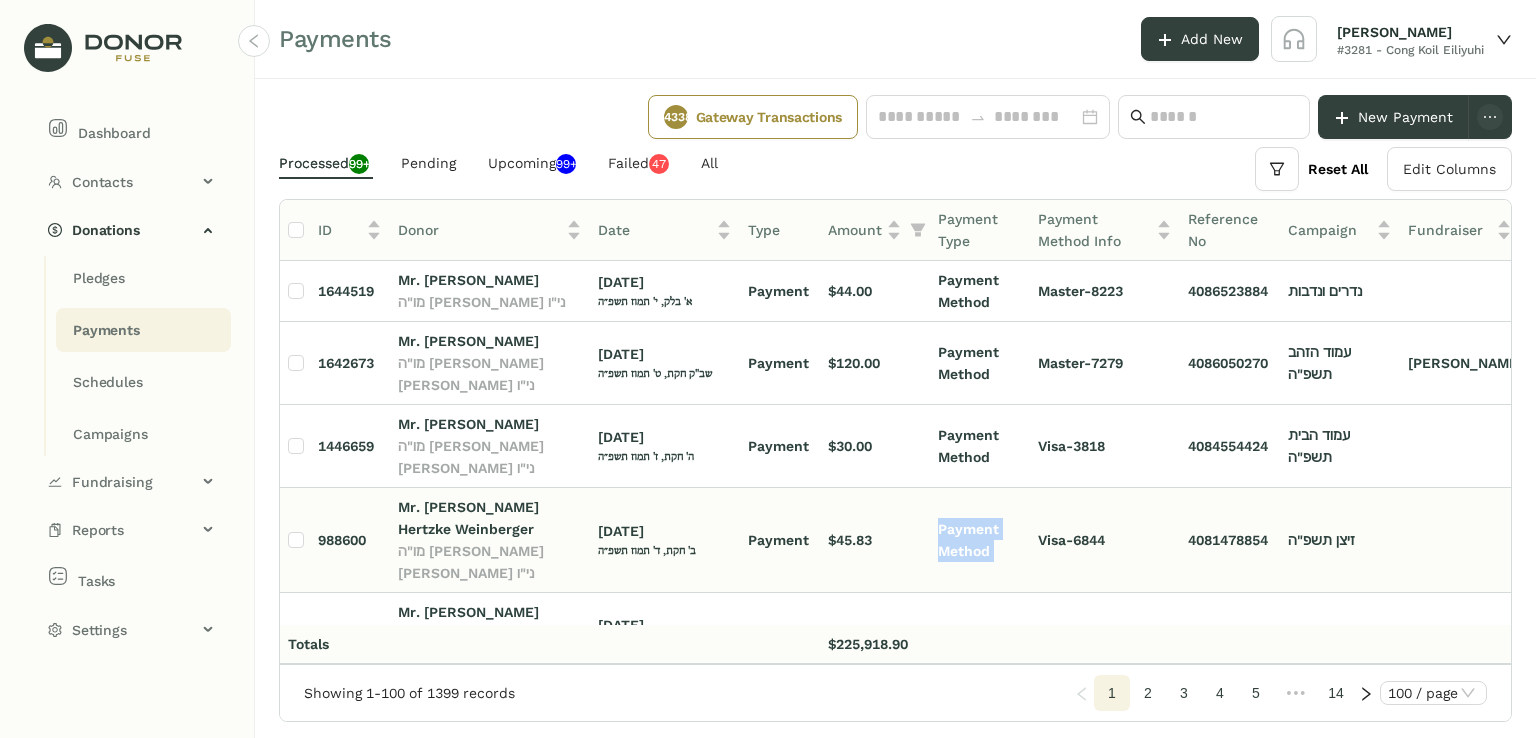 click on "Payment Method" 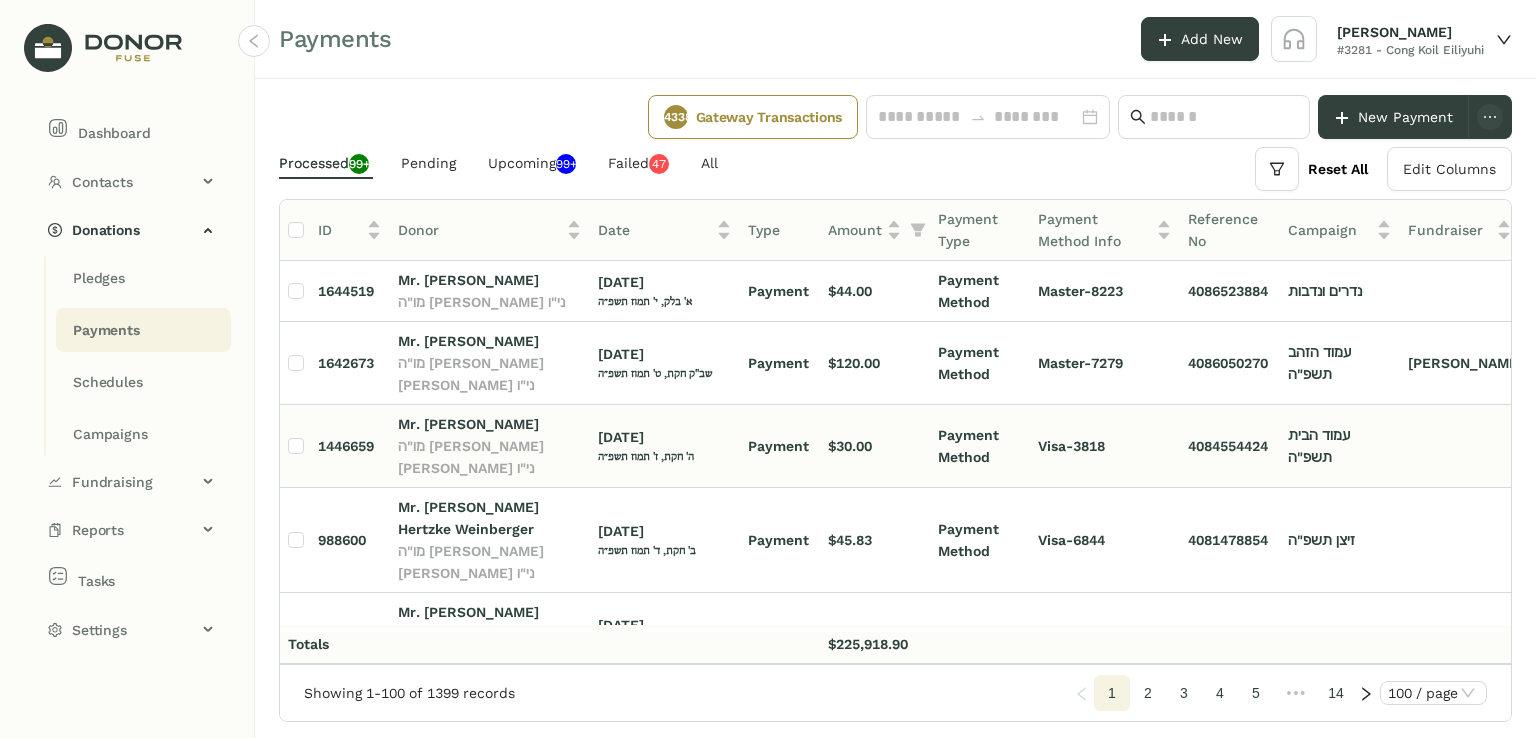 click on "Payment Method" 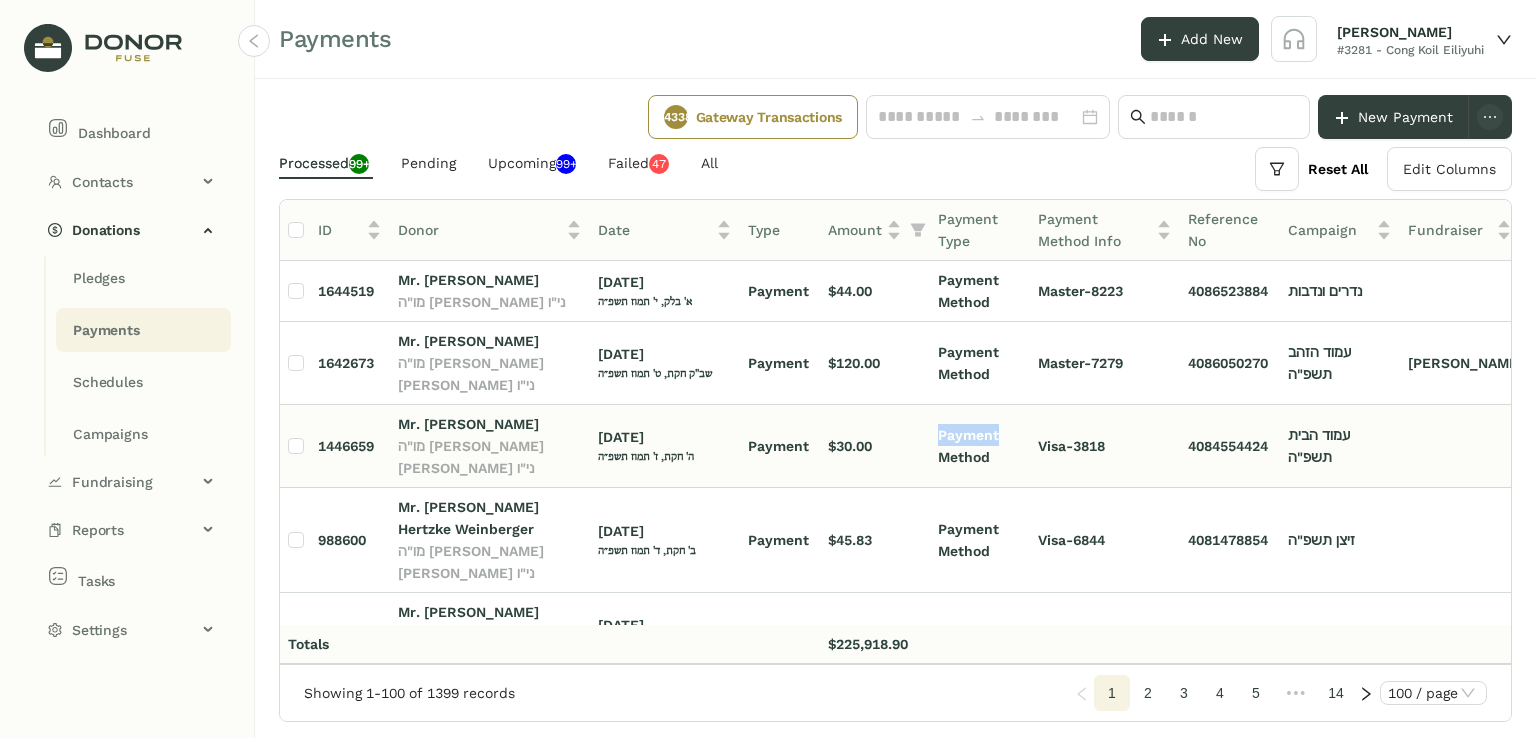 click on "Payment Method" 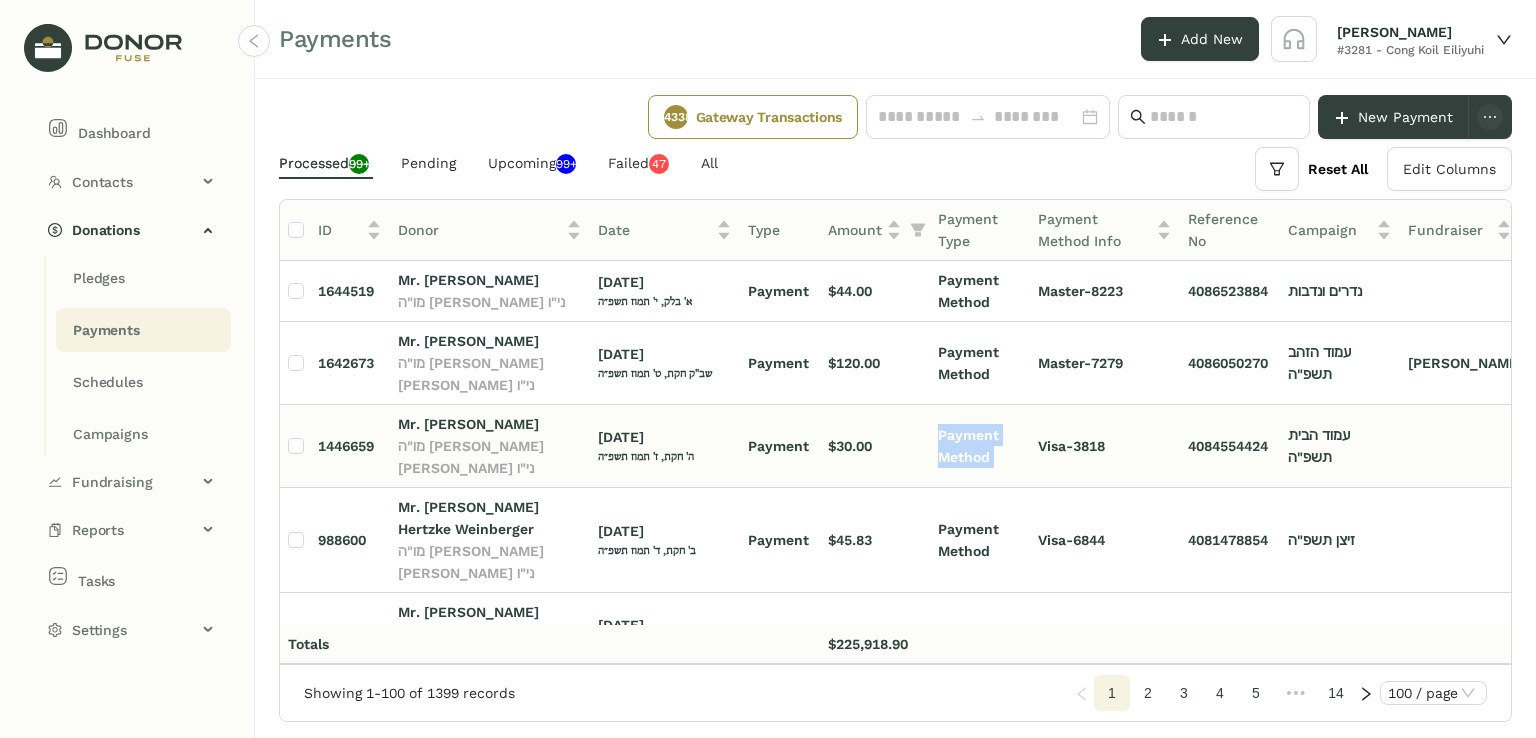 click on "Payment Method" 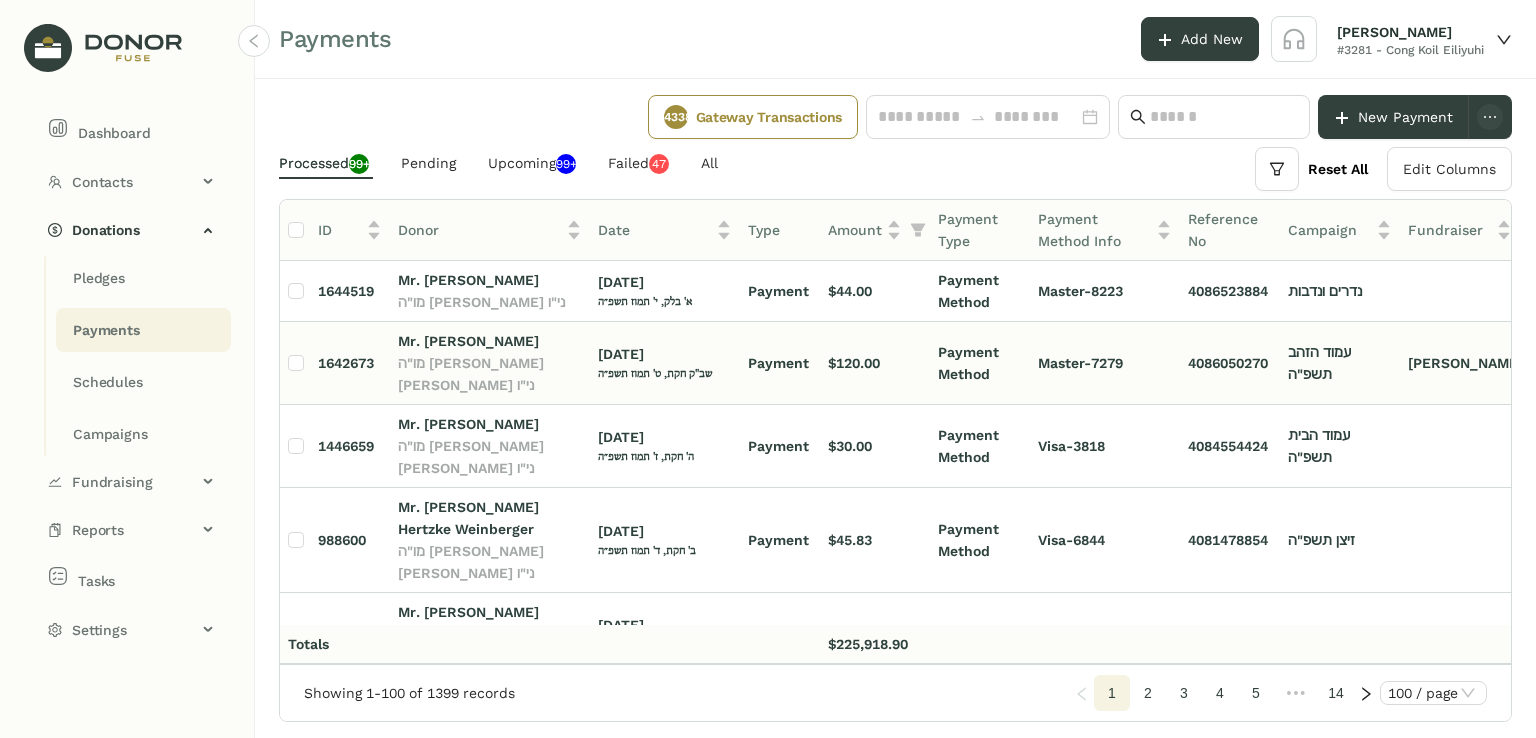 click on "Payment Method" 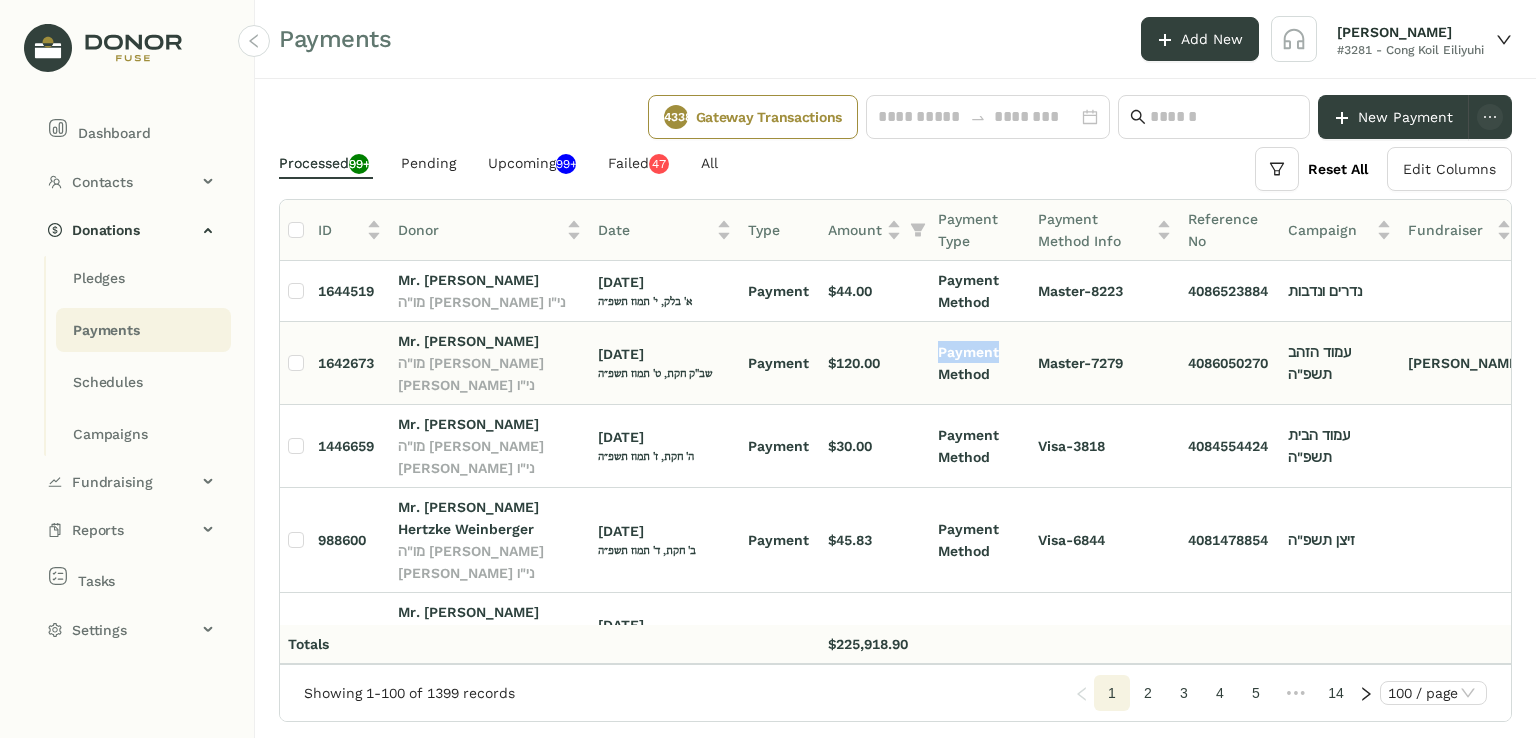 click on "Payment Method" 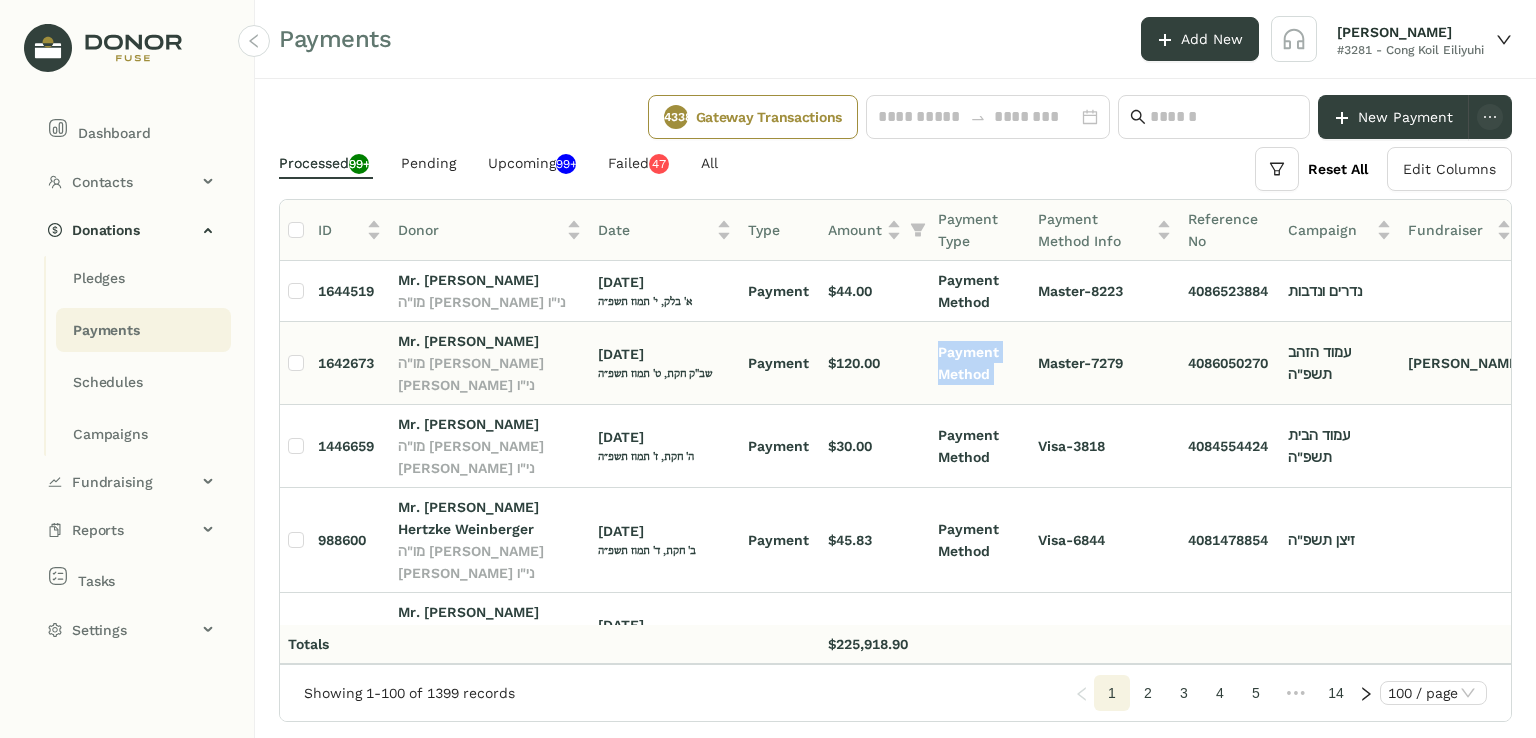 click on "Payment Method" 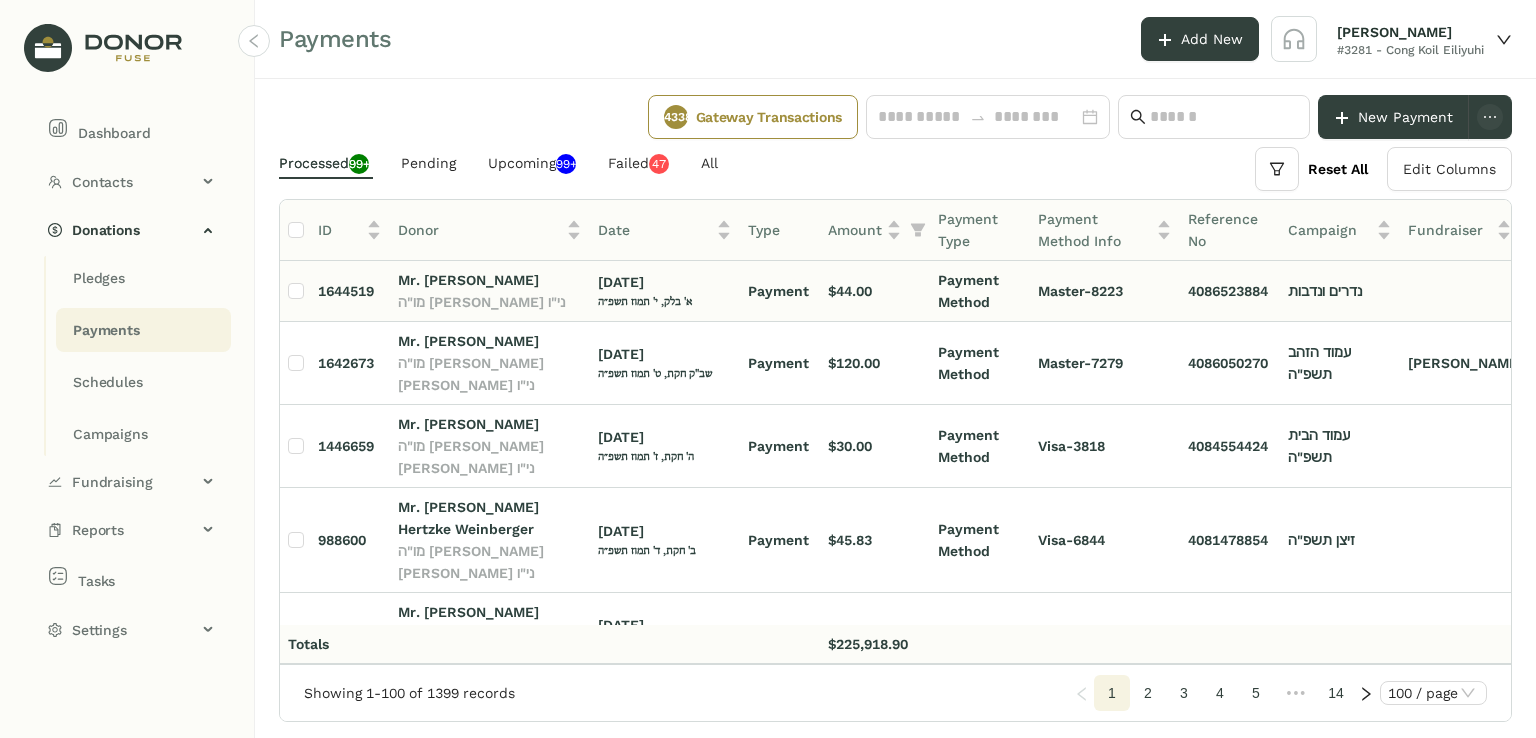 click on "Payment Method" 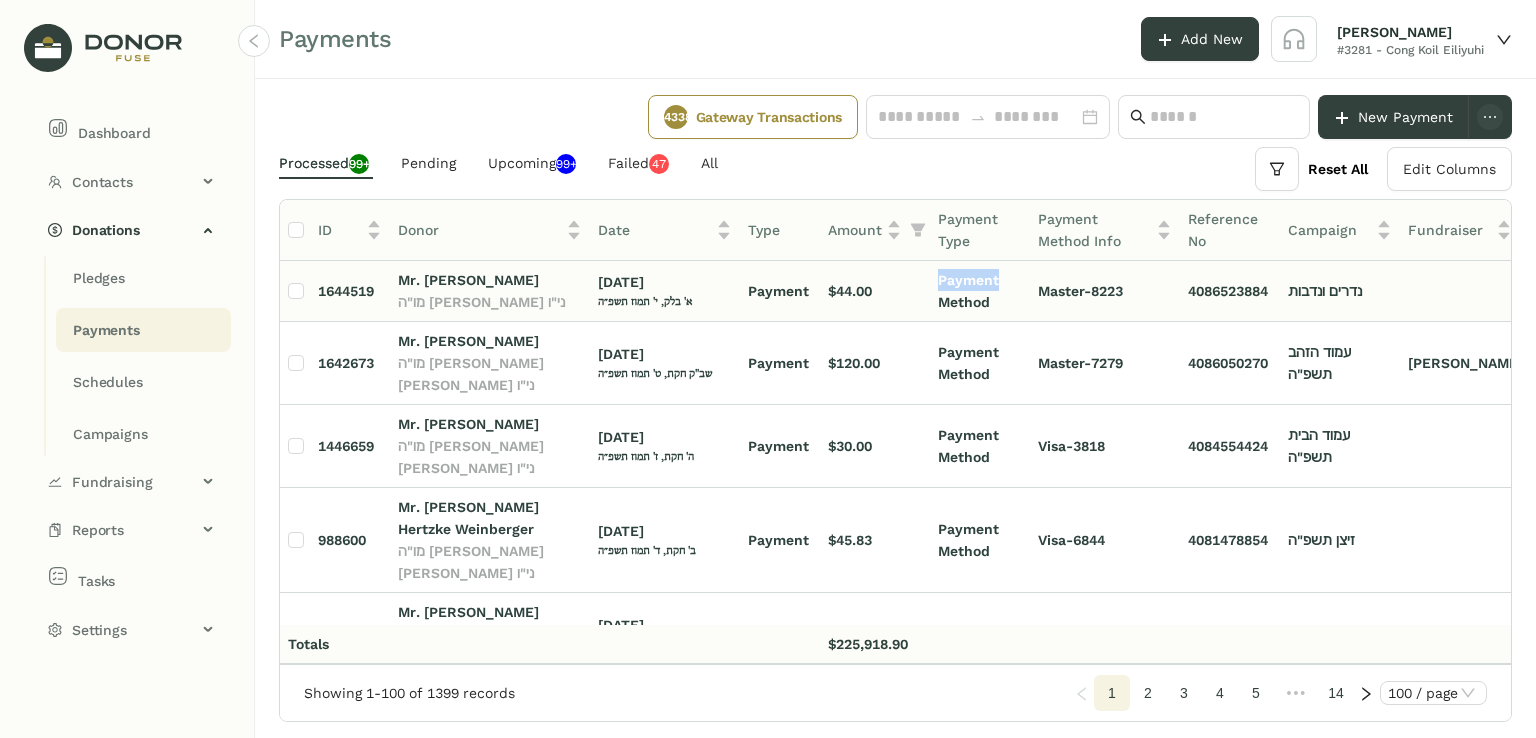 click on "Payment Method" 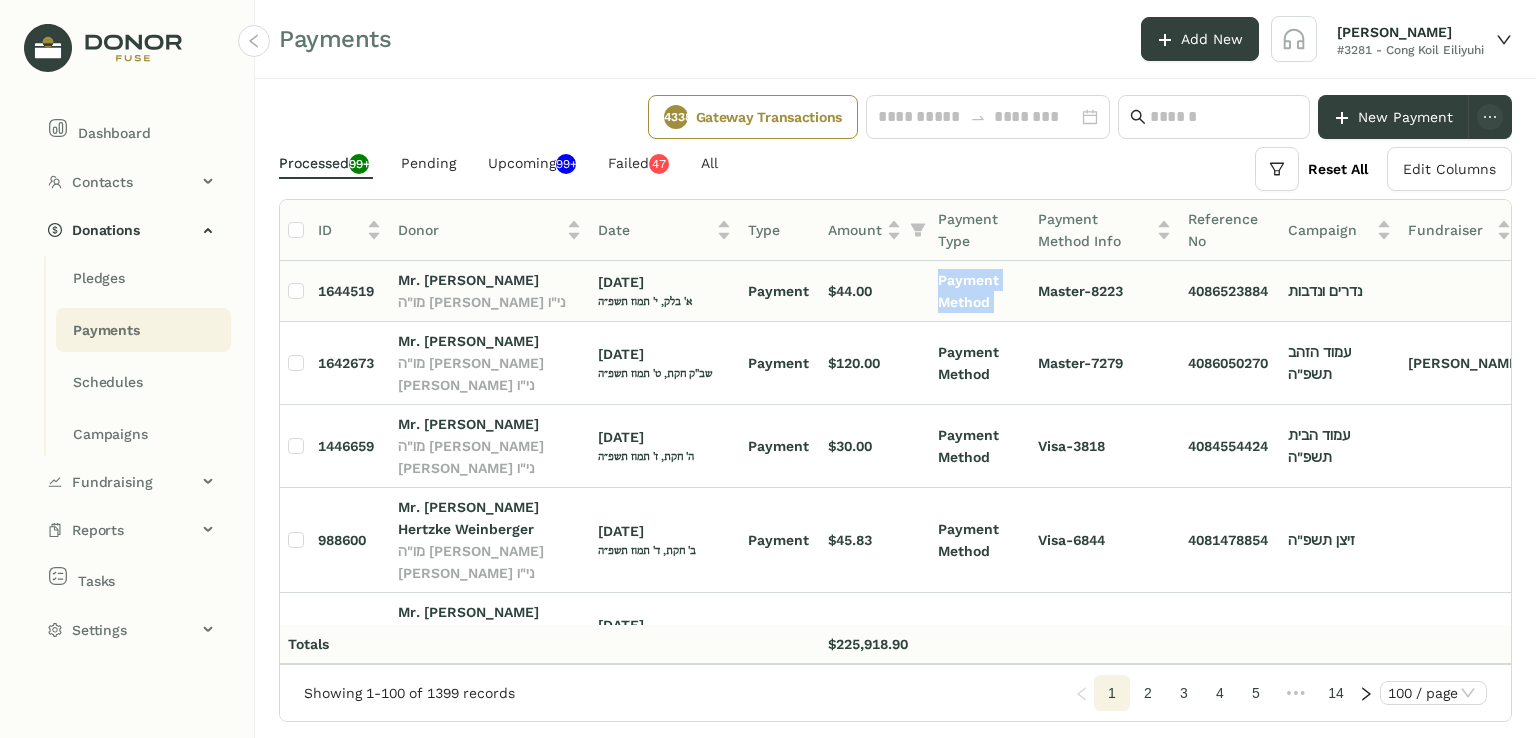 click on "Payment Method" 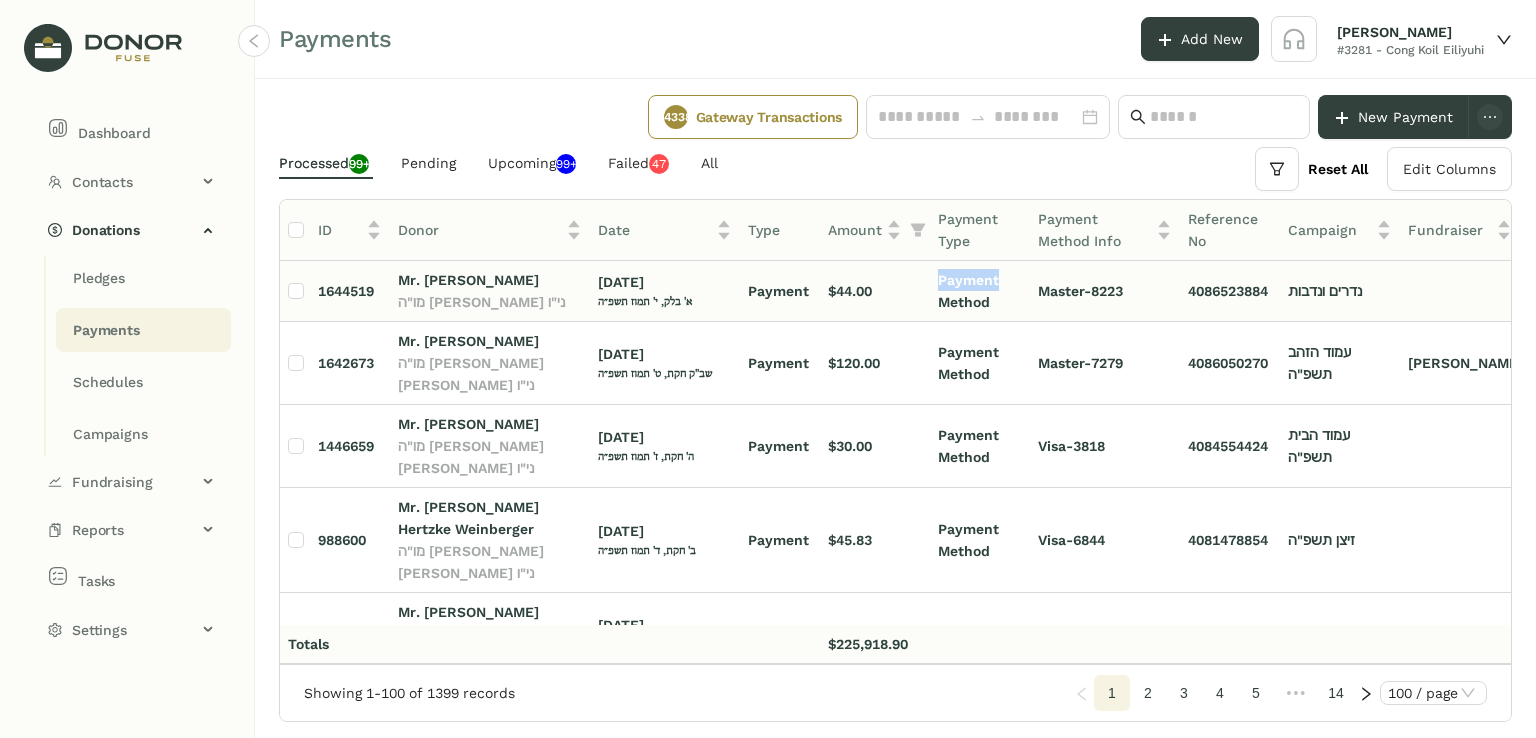 click on "Payment Method" 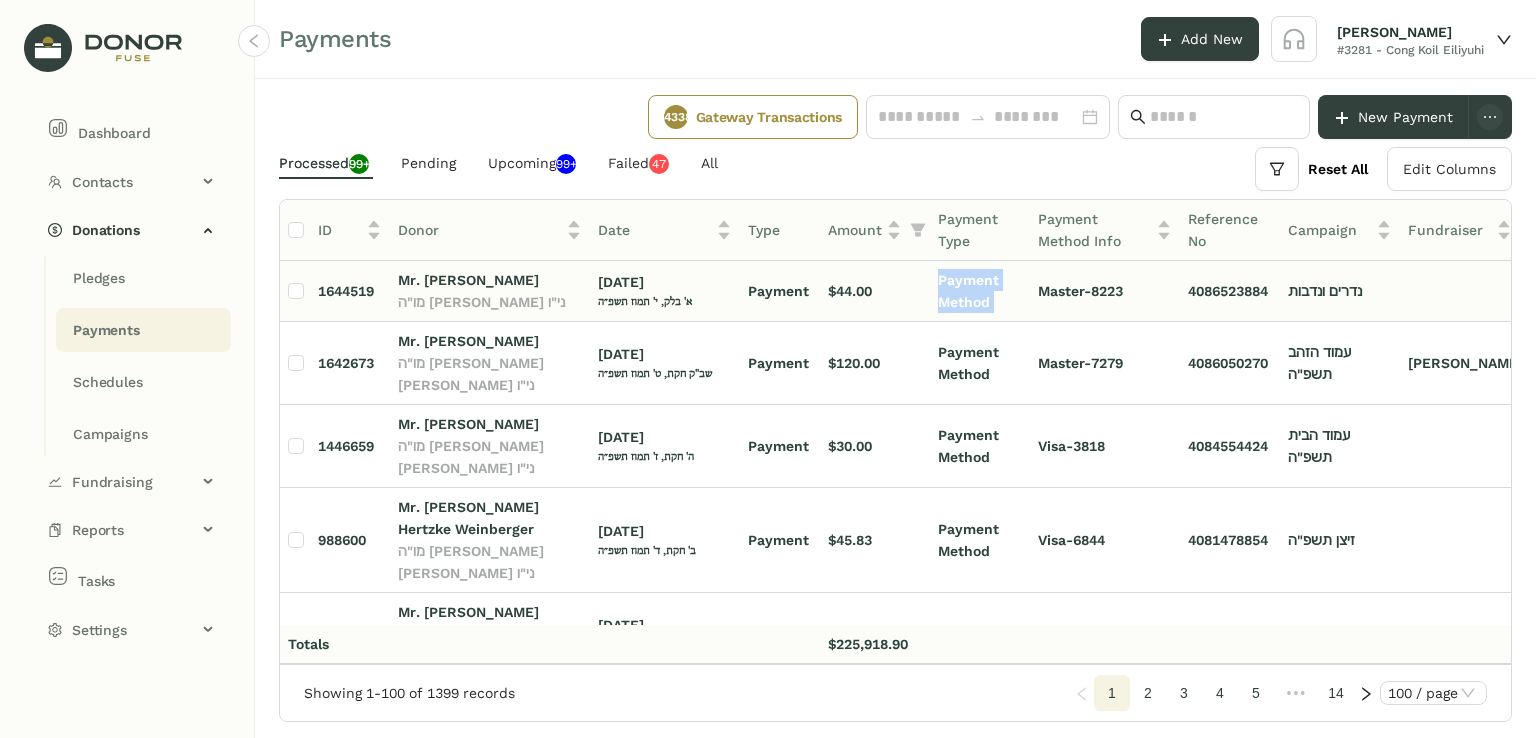 click on "Payment Method" 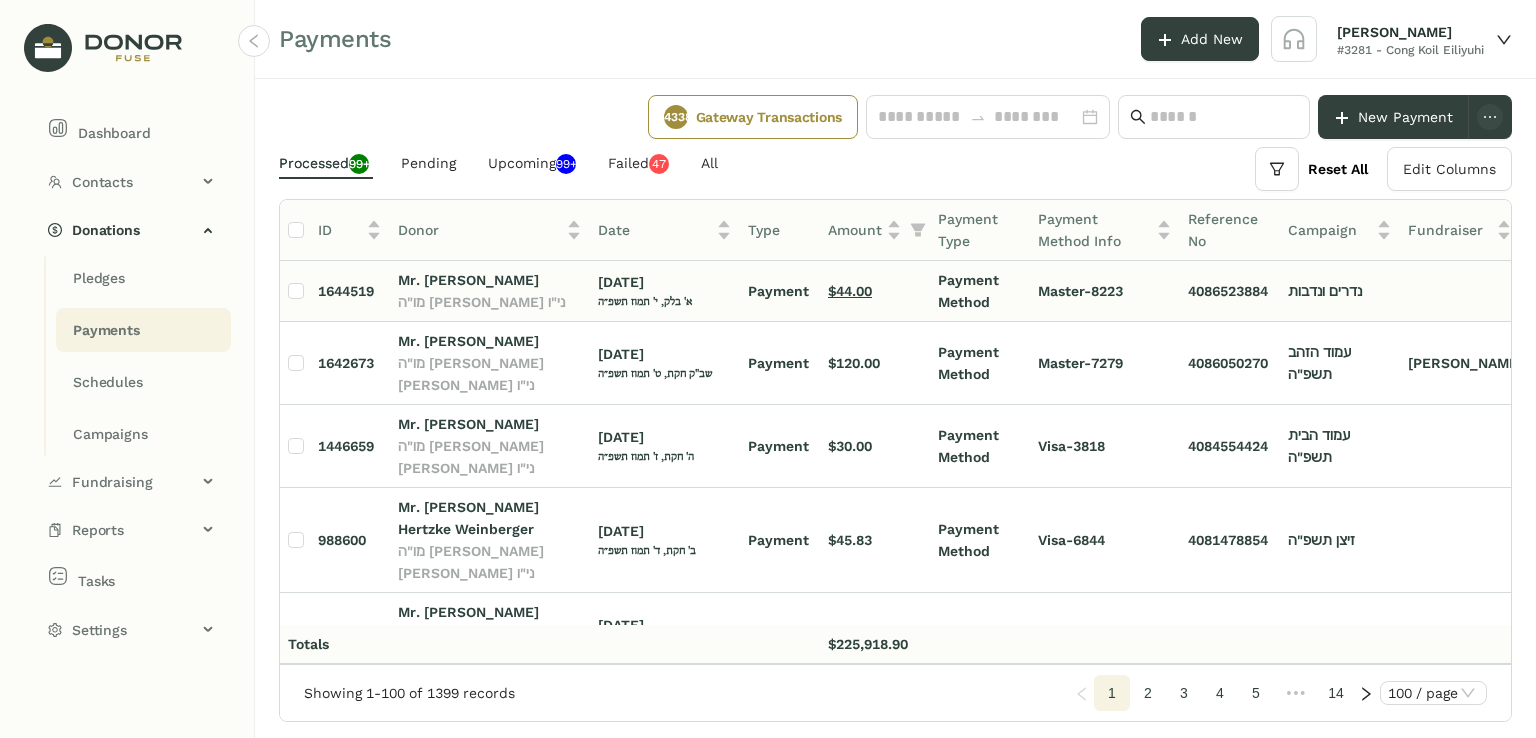 click on "$44.00" 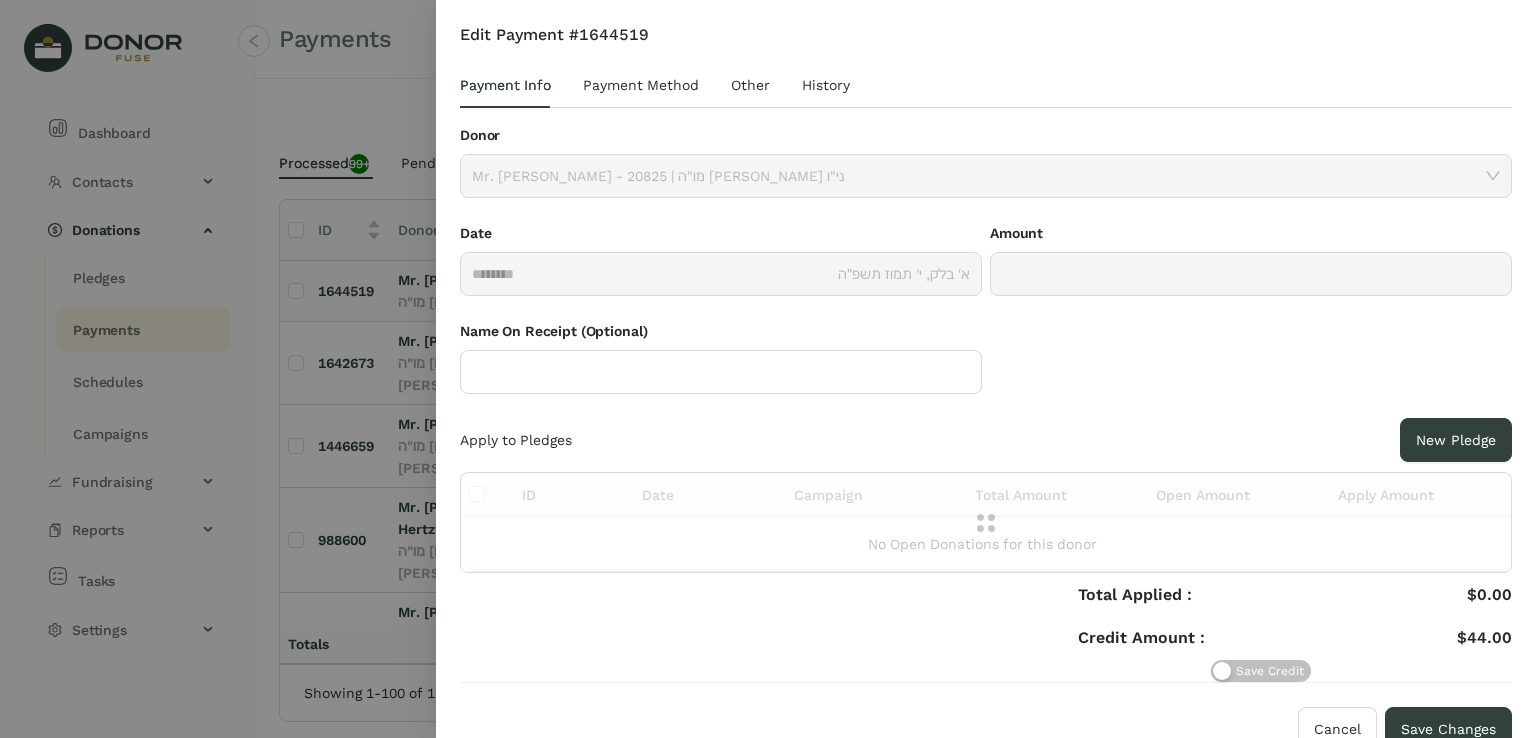 type on "******" 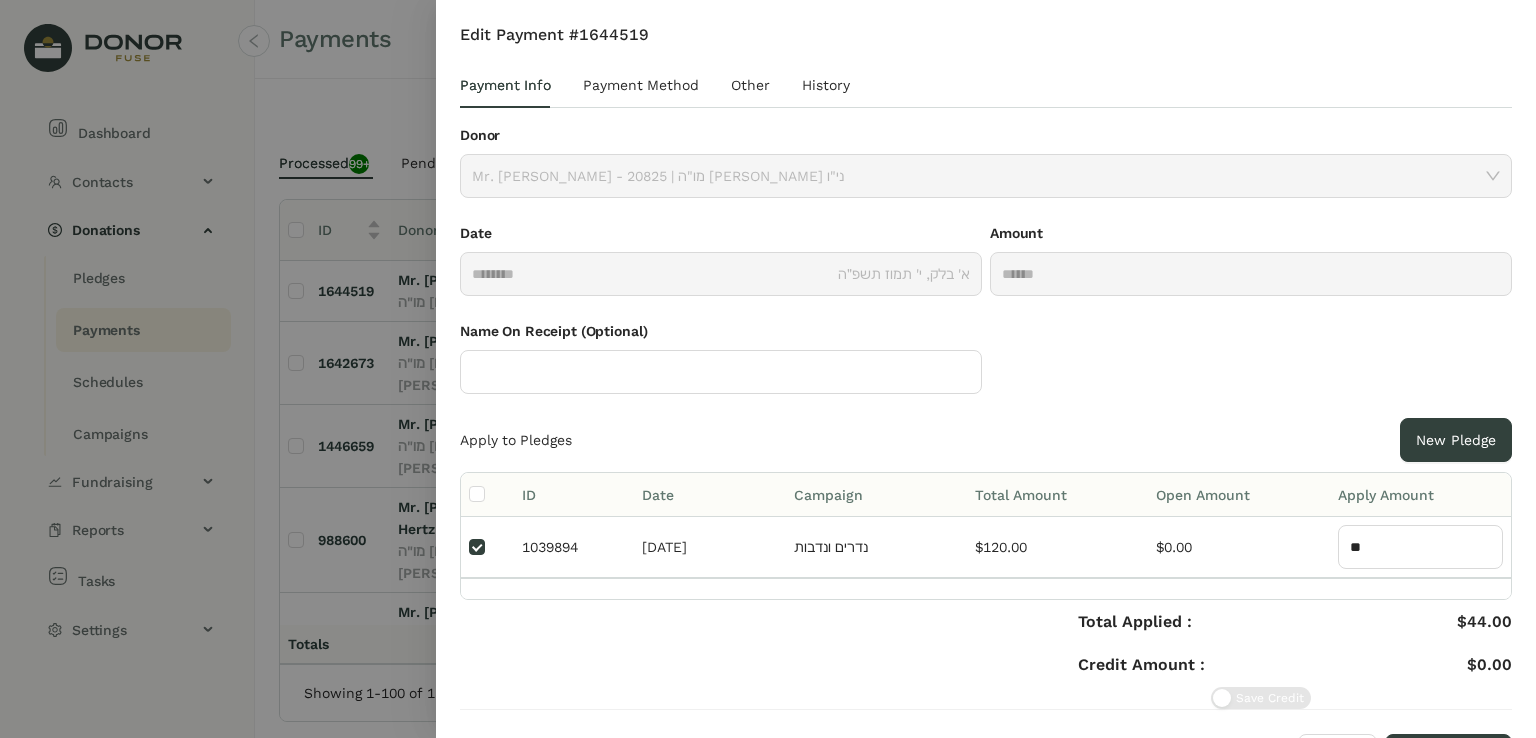 scroll, scrollTop: 37, scrollLeft: 0, axis: vertical 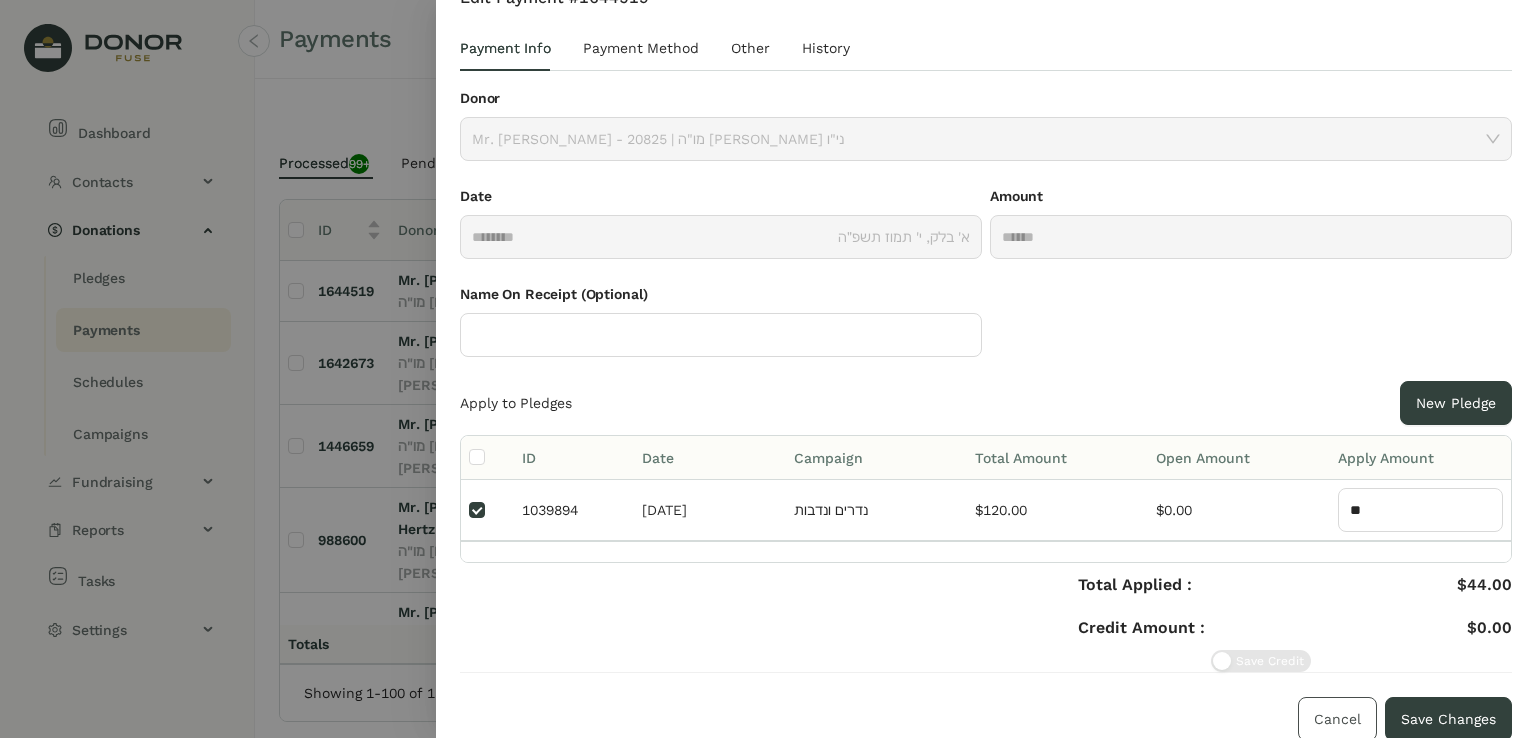 click on "Cancel" at bounding box center [1337, 719] 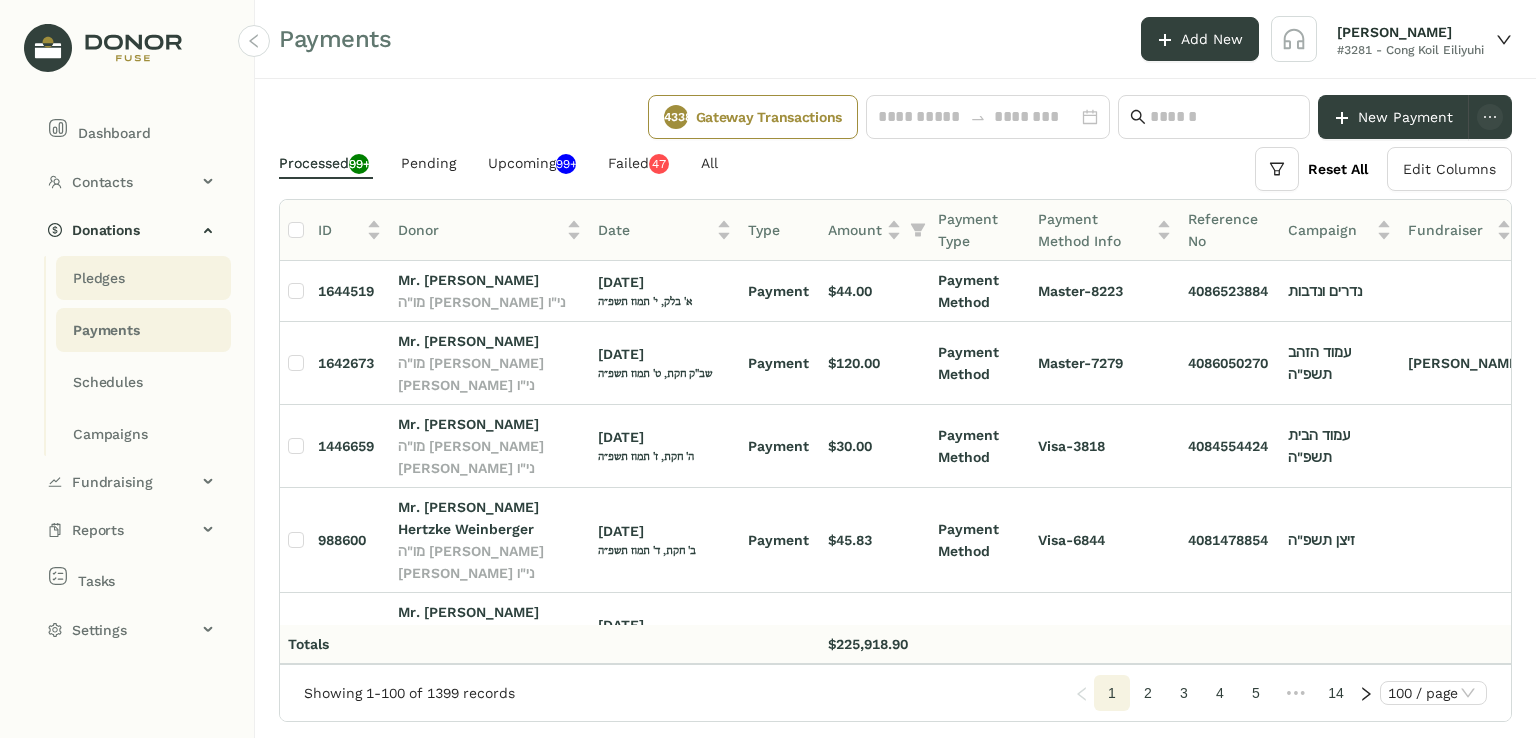 click on "Pledges" 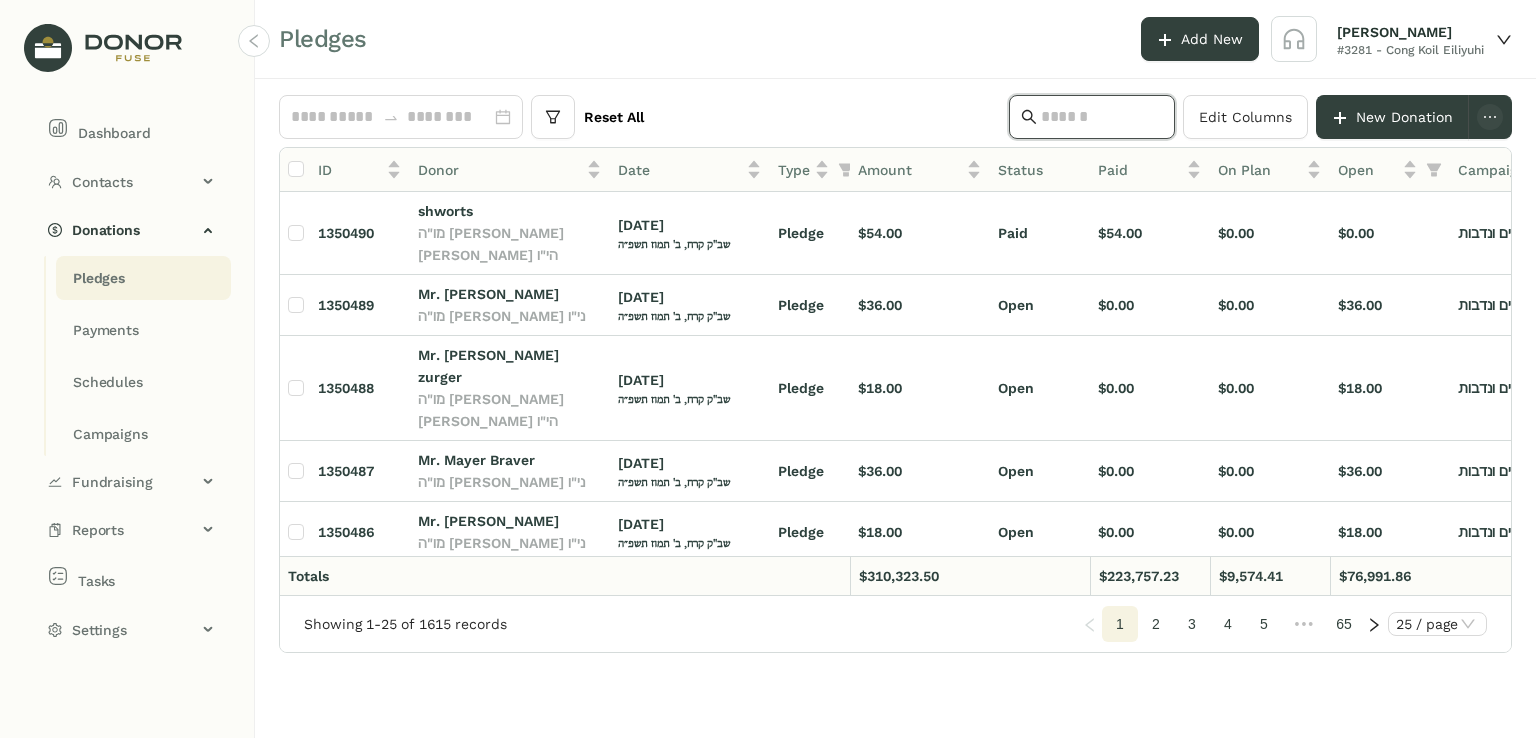 click 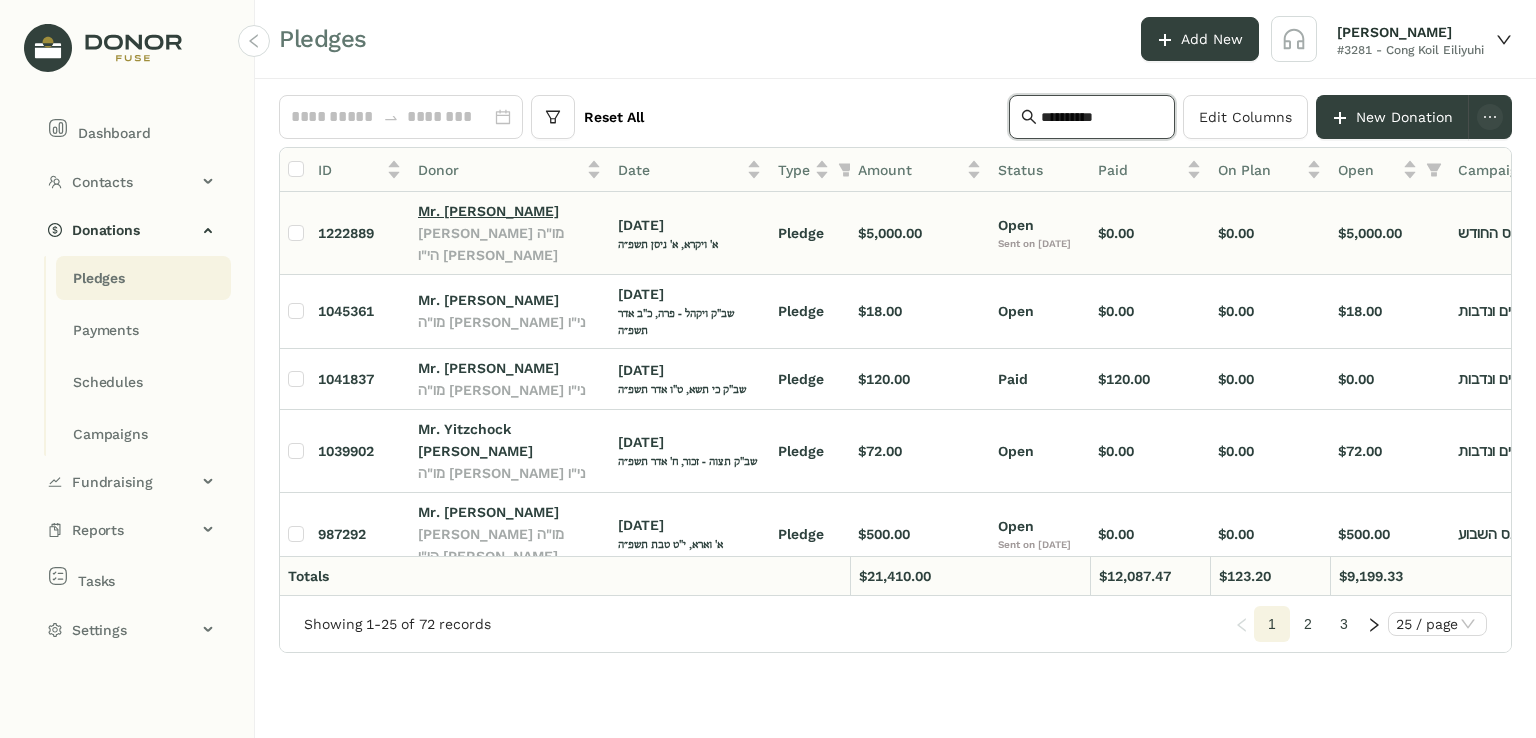 type on "**********" 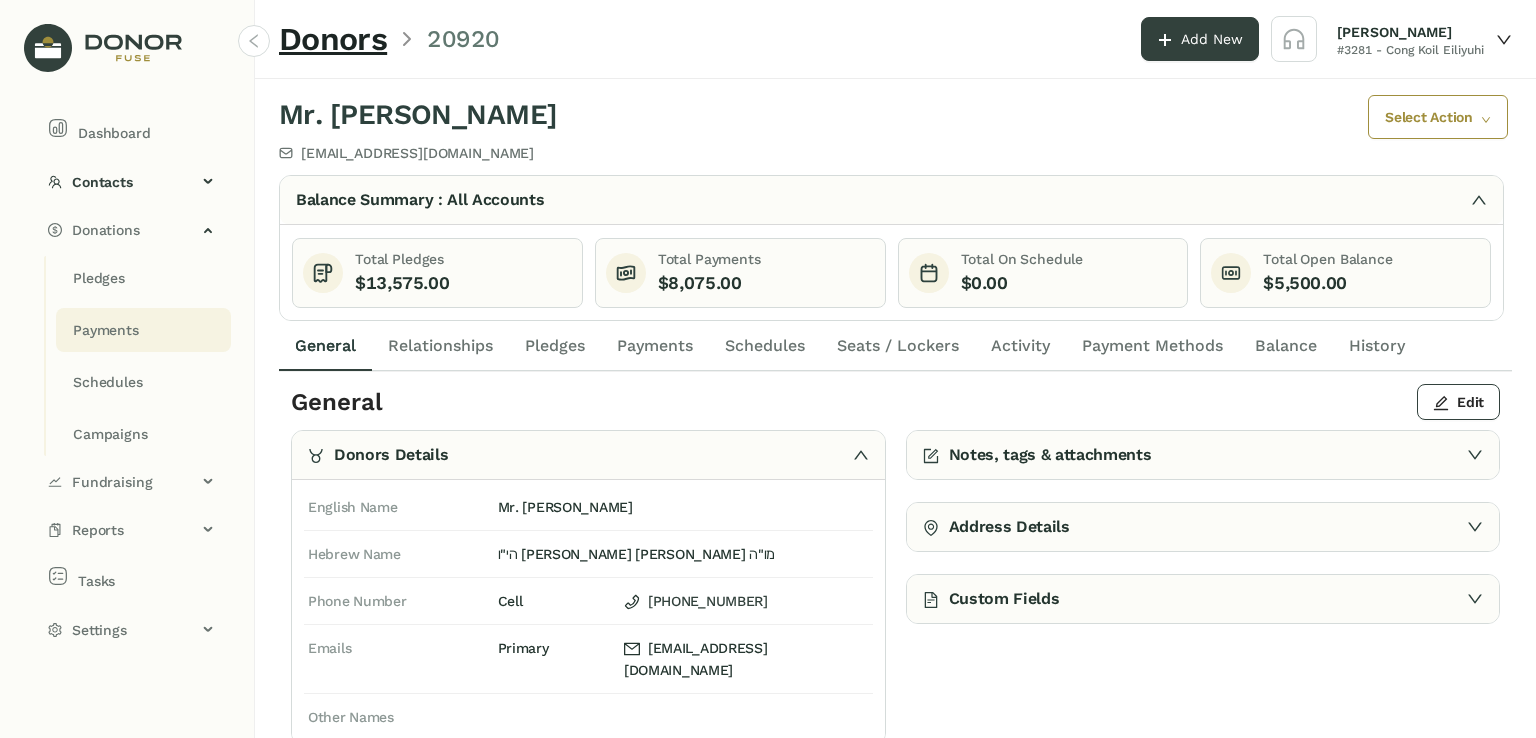 click on "Payments" 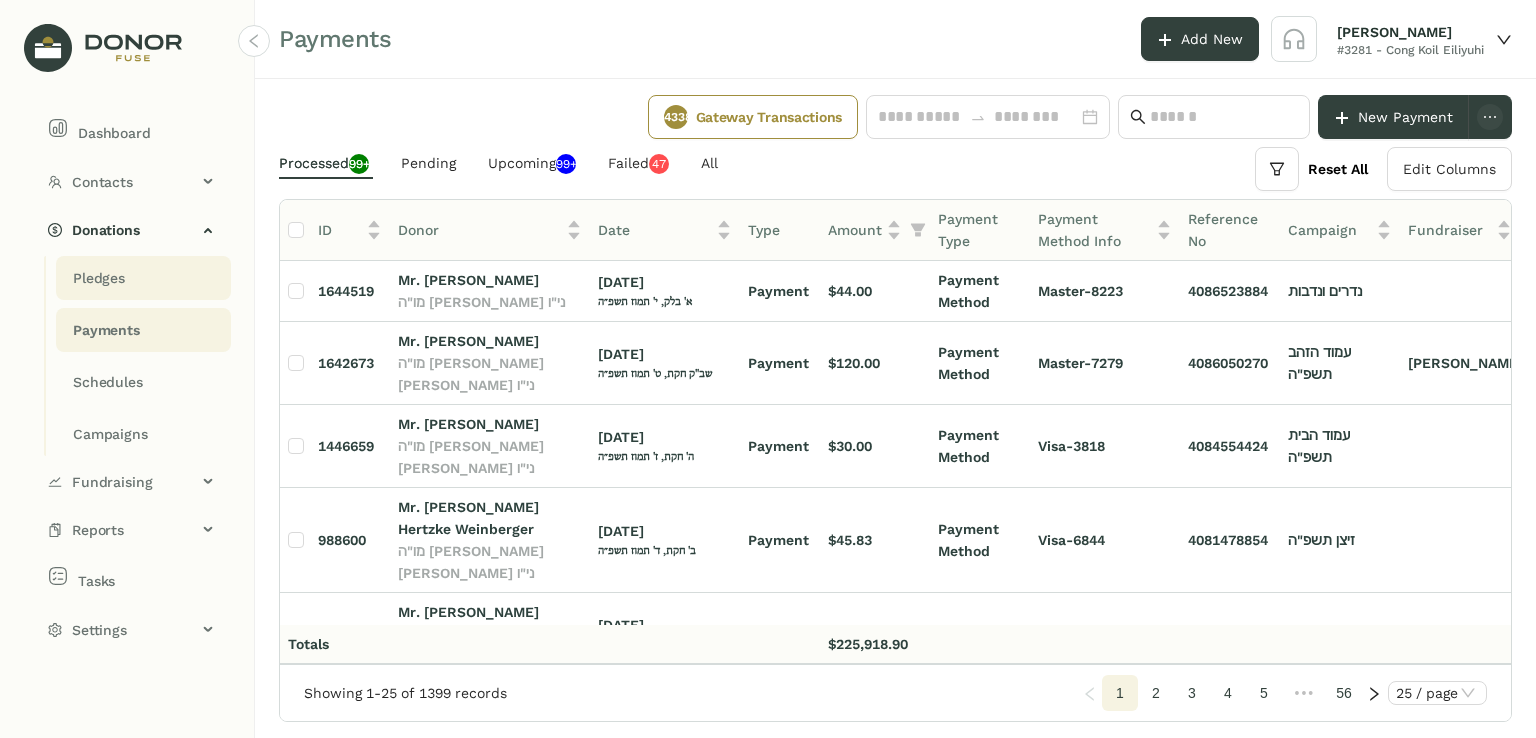 click on "Pledges" 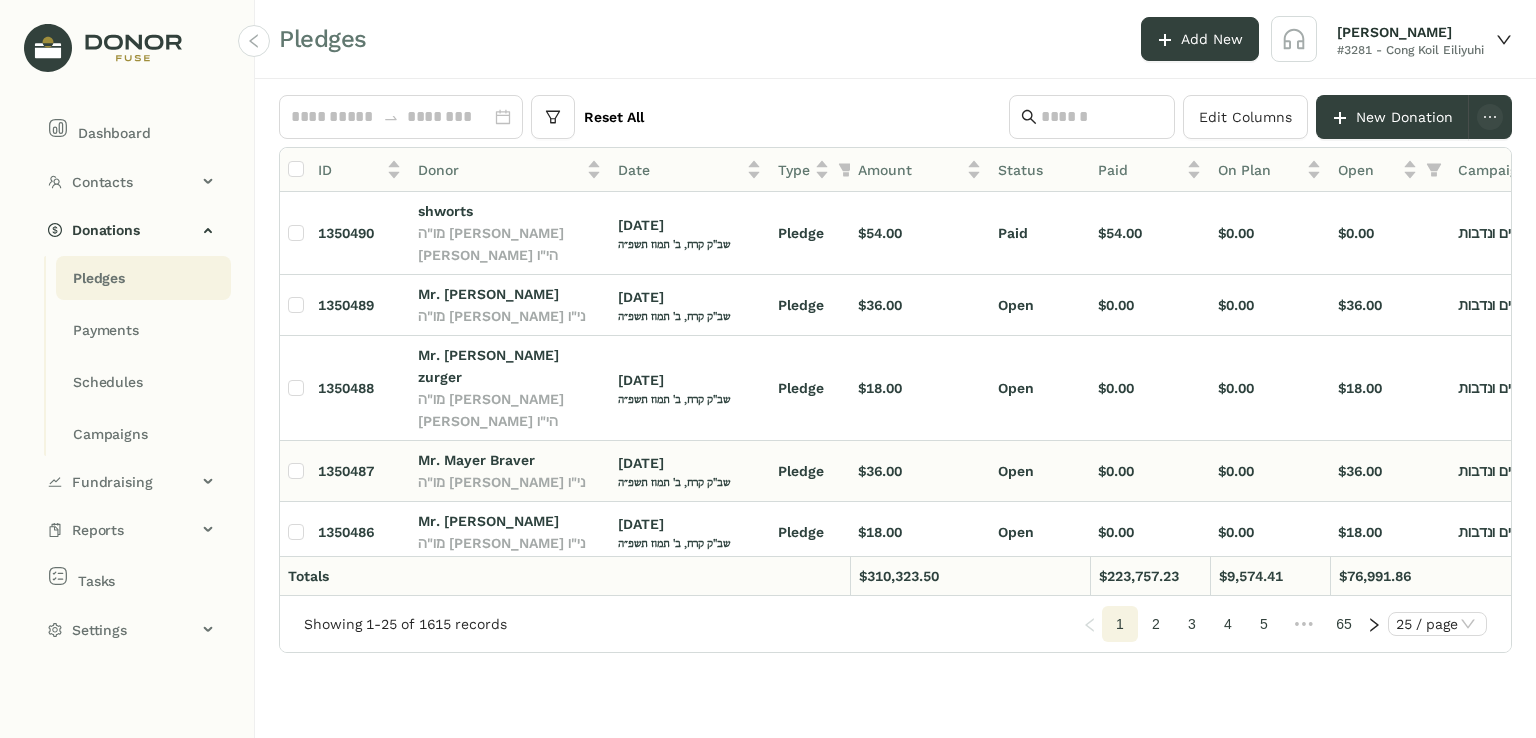 click on "Mr. Mayer Braver" 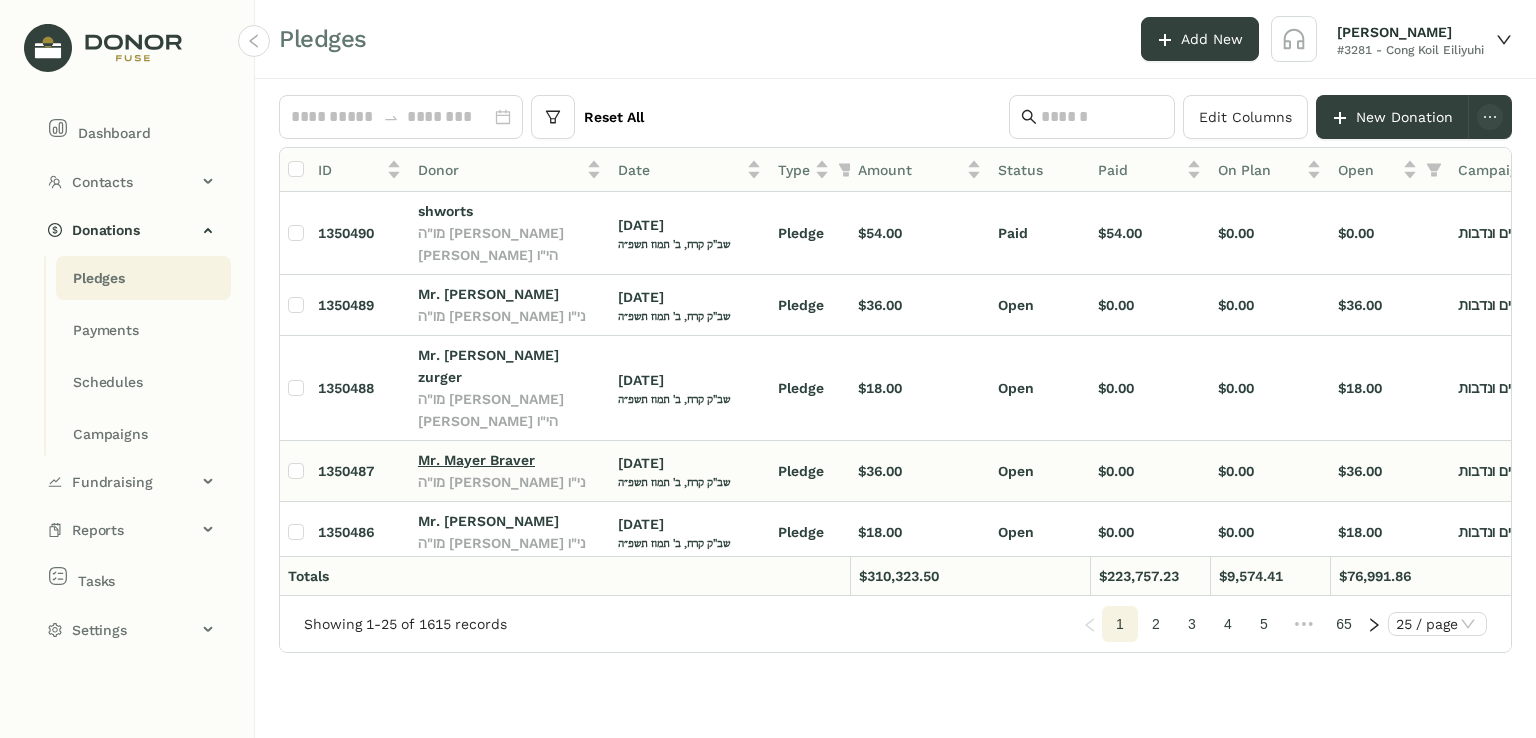 click on "Mr. Mayer Braver" 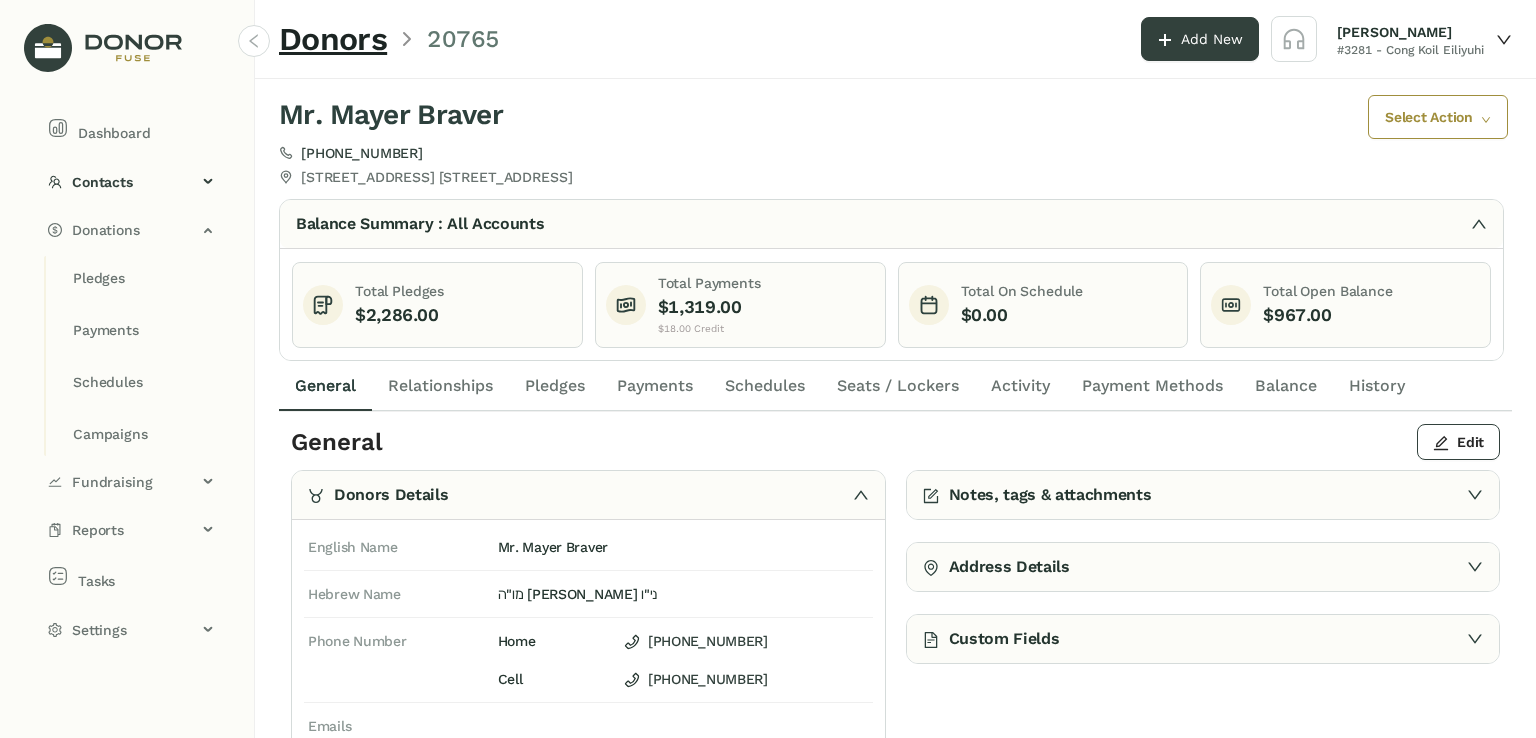 click on "$1,319.00" 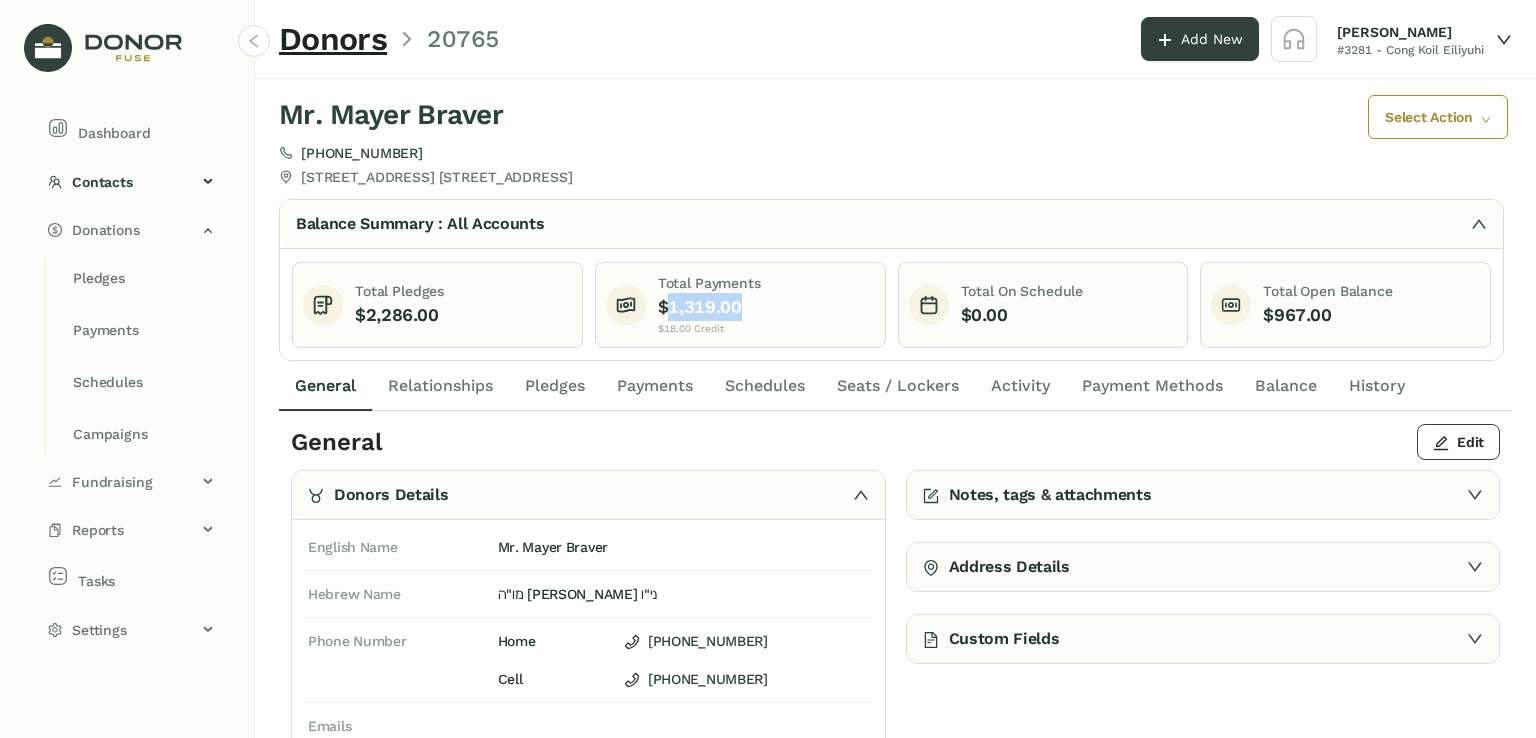 click on "$1,319.00" 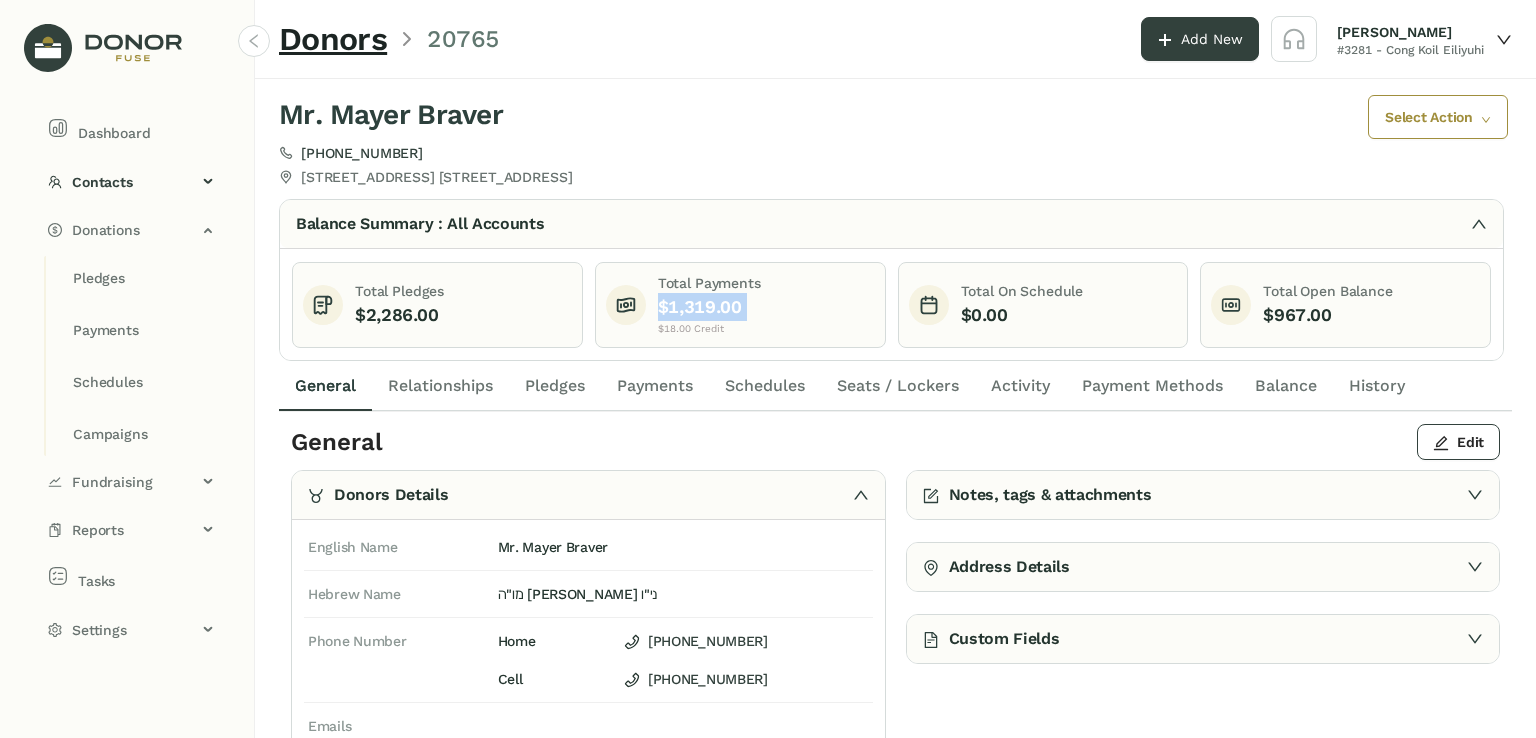 click on "$1,319.00" 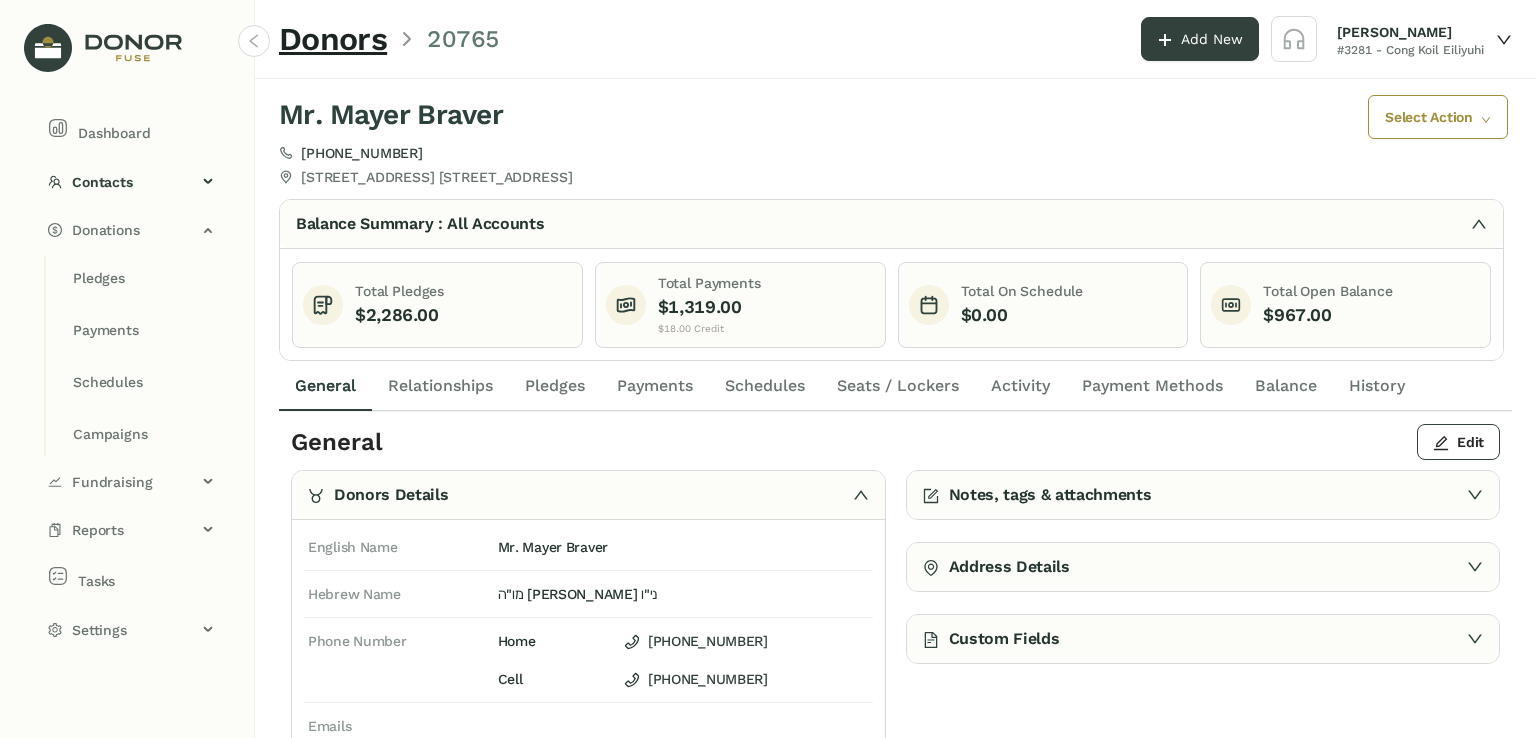 click on "$967.00" 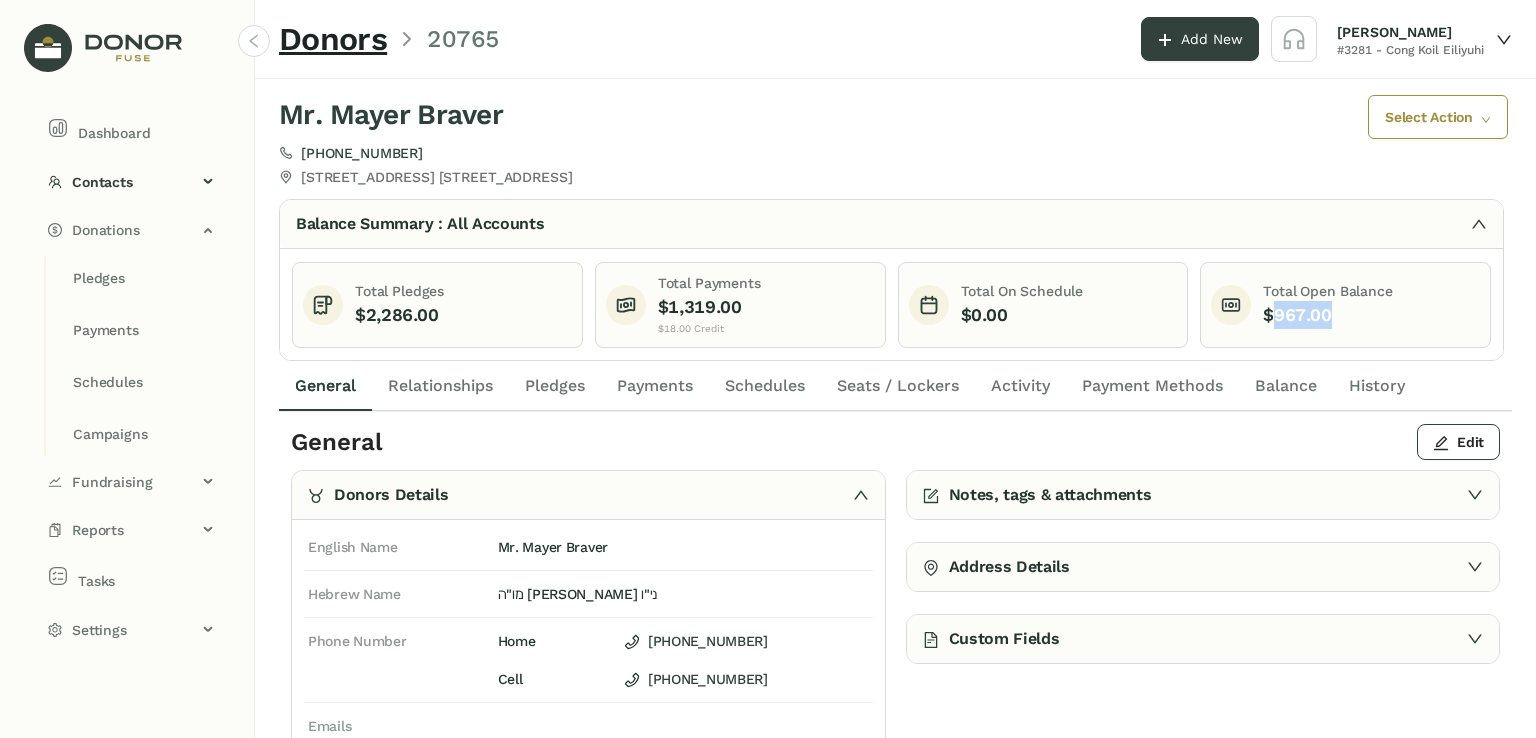 click on "$967.00" 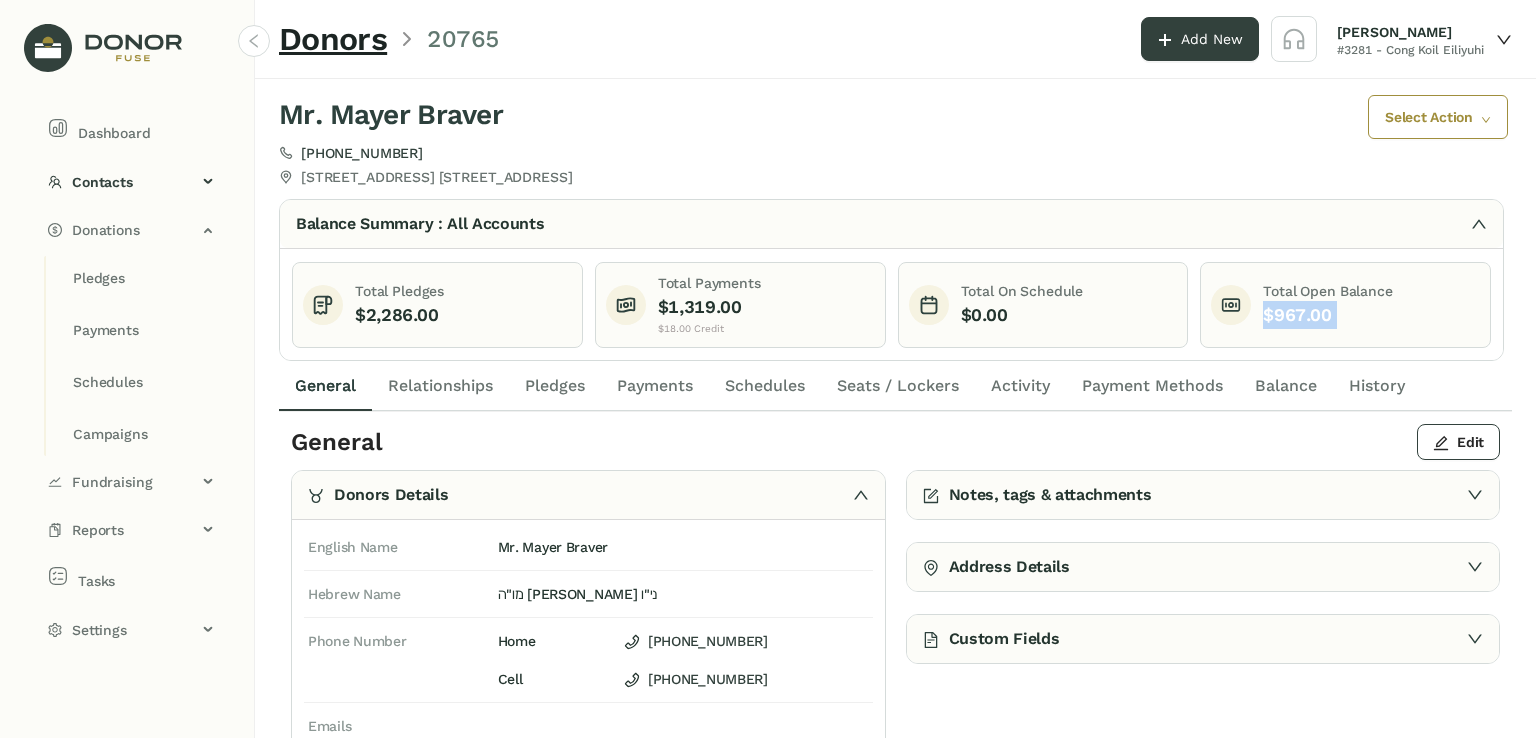 click on "$967.00" 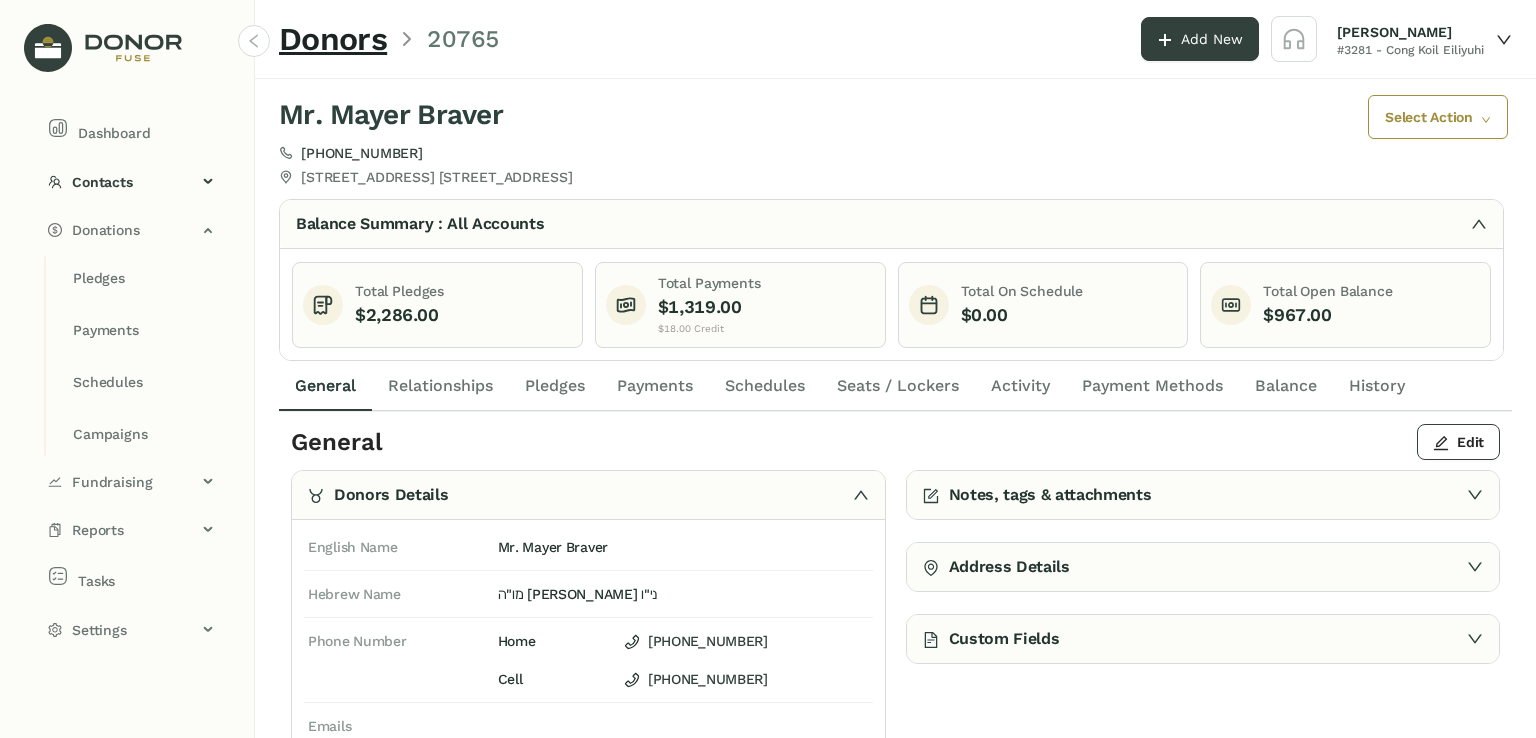 click on "Total Open Balance" 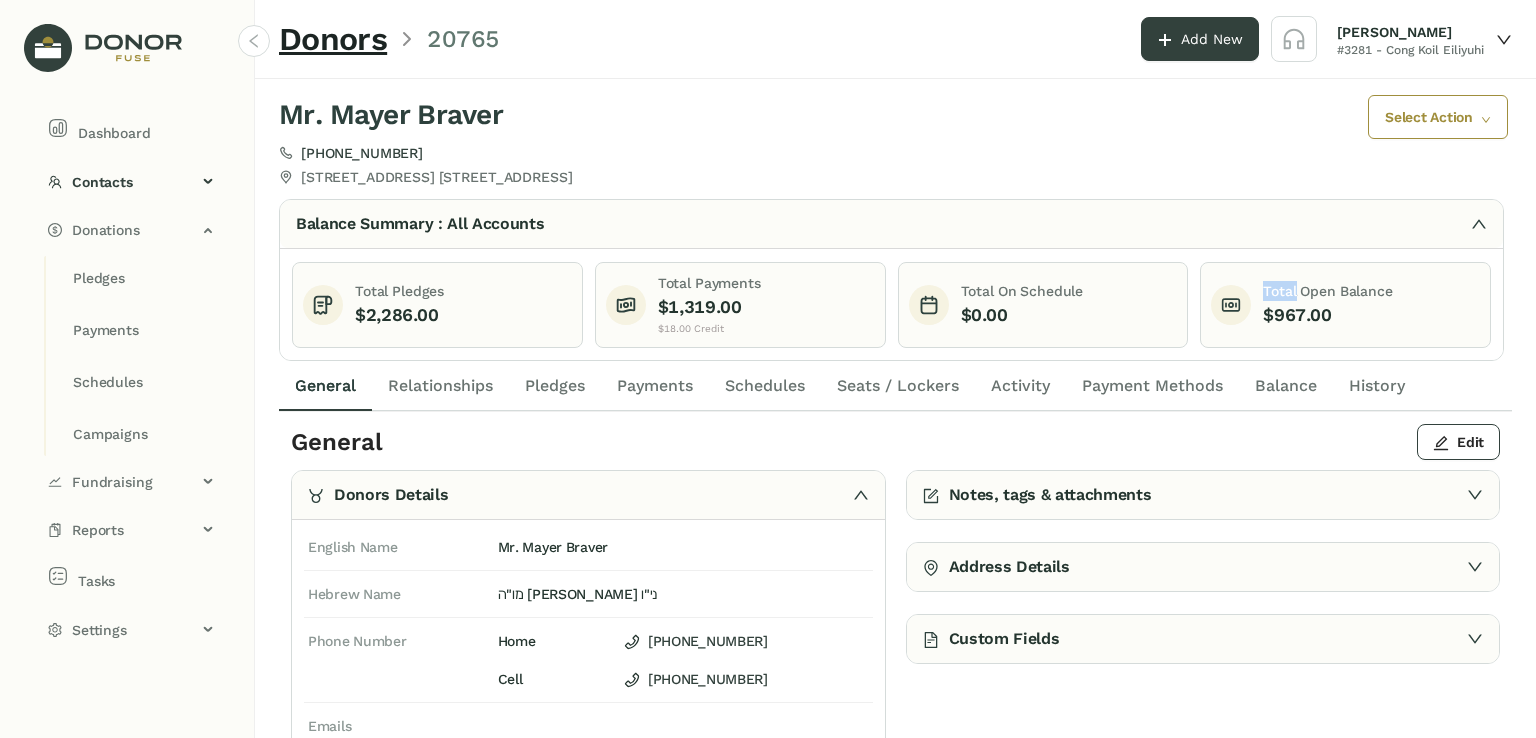 click on "Total Open Balance" 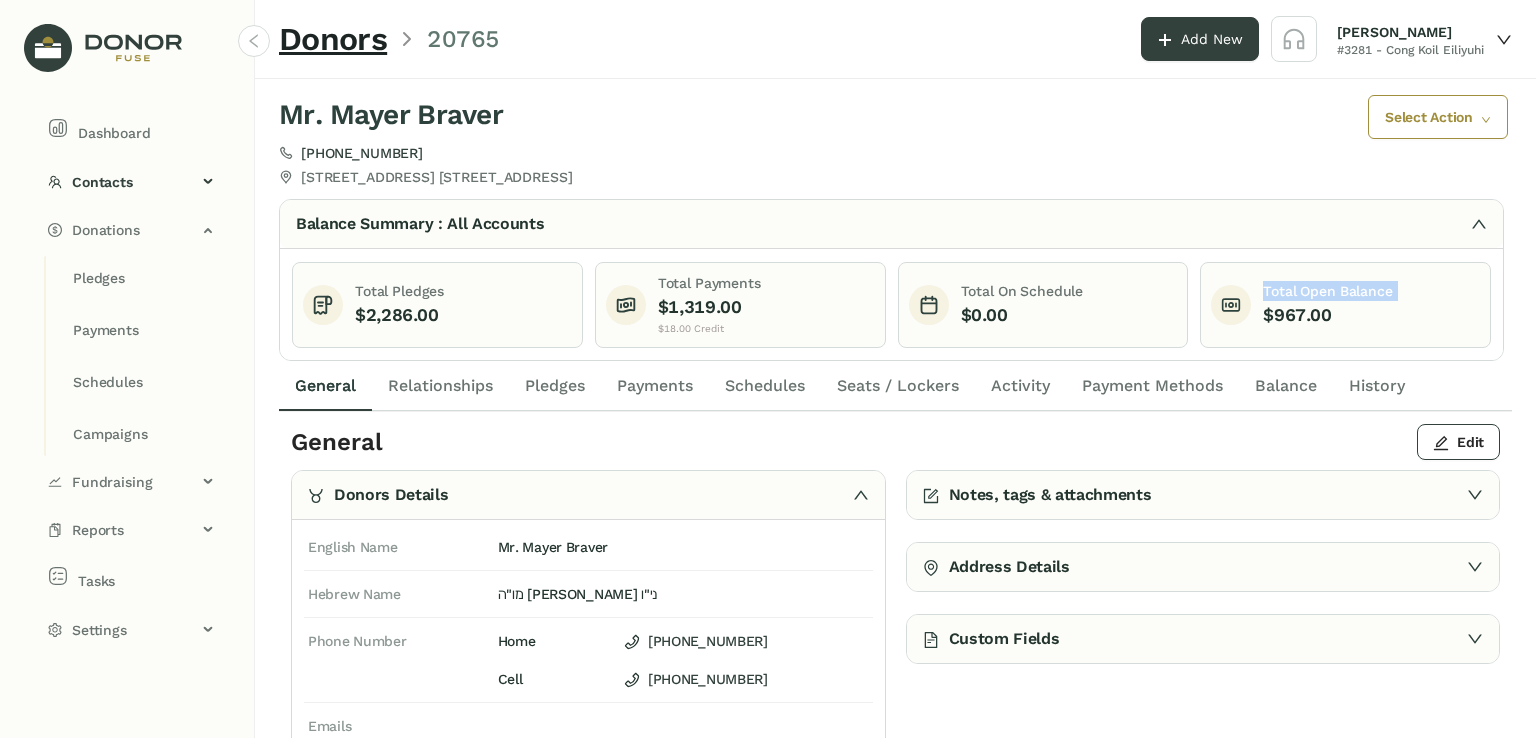 click on "Total Open Balance" 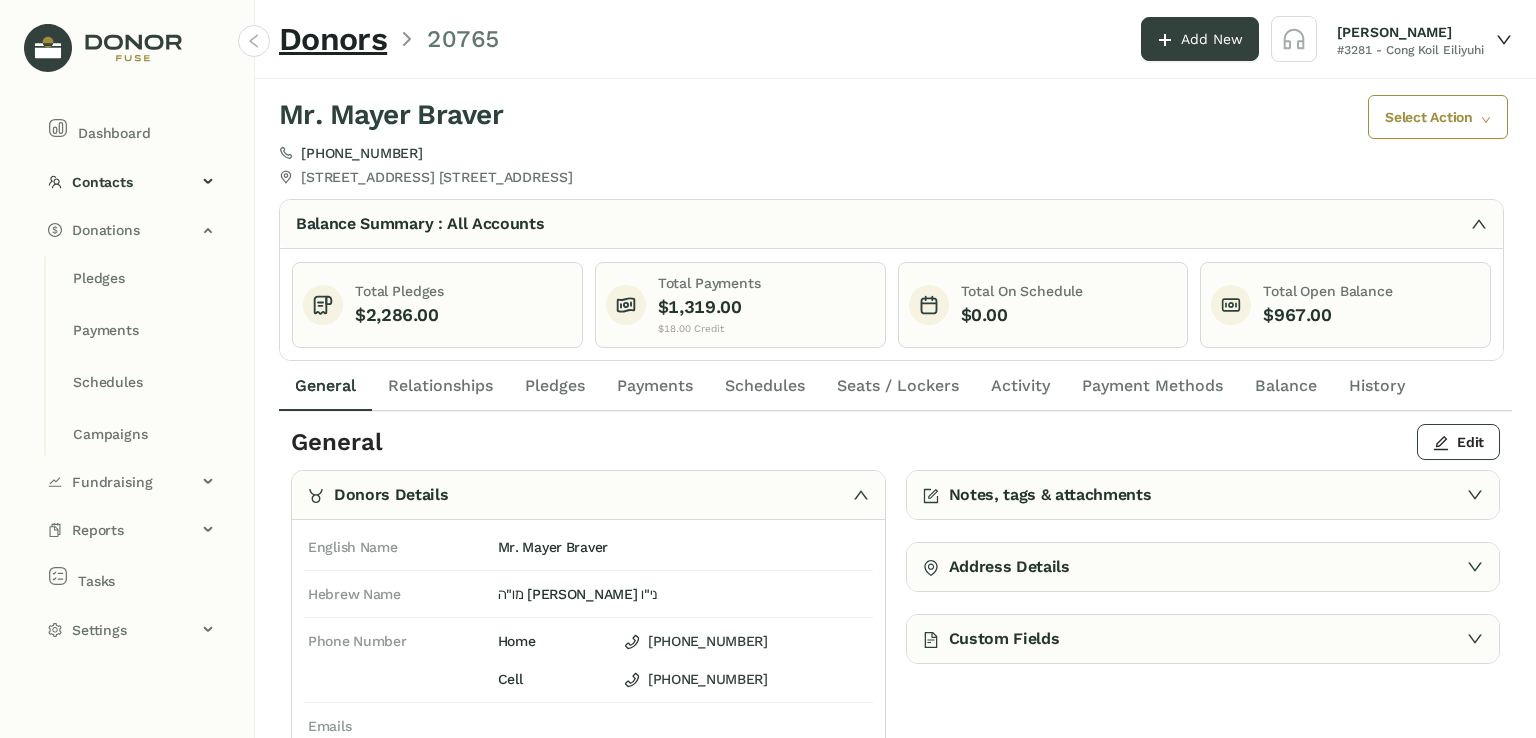 click on "Total On Schedule" 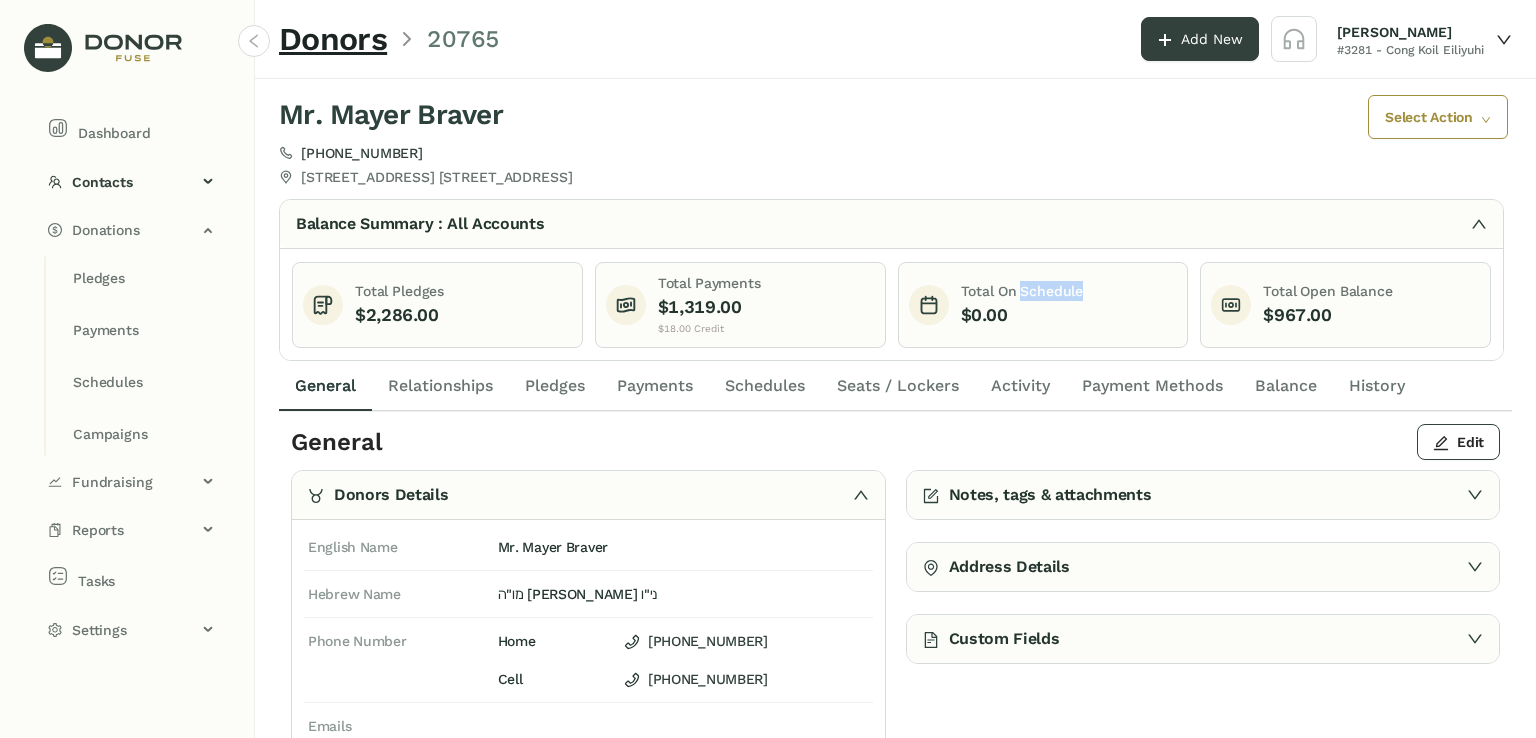 click on "Total On Schedule" 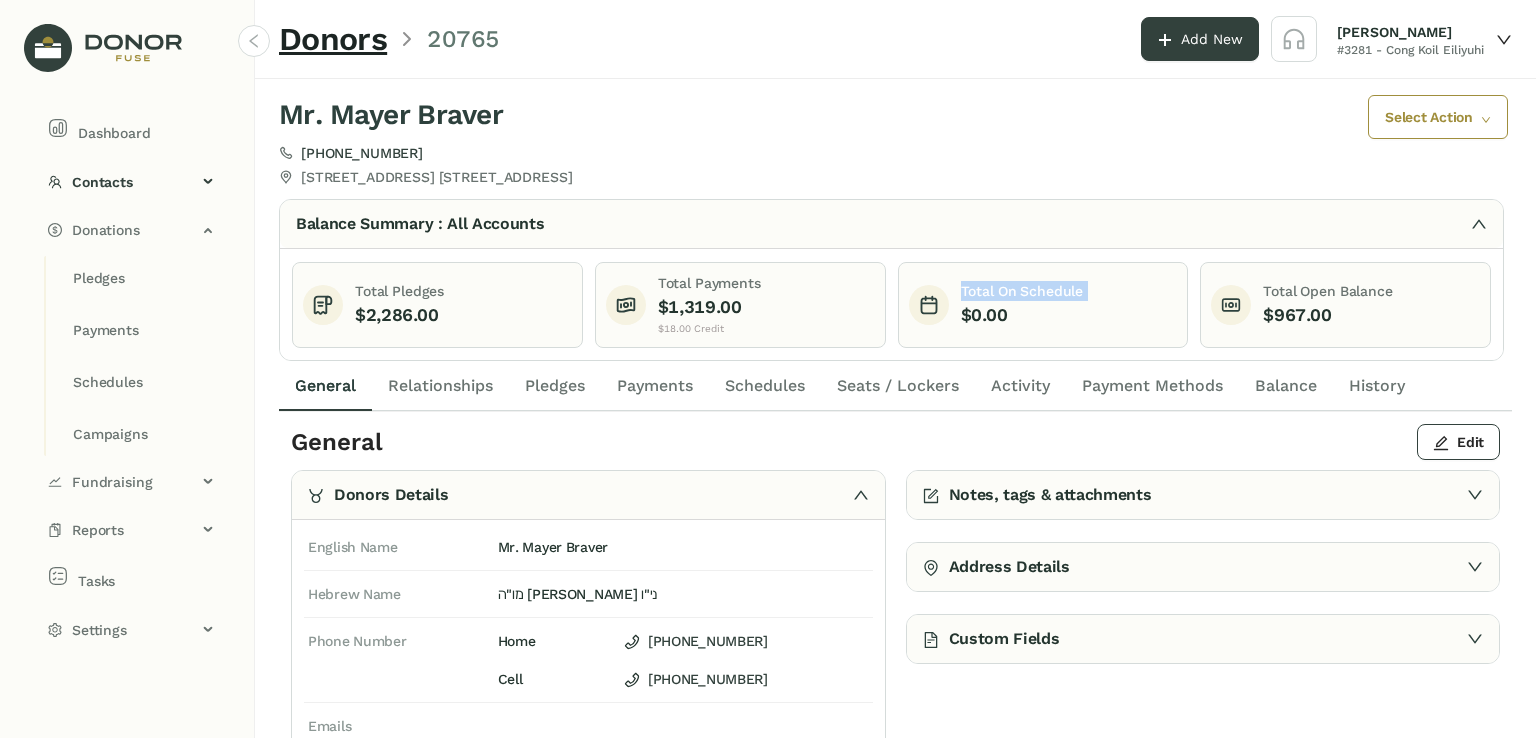 click on "Total On Schedule" 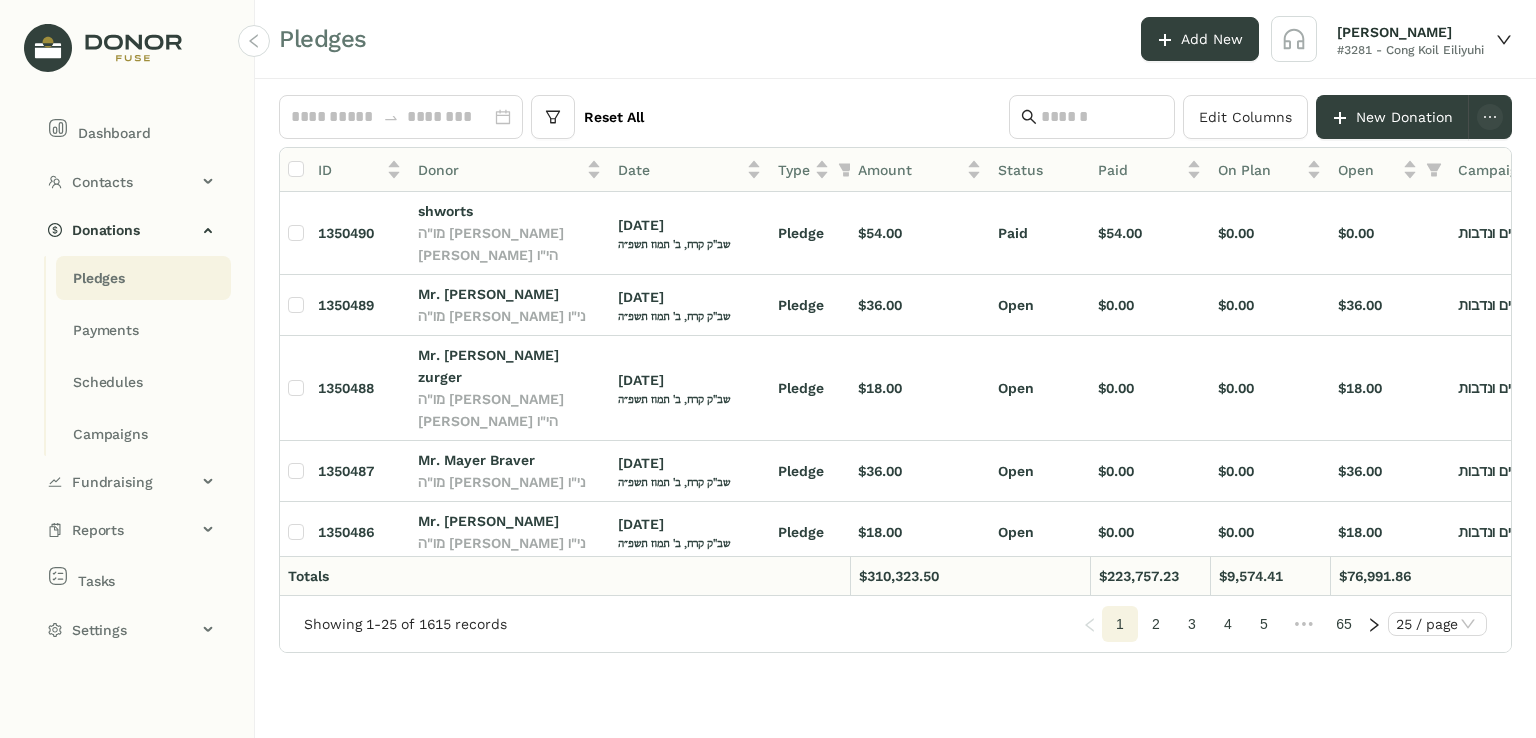 click on "מו"ה [PERSON_NAME] ני"ו" 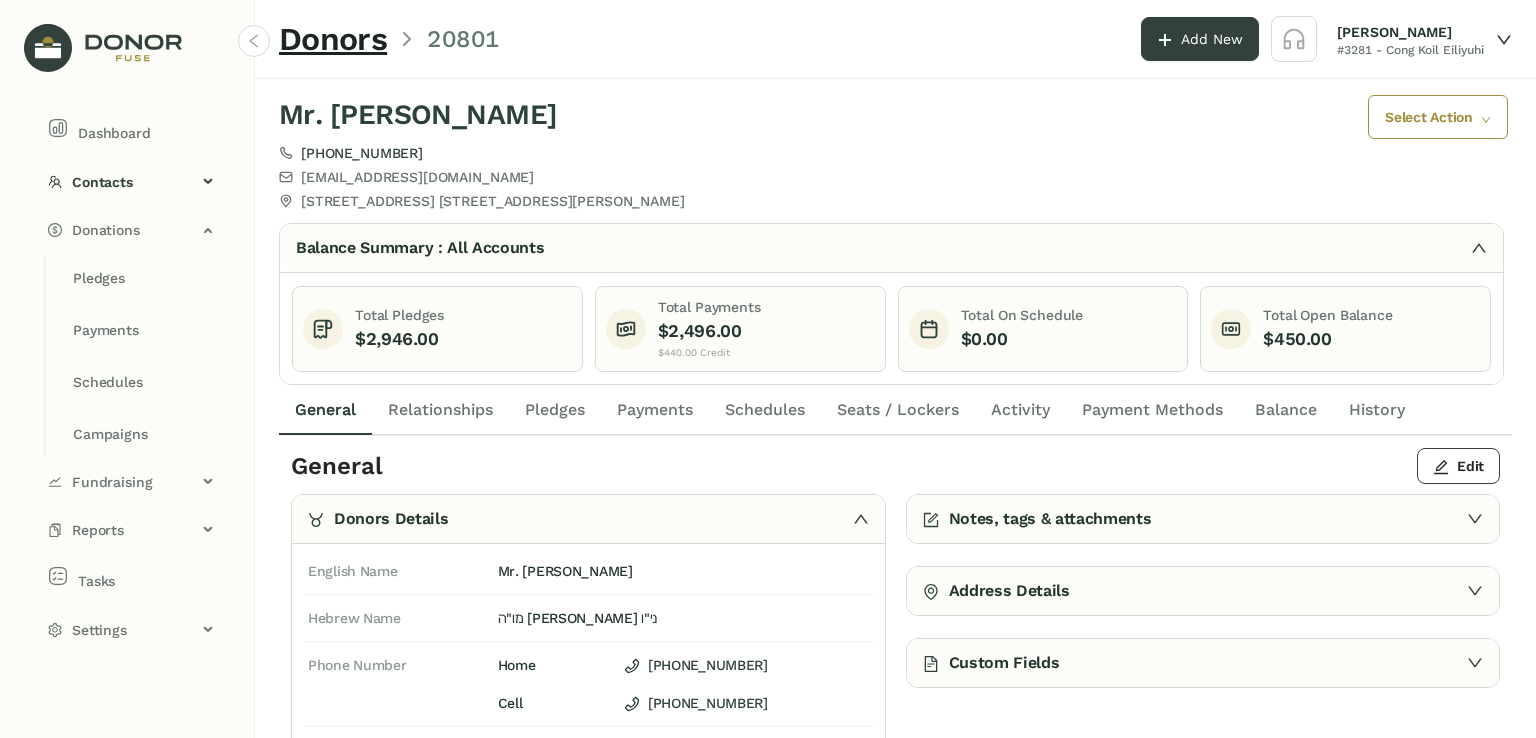 click on "$2,496.00" 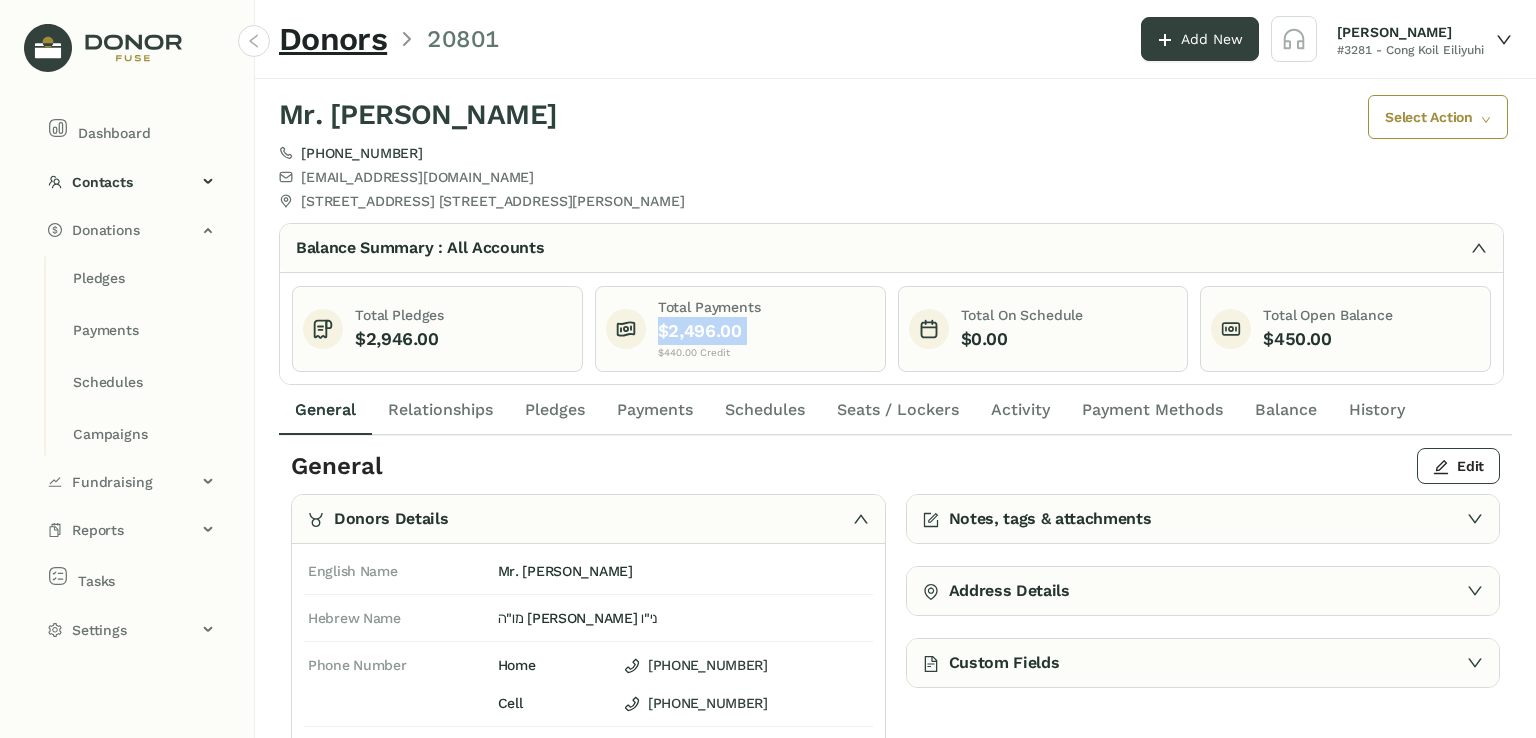 click on "$2,496.00" 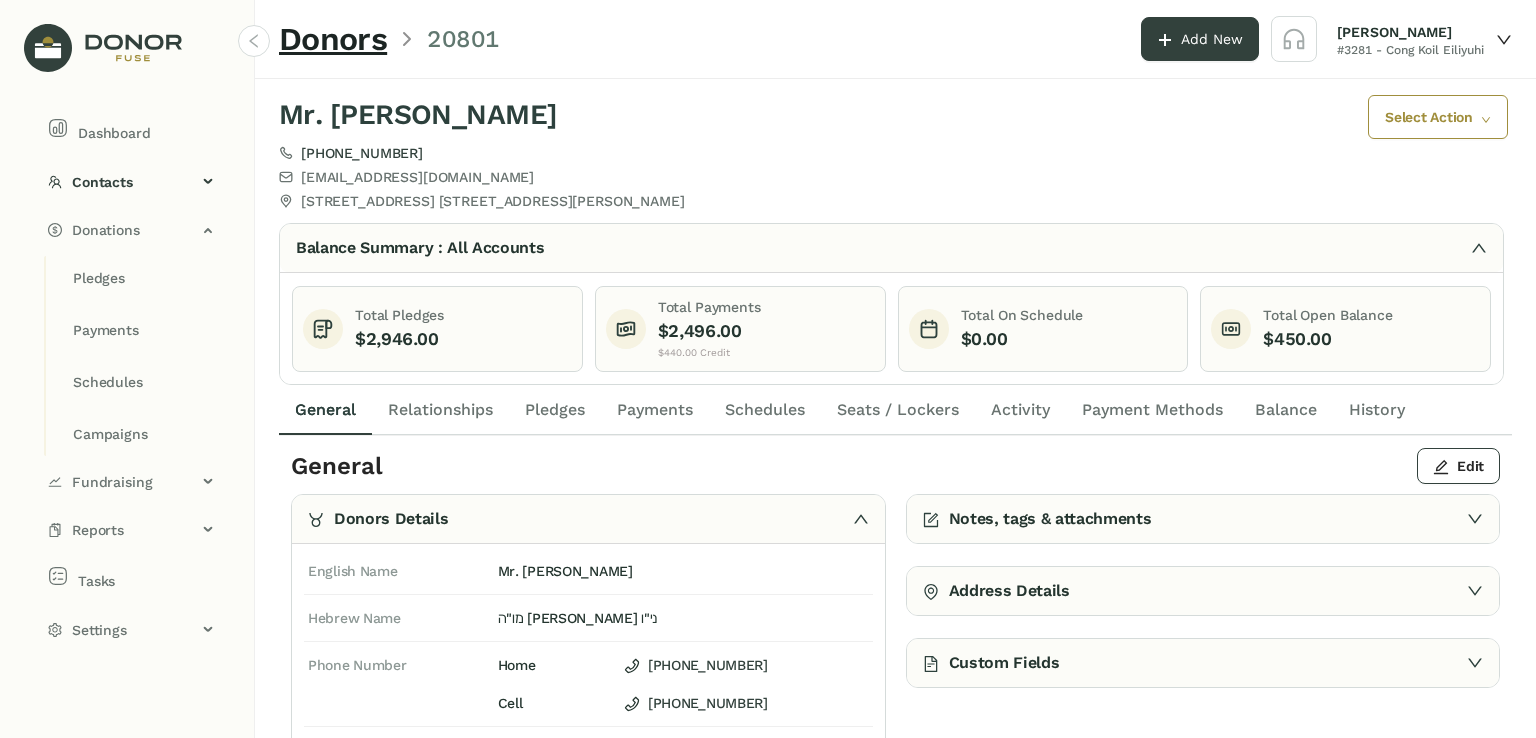 click on "Total On Schedule    $0.00" 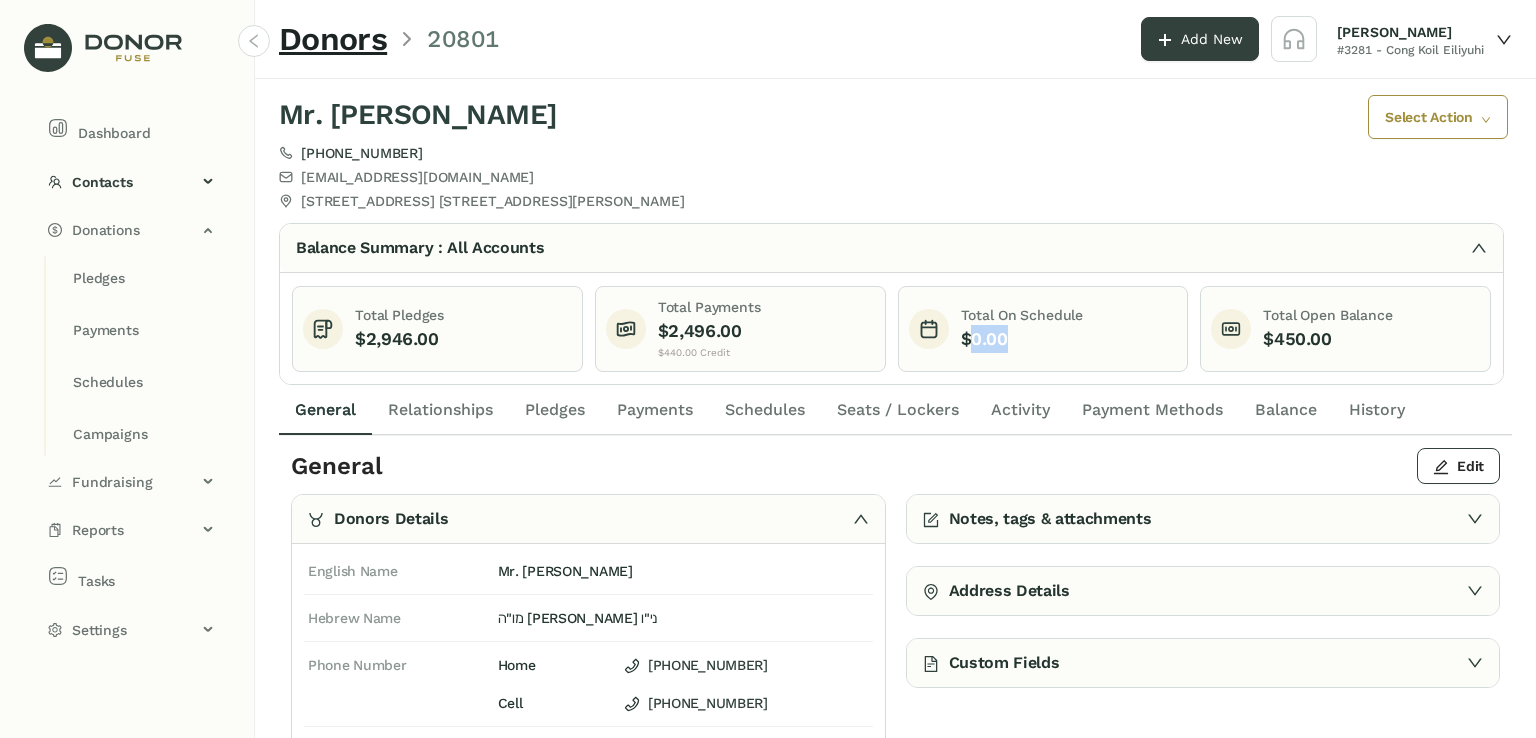 click on "Total On Schedule    $0.00" 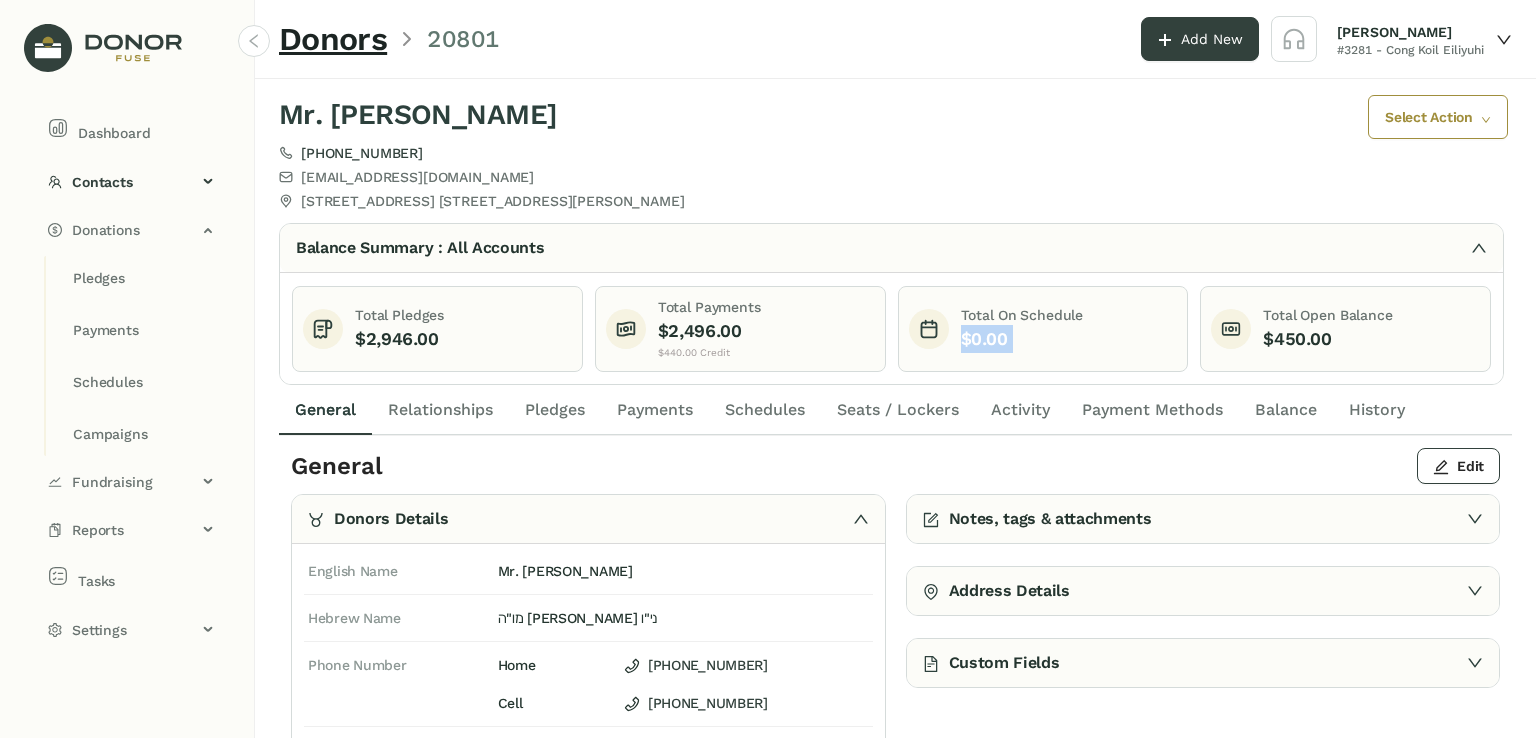 click on "Total On Schedule    $0.00" 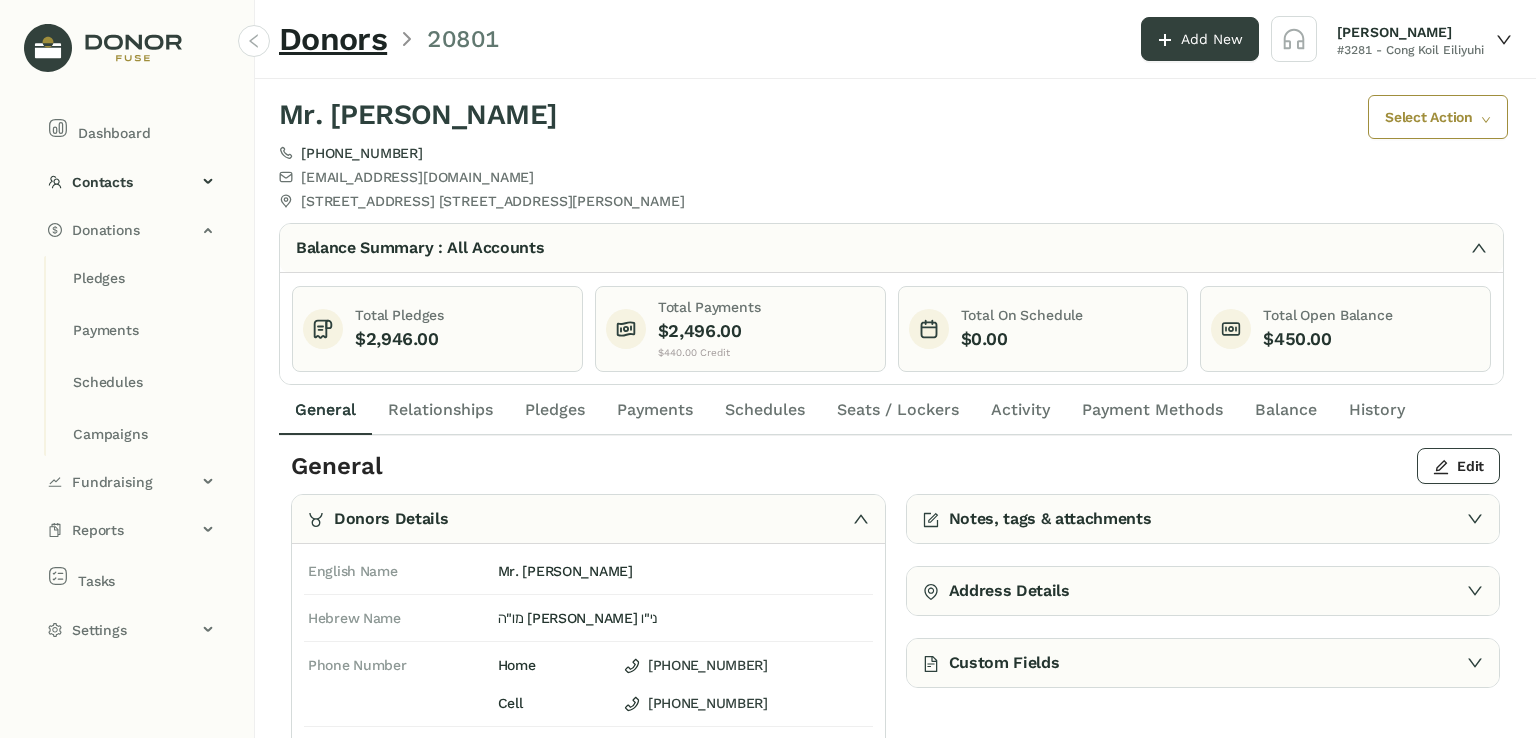 click on "Total On Schedule" 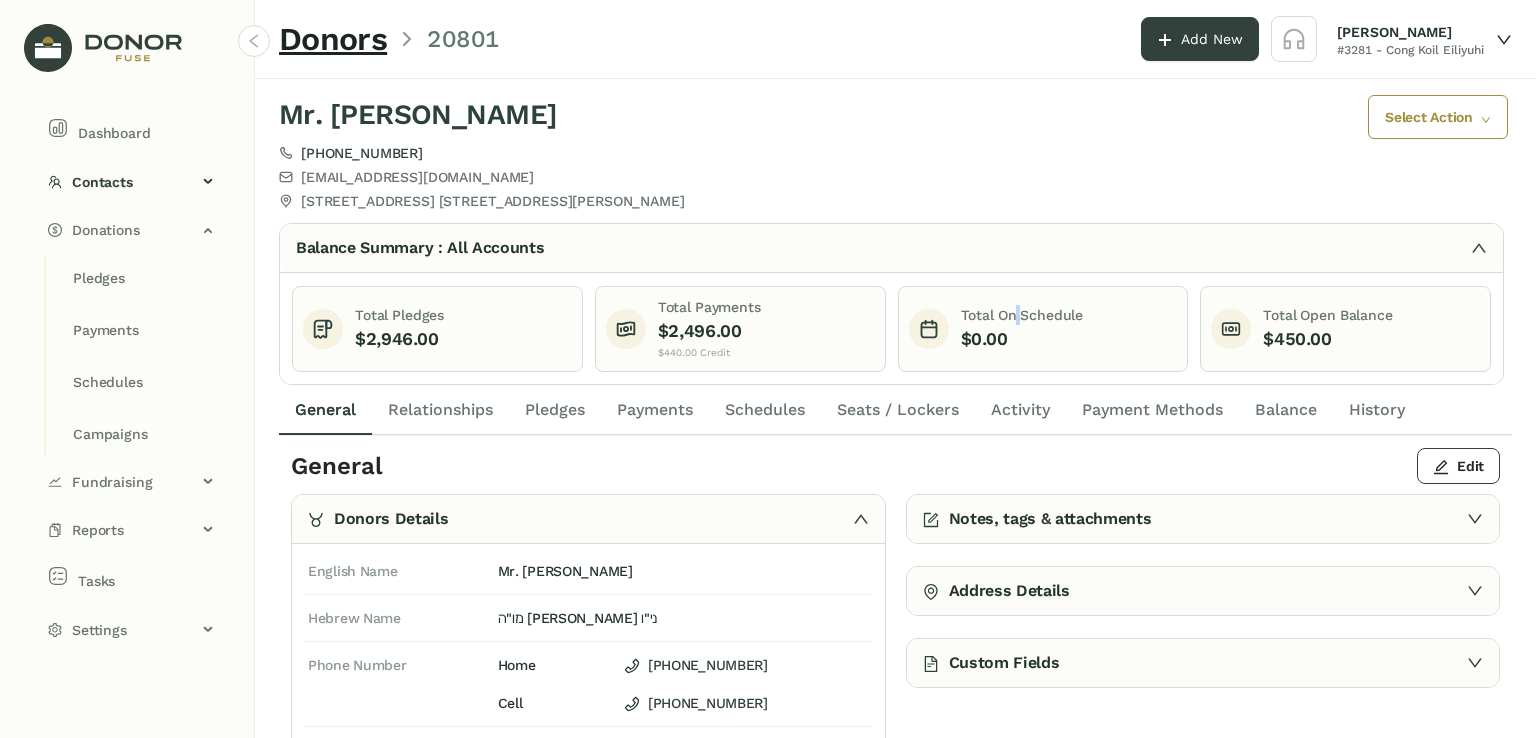click on "Total On Schedule" 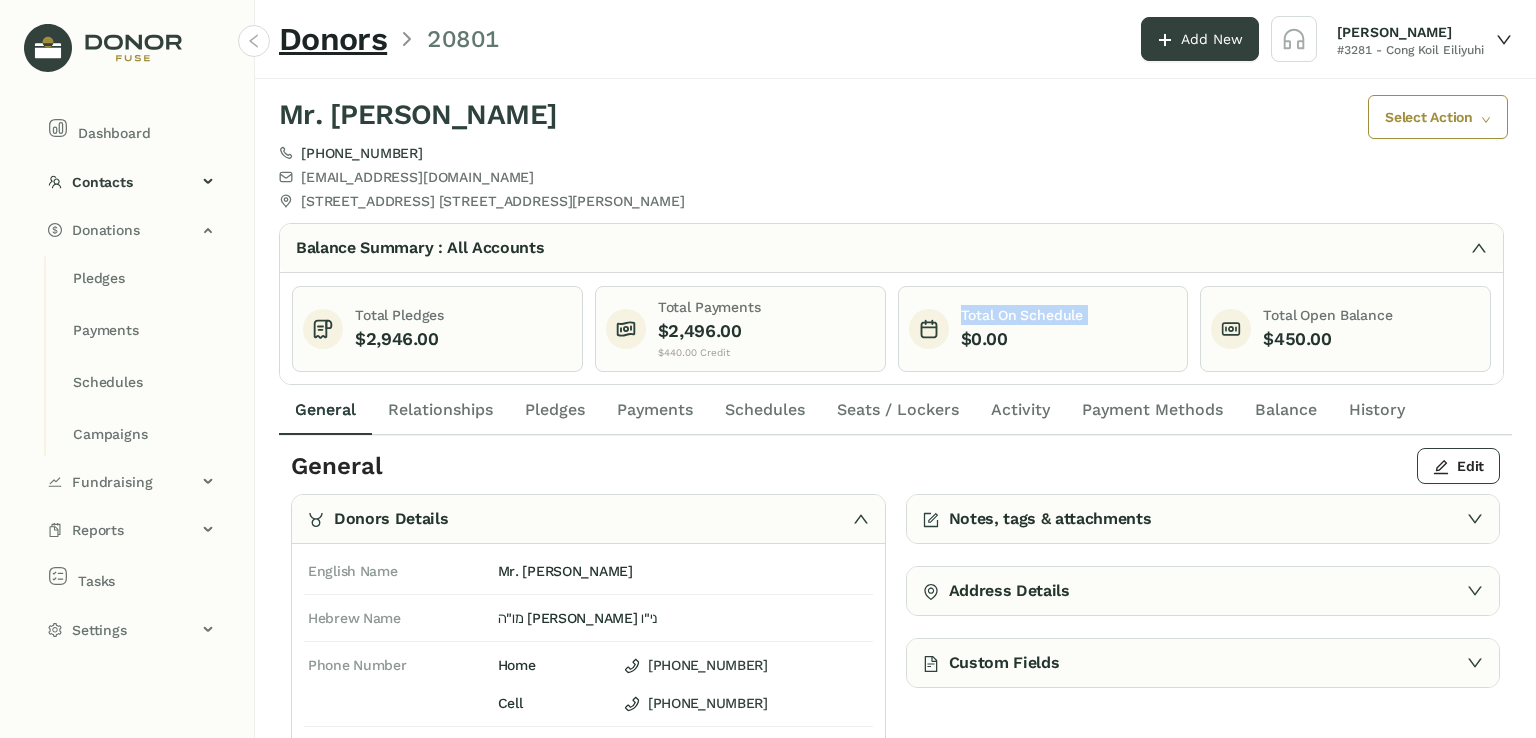 click on "Total On Schedule" 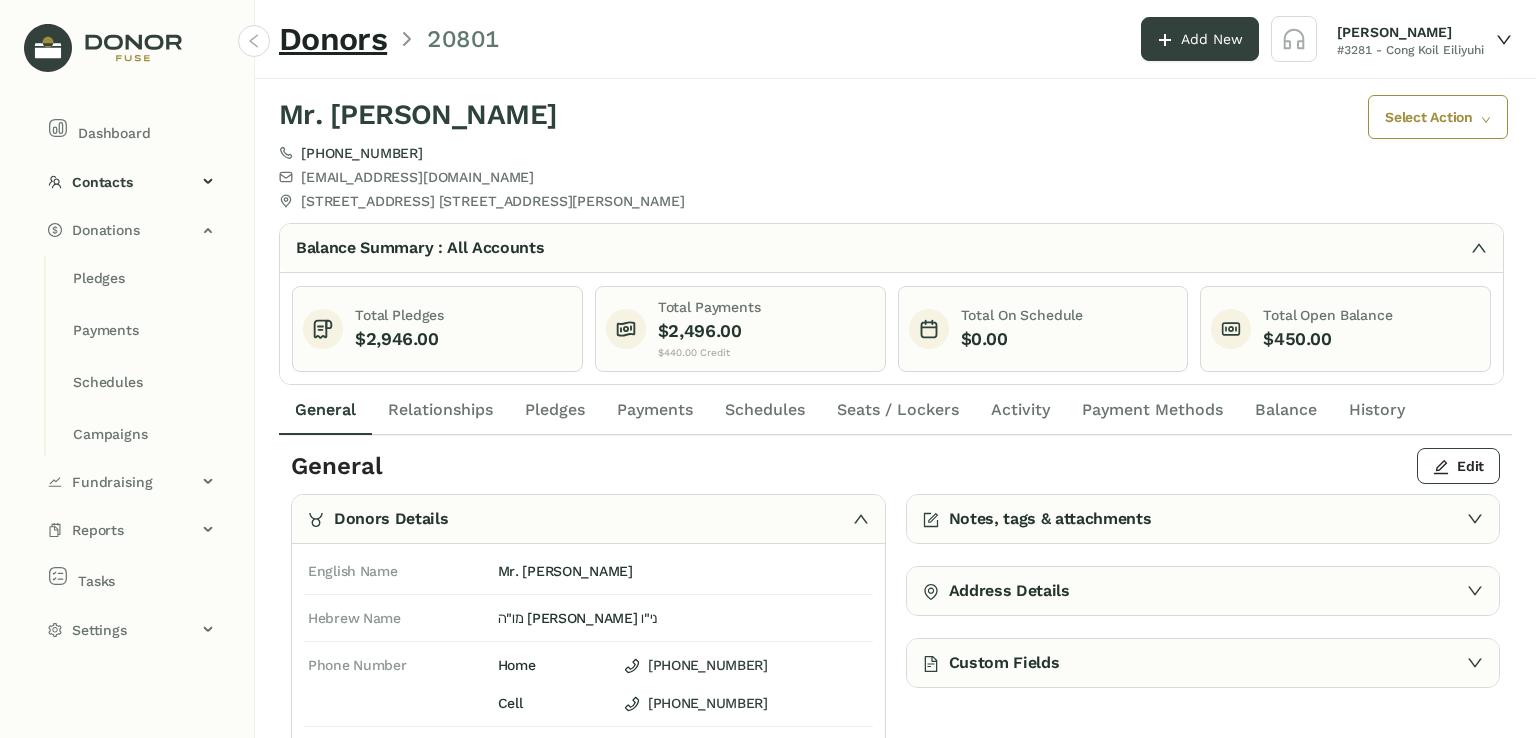 click on "Total Open Balance" 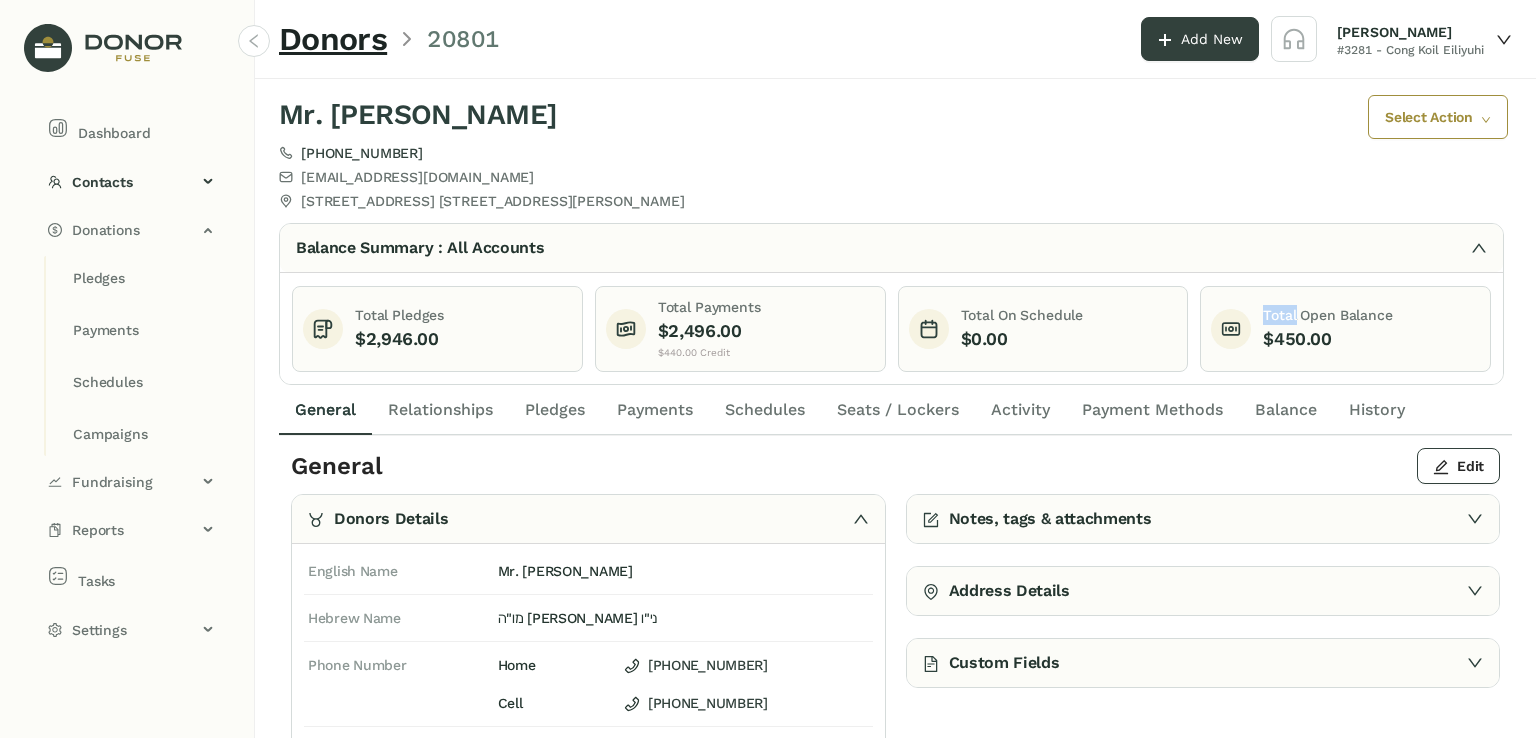 click on "Total Open Balance" 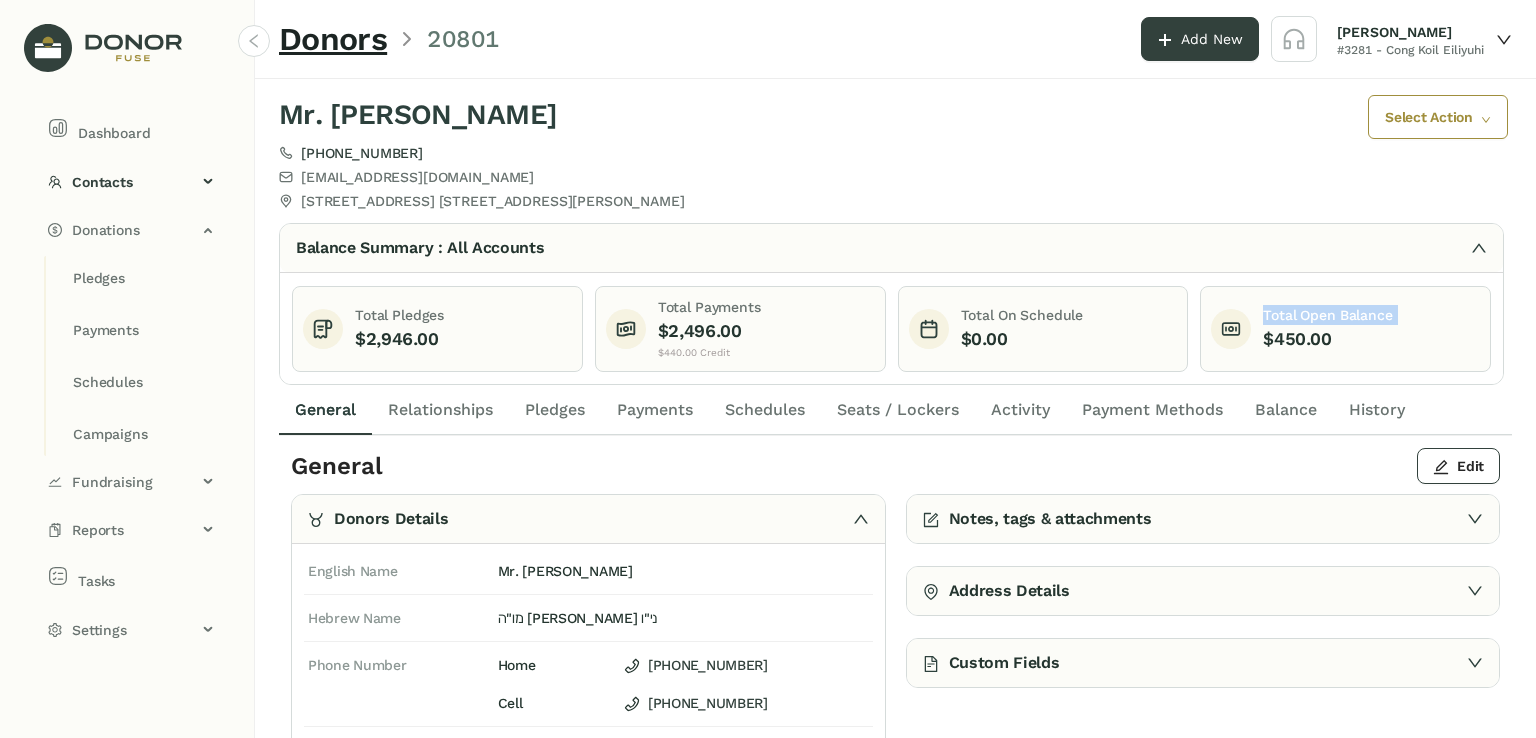 click on "Total Open Balance" 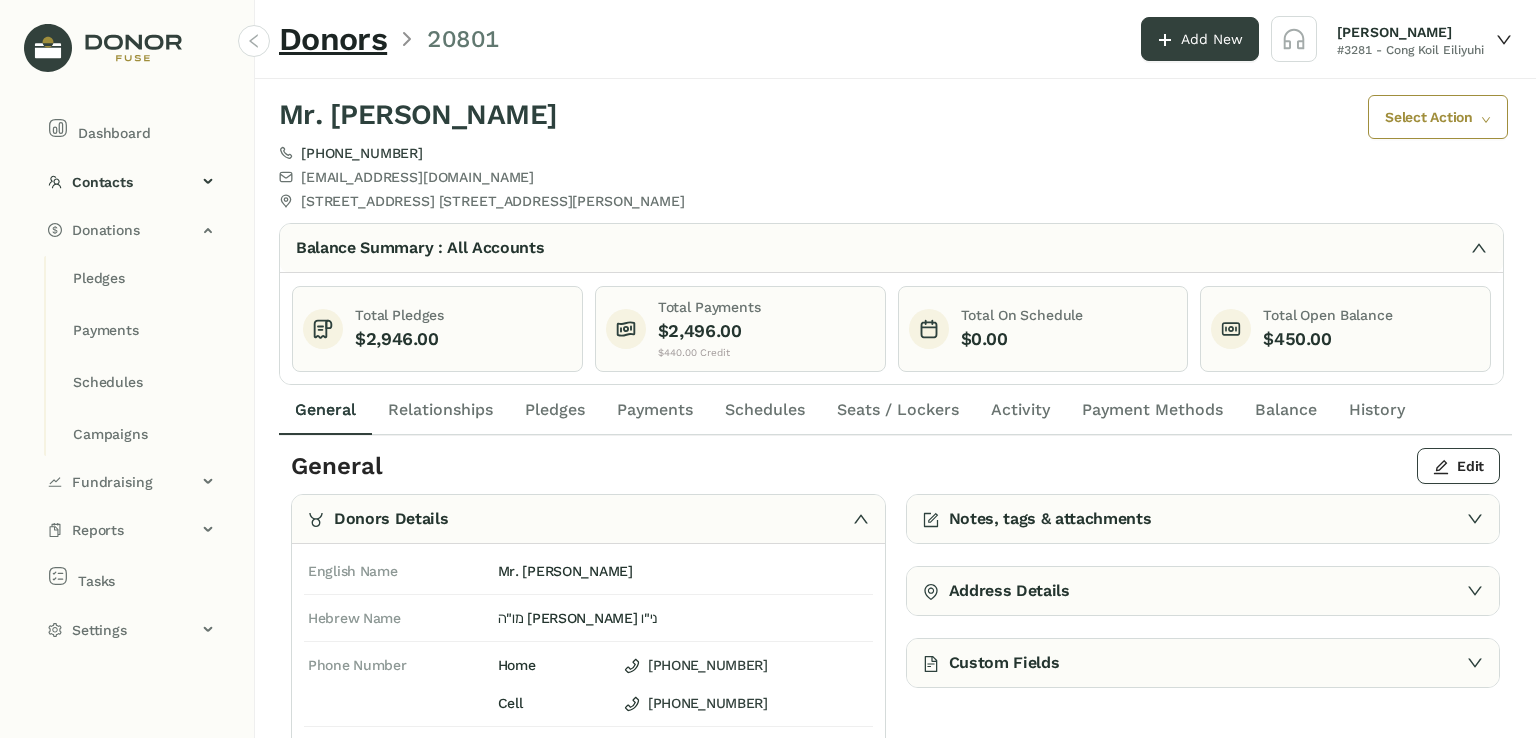 click on "$450.00" 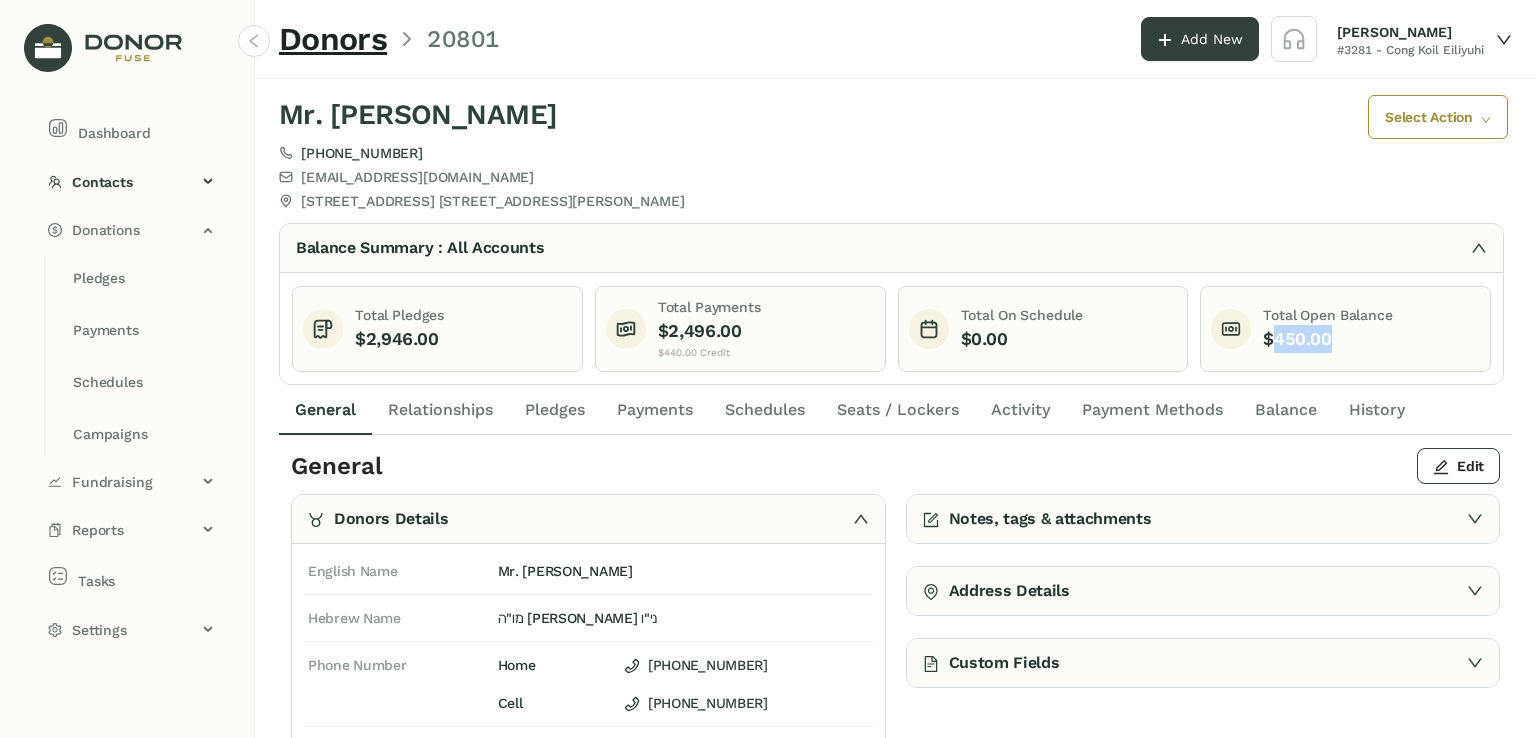 click on "$450.00" 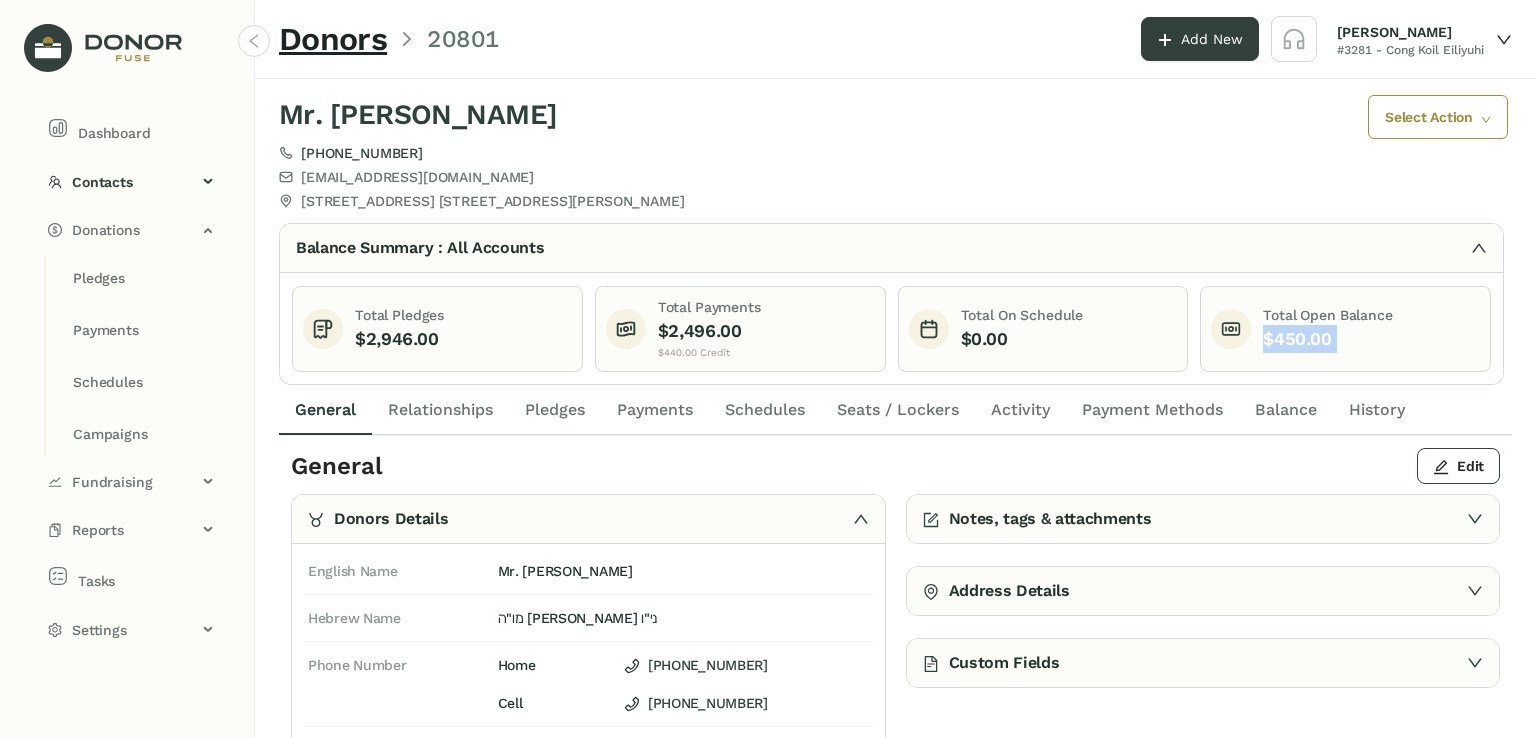 click on "$450.00" 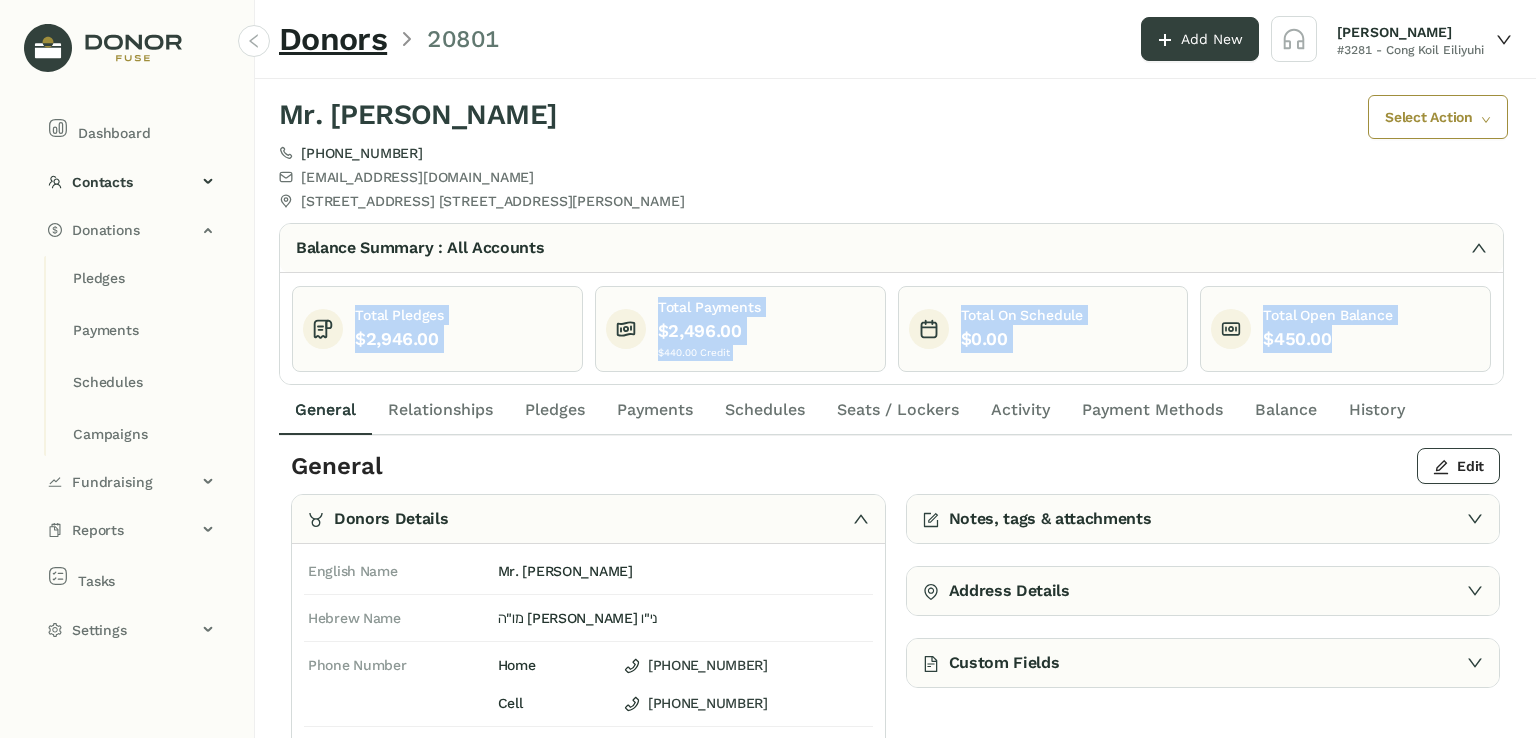 drag, startPoint x: 331, startPoint y: 310, endPoint x: 1476, endPoint y: 376, distance: 1146.9006 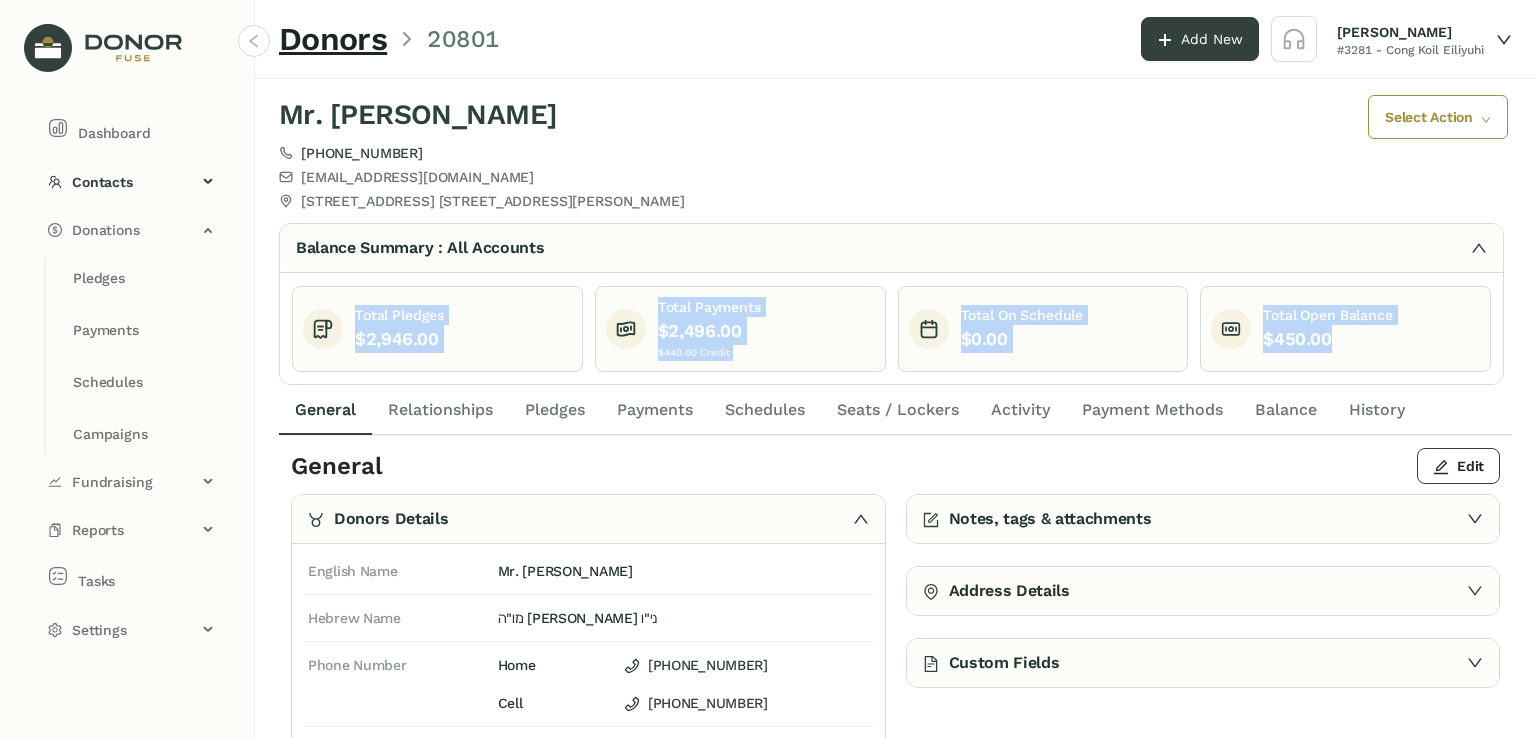 click on "Total Open Balance    $450.00" 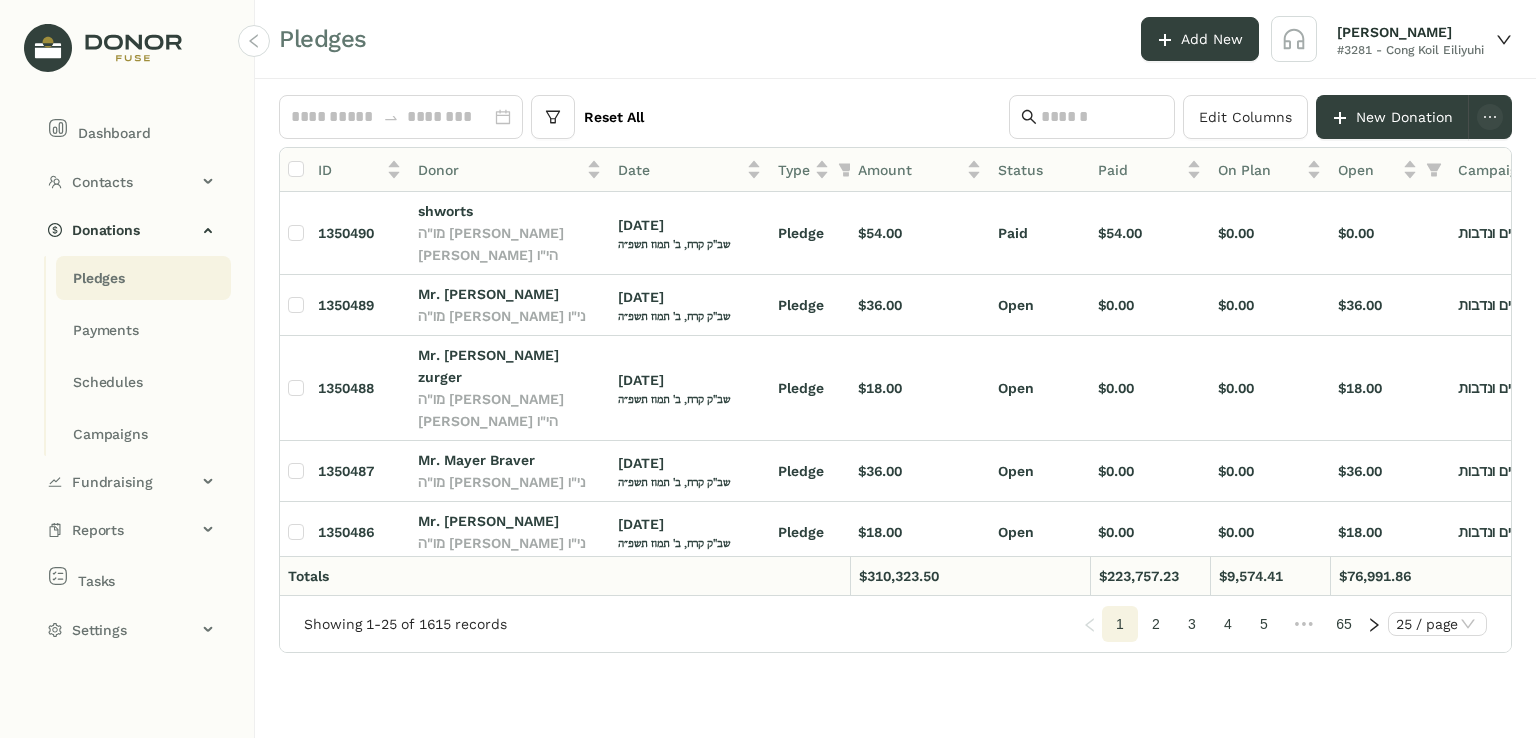 click on "Mr. [PERSON_NAME]" 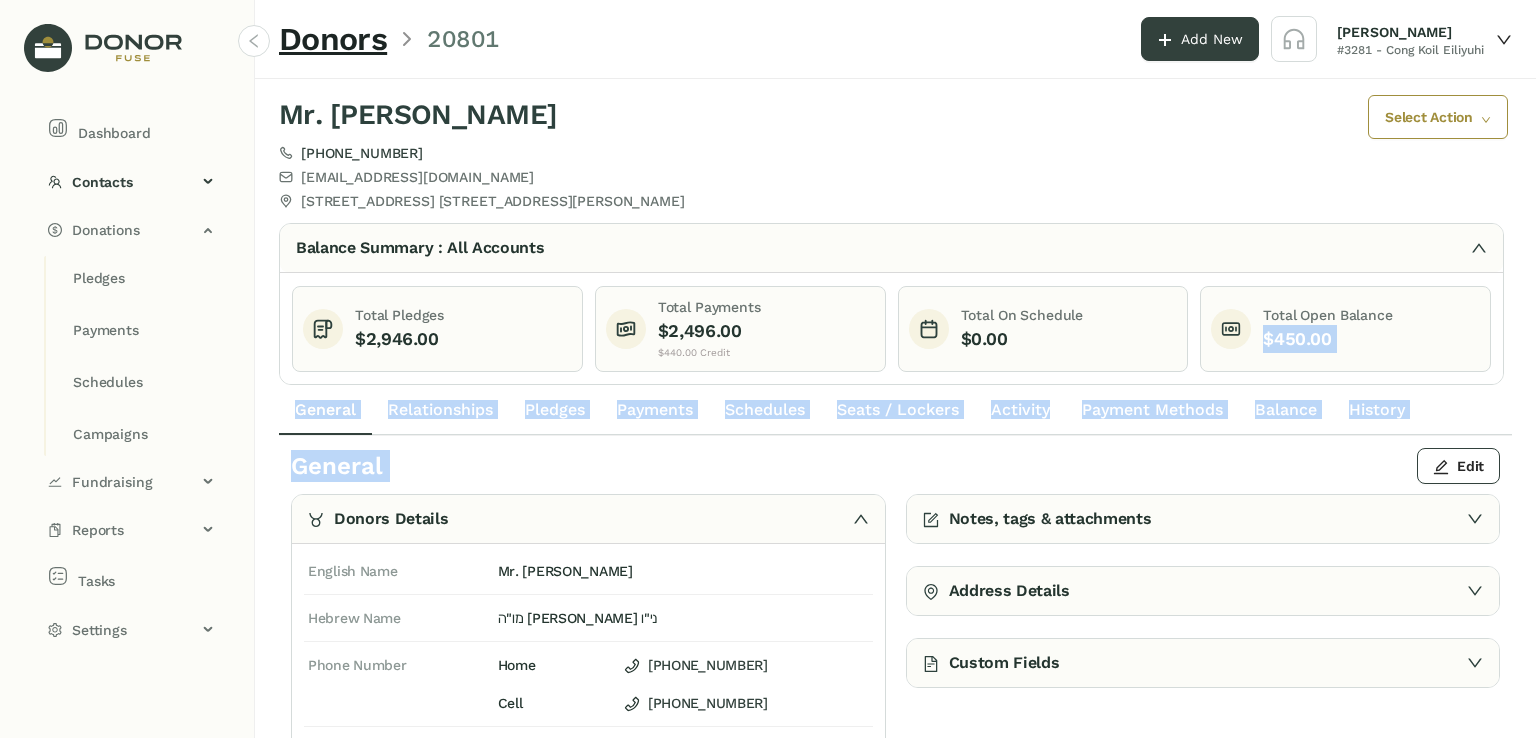 drag, startPoint x: 1409, startPoint y: 298, endPoint x: 1168, endPoint y: 442, distance: 280.74365 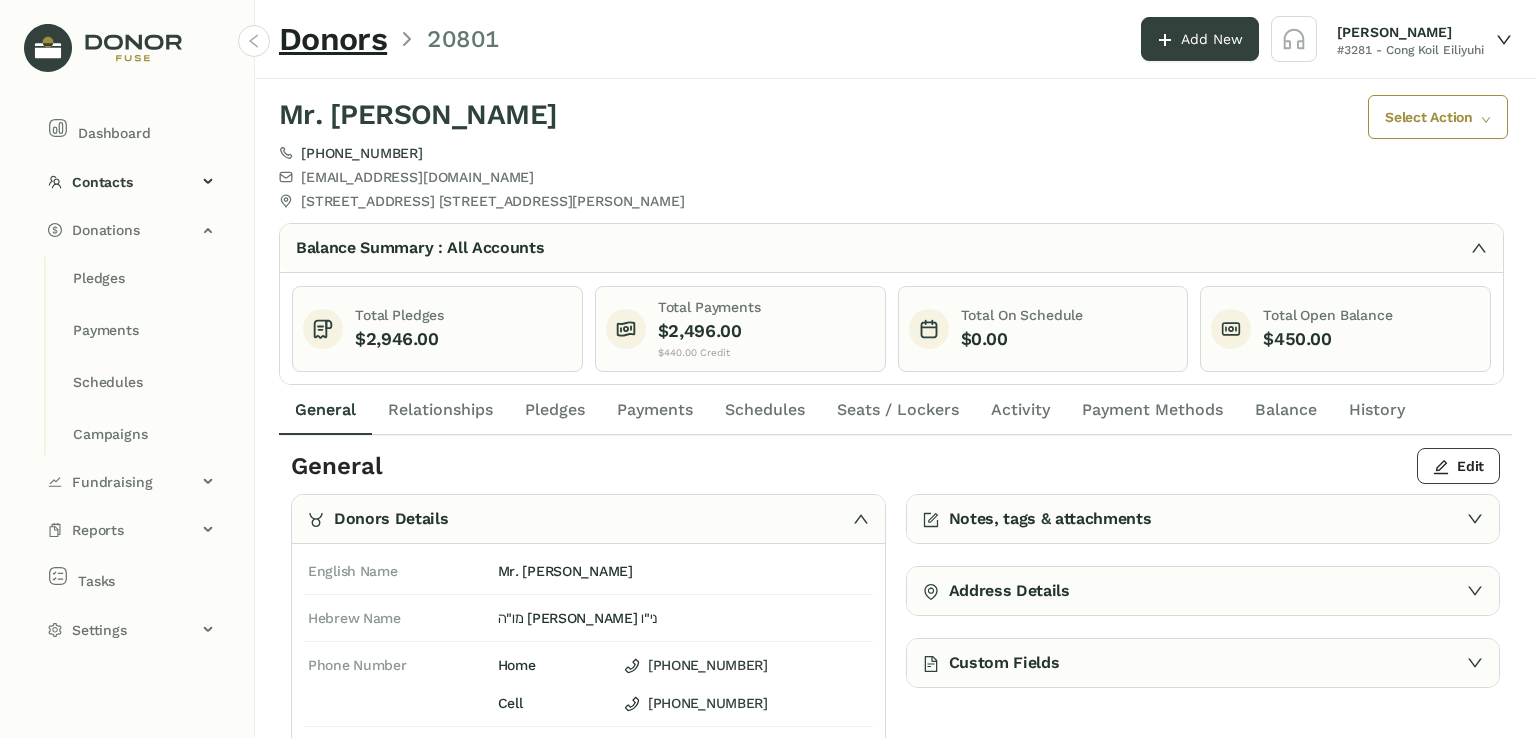 click on "Total Pledges    $2,946.00" 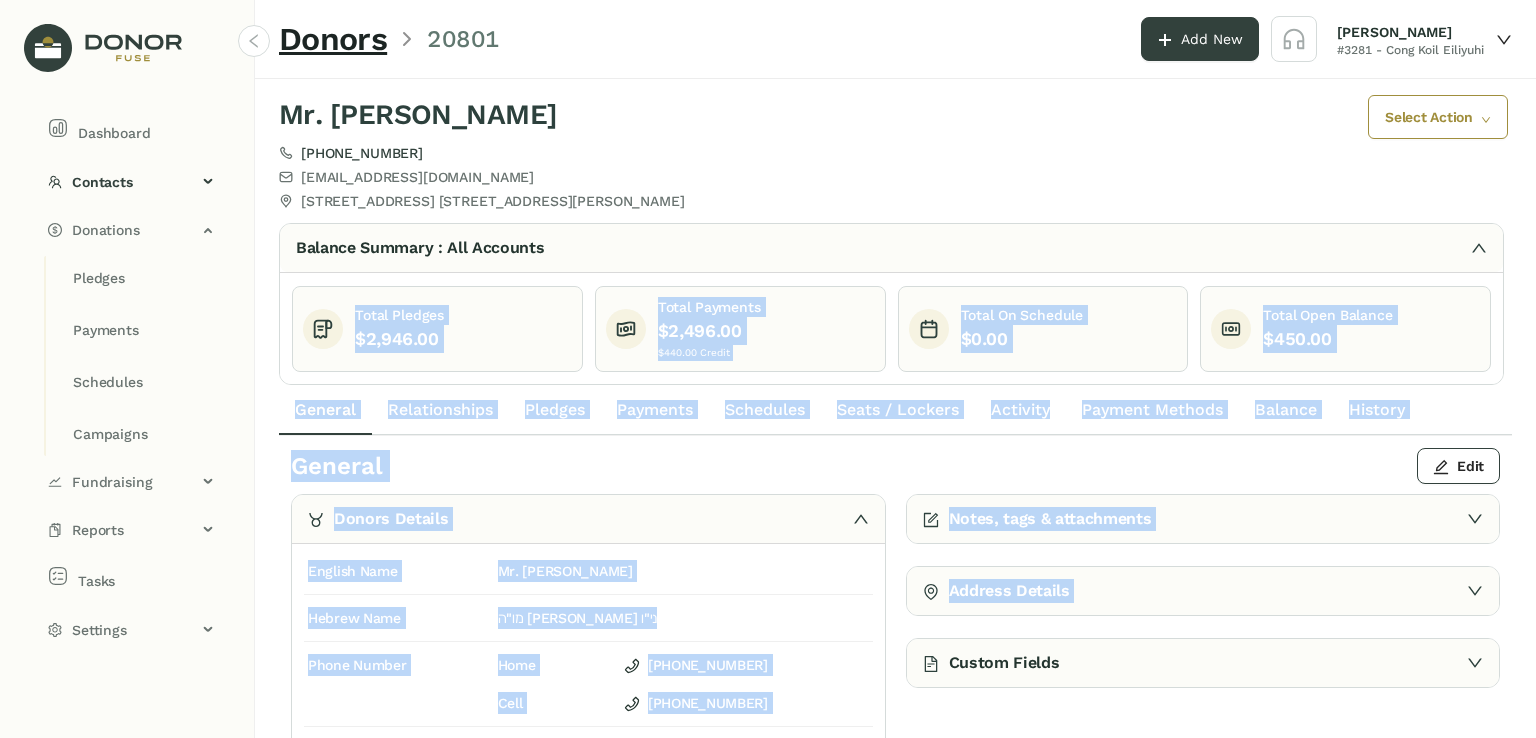 drag, startPoint x: 310, startPoint y: 295, endPoint x: 908, endPoint y: 621, distance: 681.08734 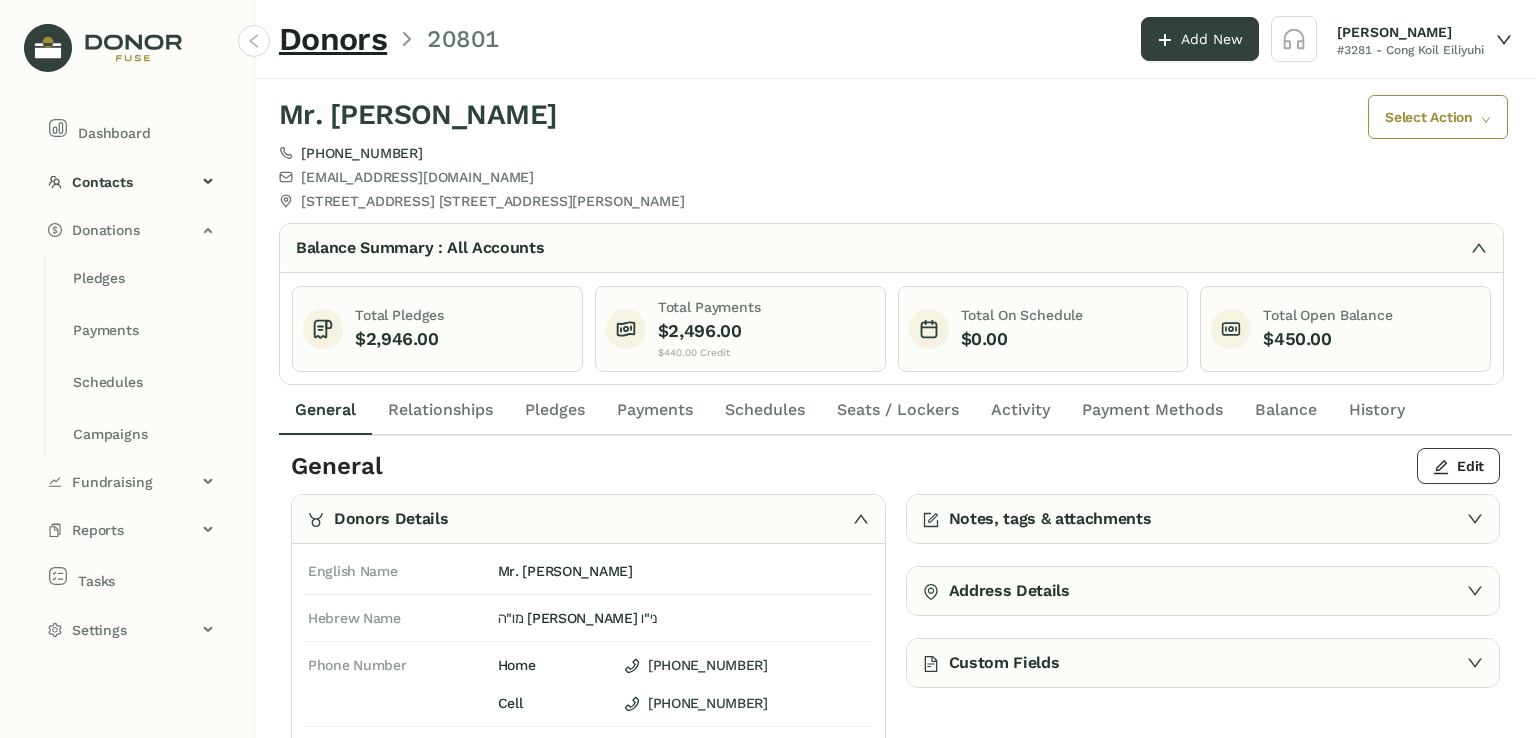 click on "Edit" 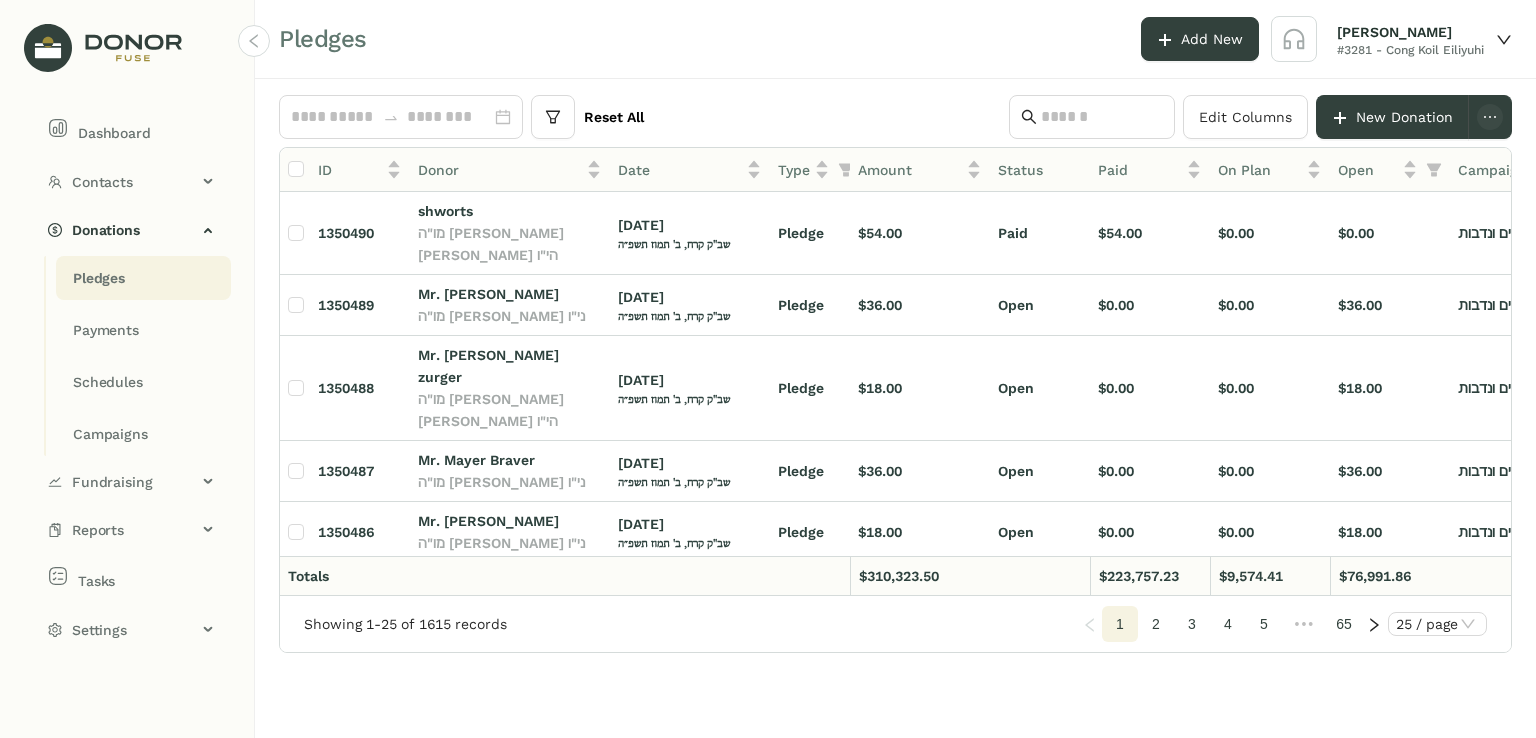 click on "Mr. [PERSON_NAME]" 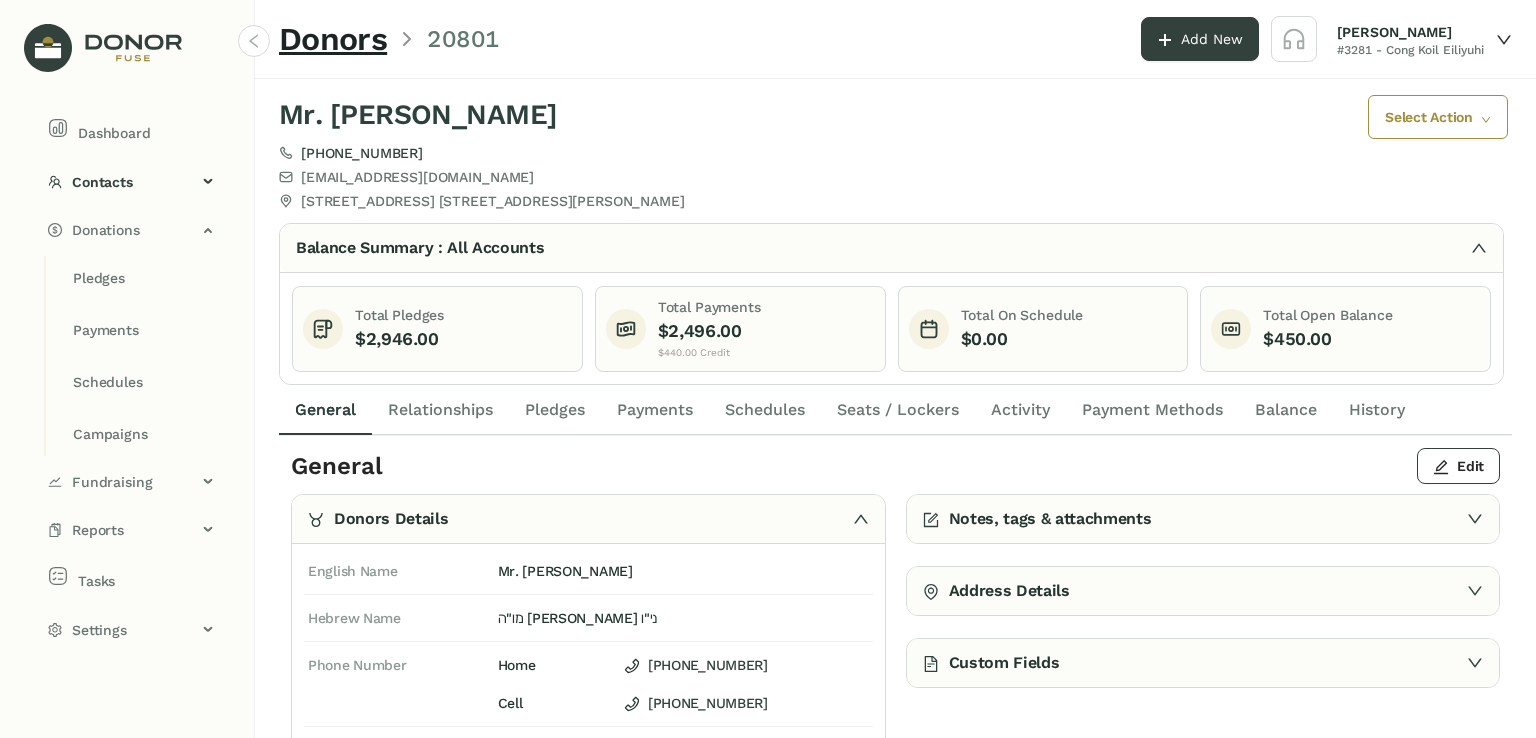 click on "$450.00" 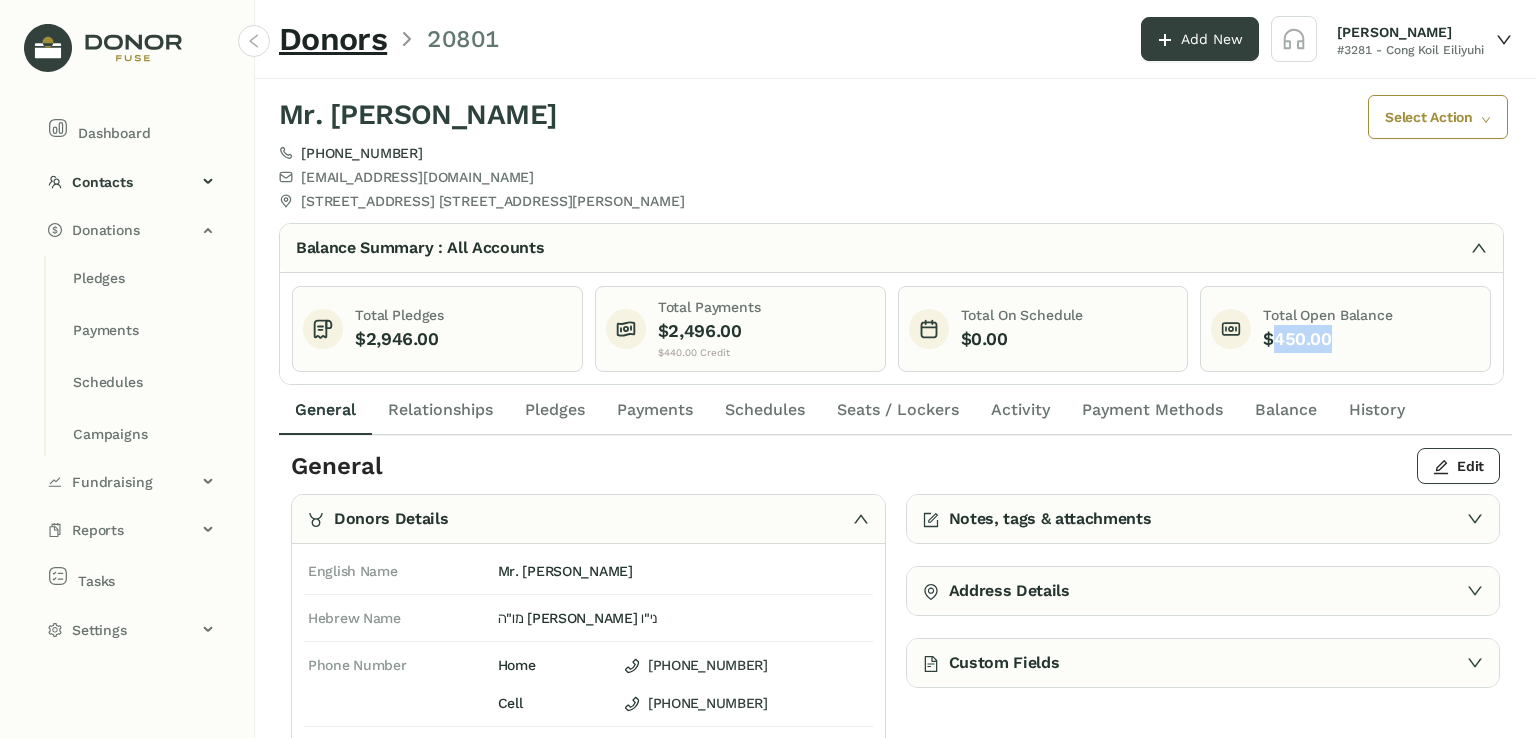 click on "$450.00" 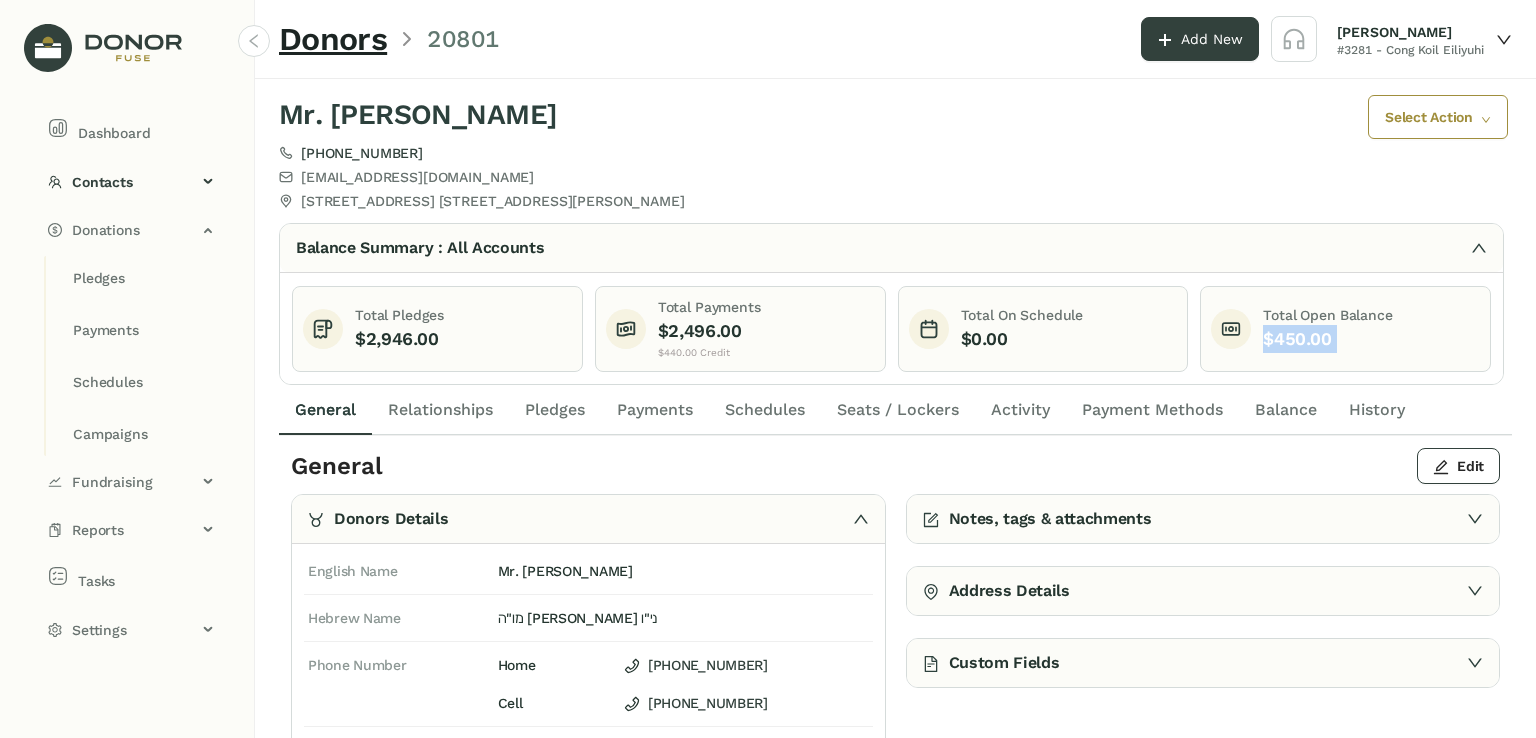 click on "$450.00" 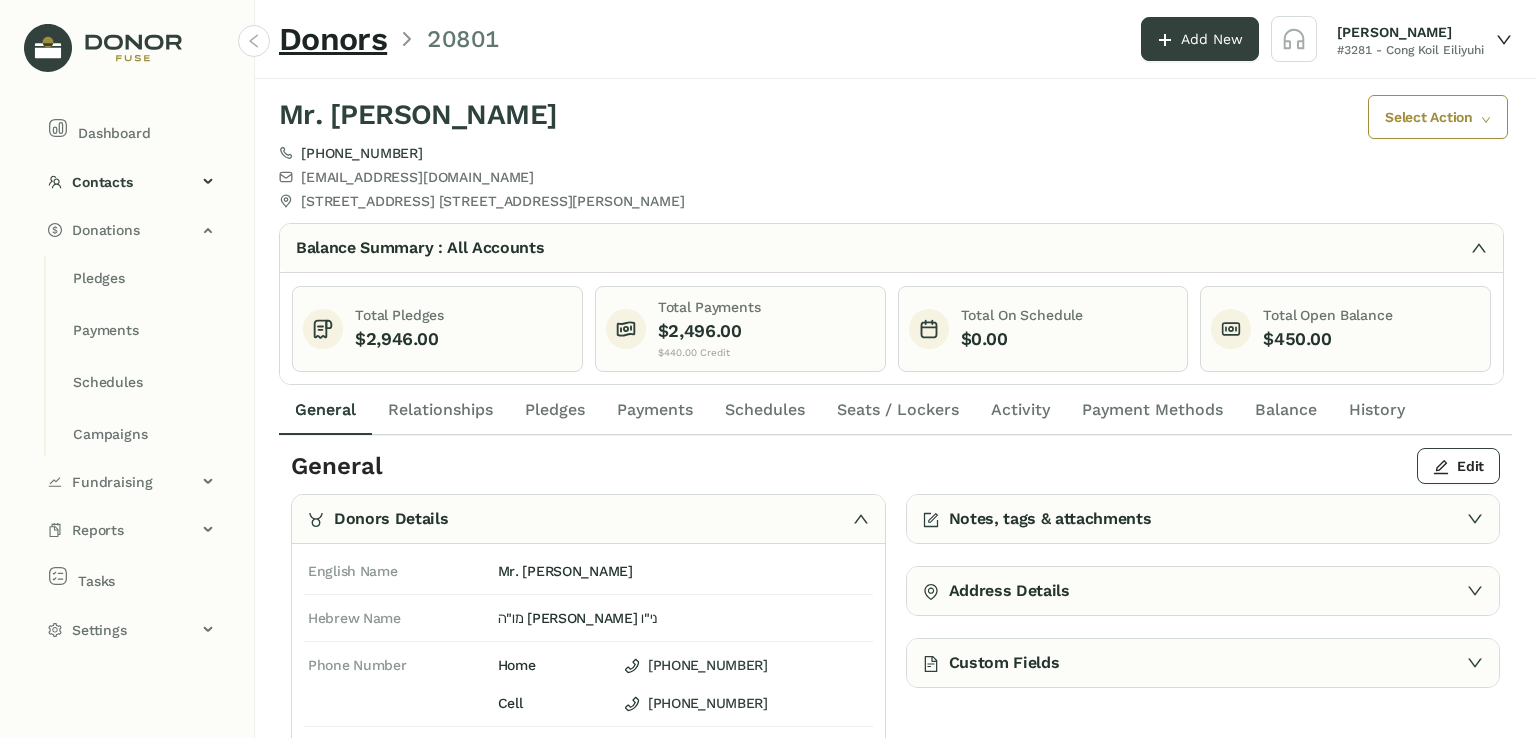 click on "Balance" 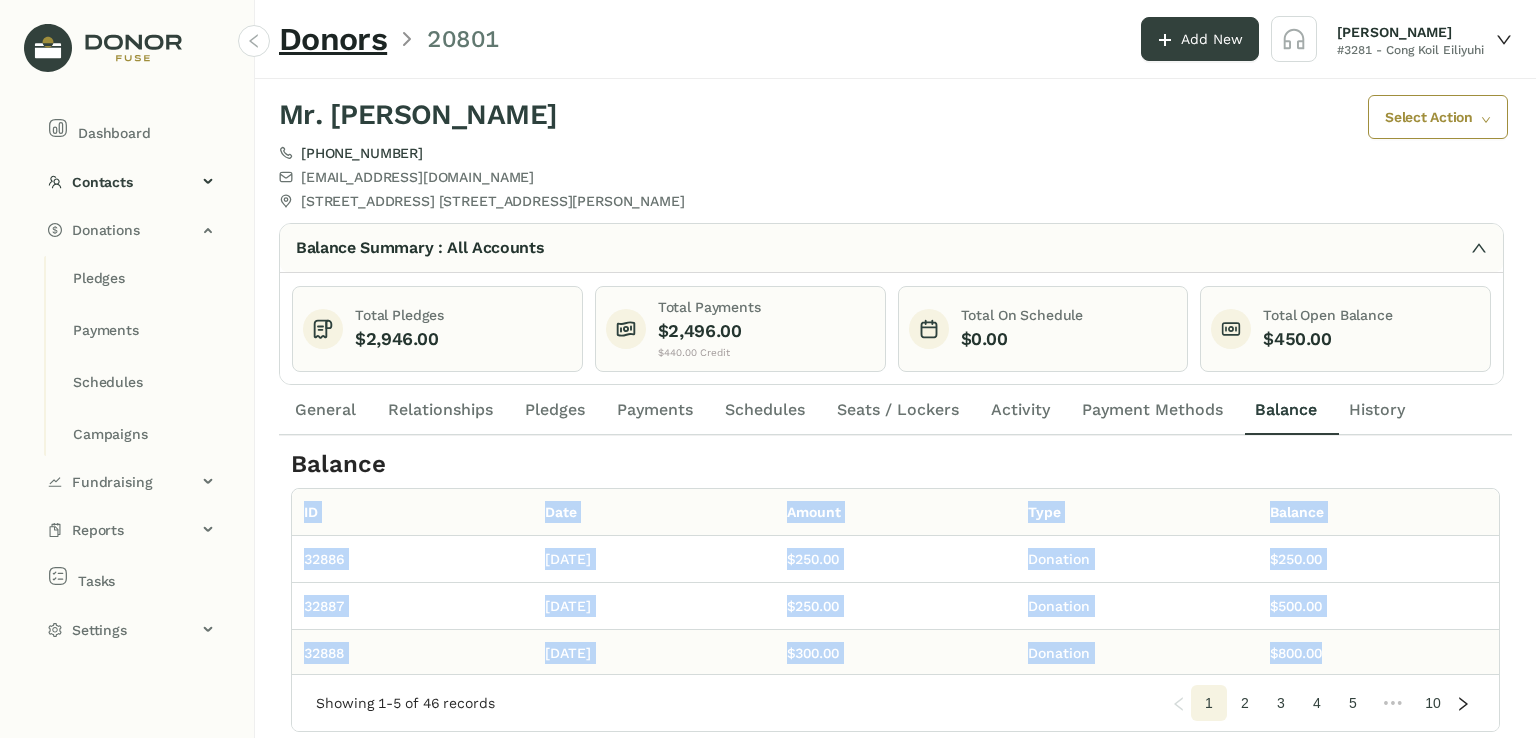 drag, startPoint x: 296, startPoint y: 497, endPoint x: 1407, endPoint y: 642, distance: 1120.4222 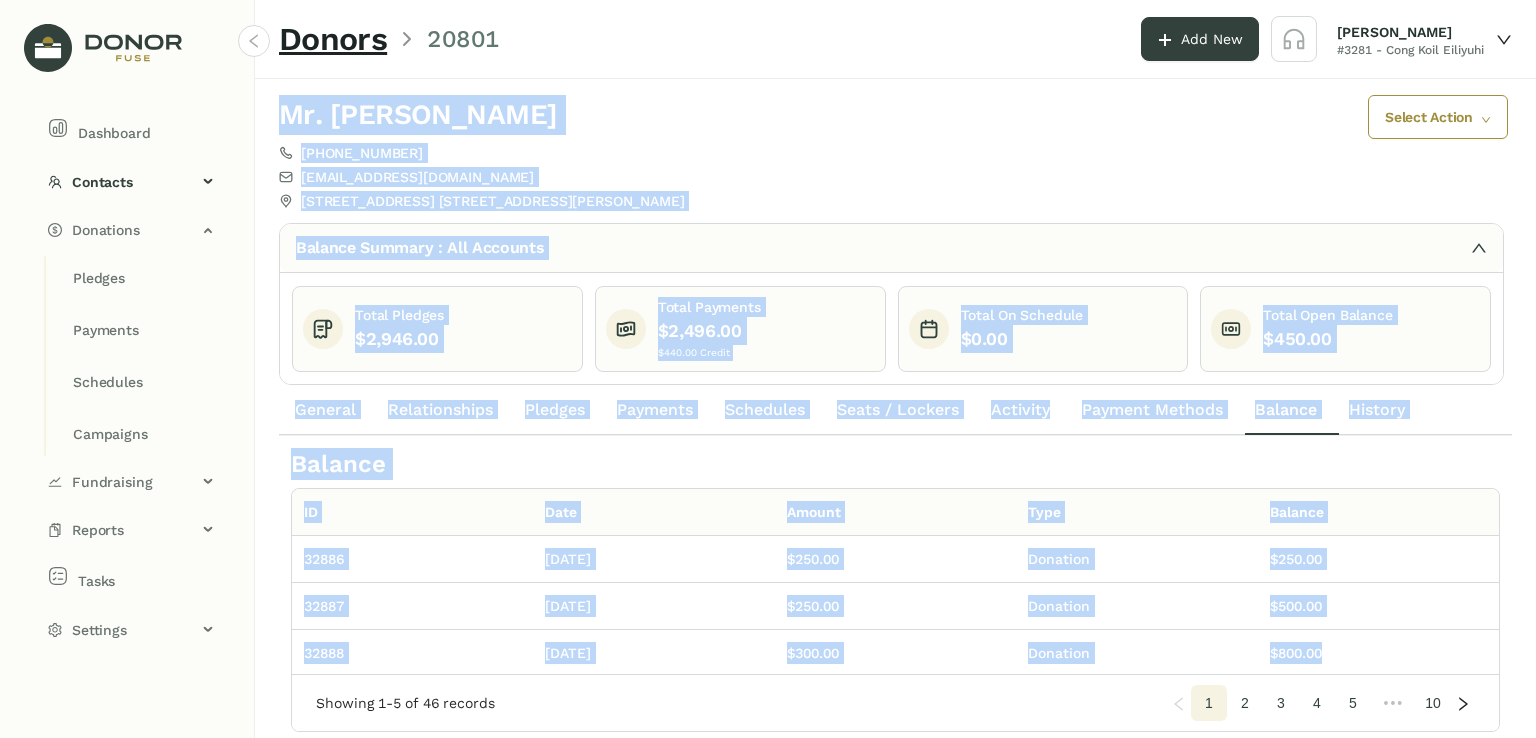 drag, startPoint x: 1407, startPoint y: 642, endPoint x: 271, endPoint y: 105, distance: 1256.5289 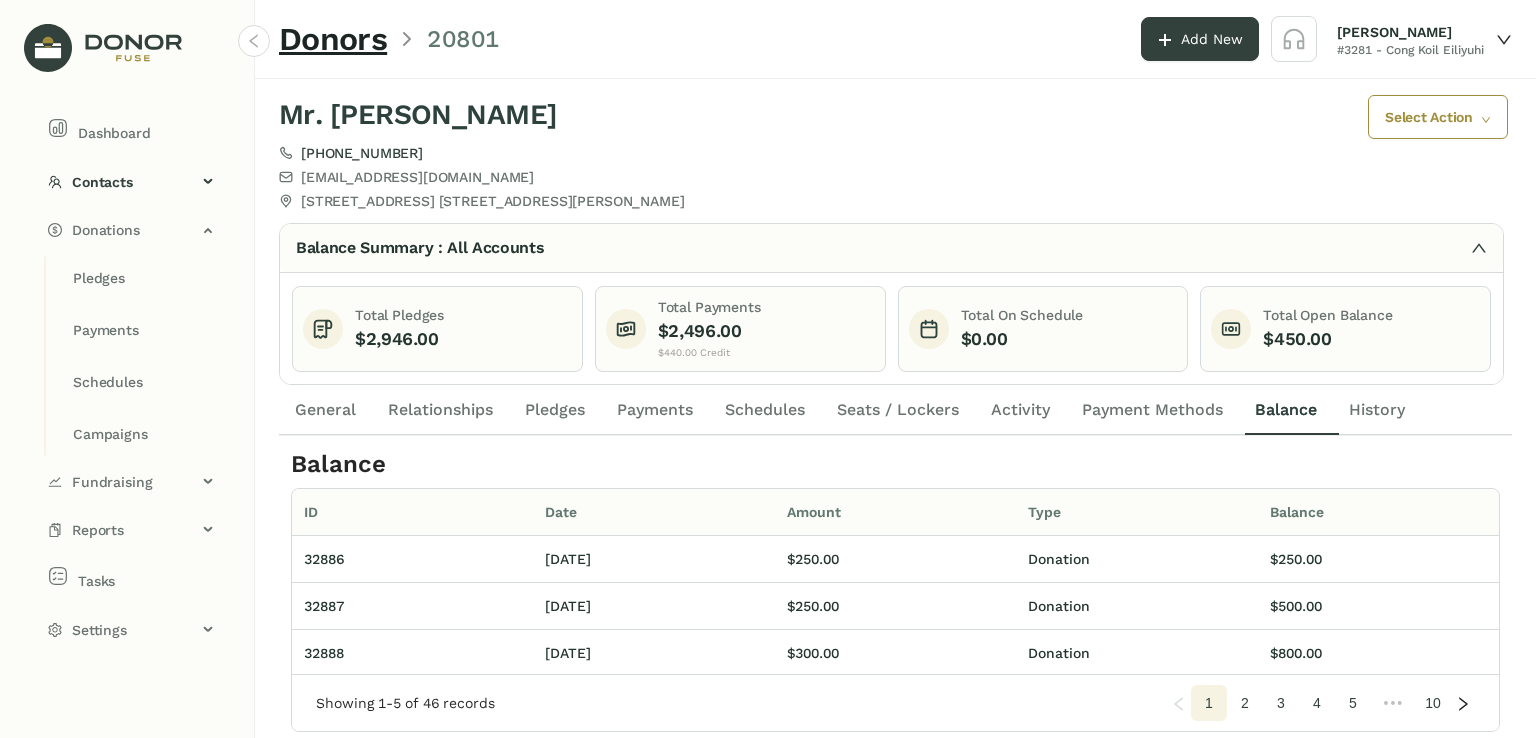 click on "10" 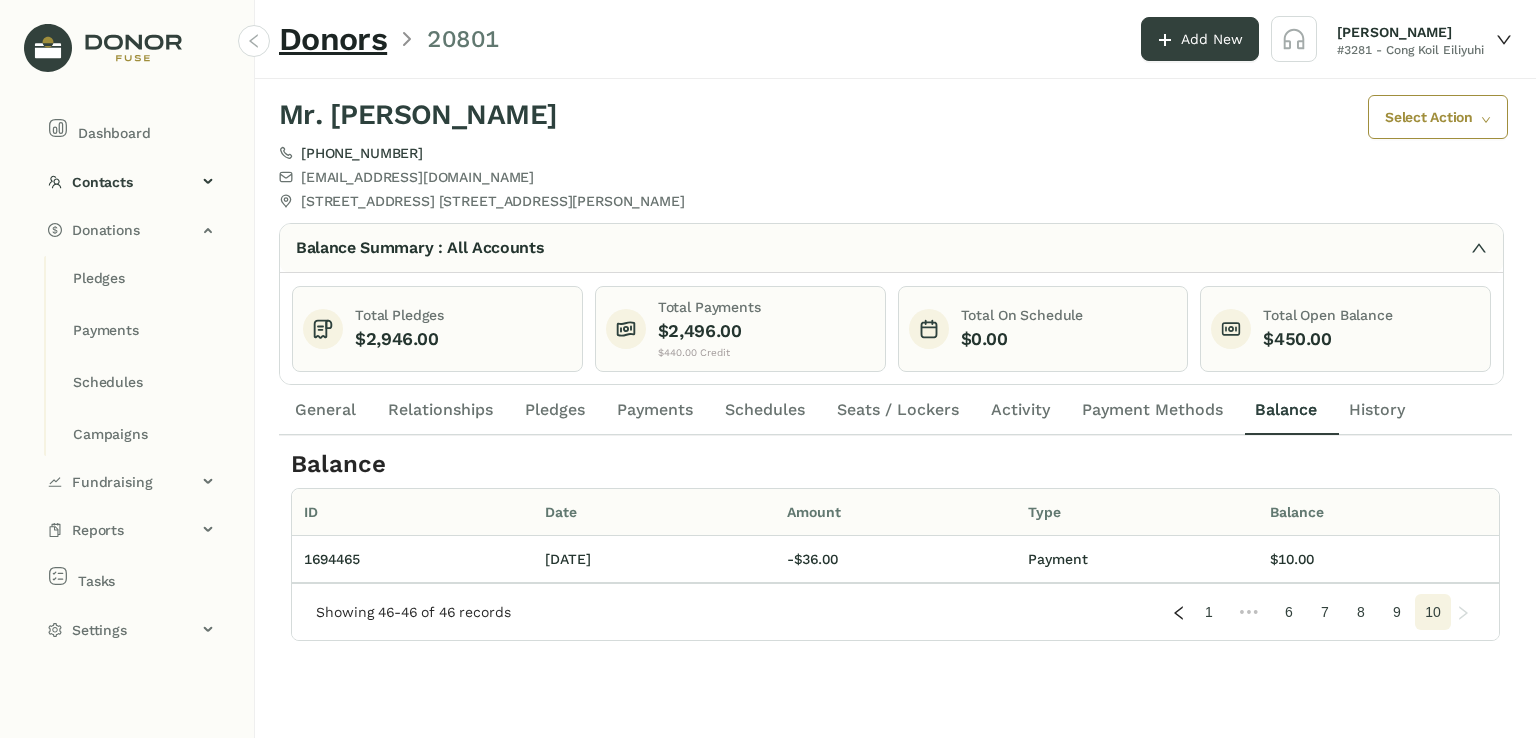 click on "9" 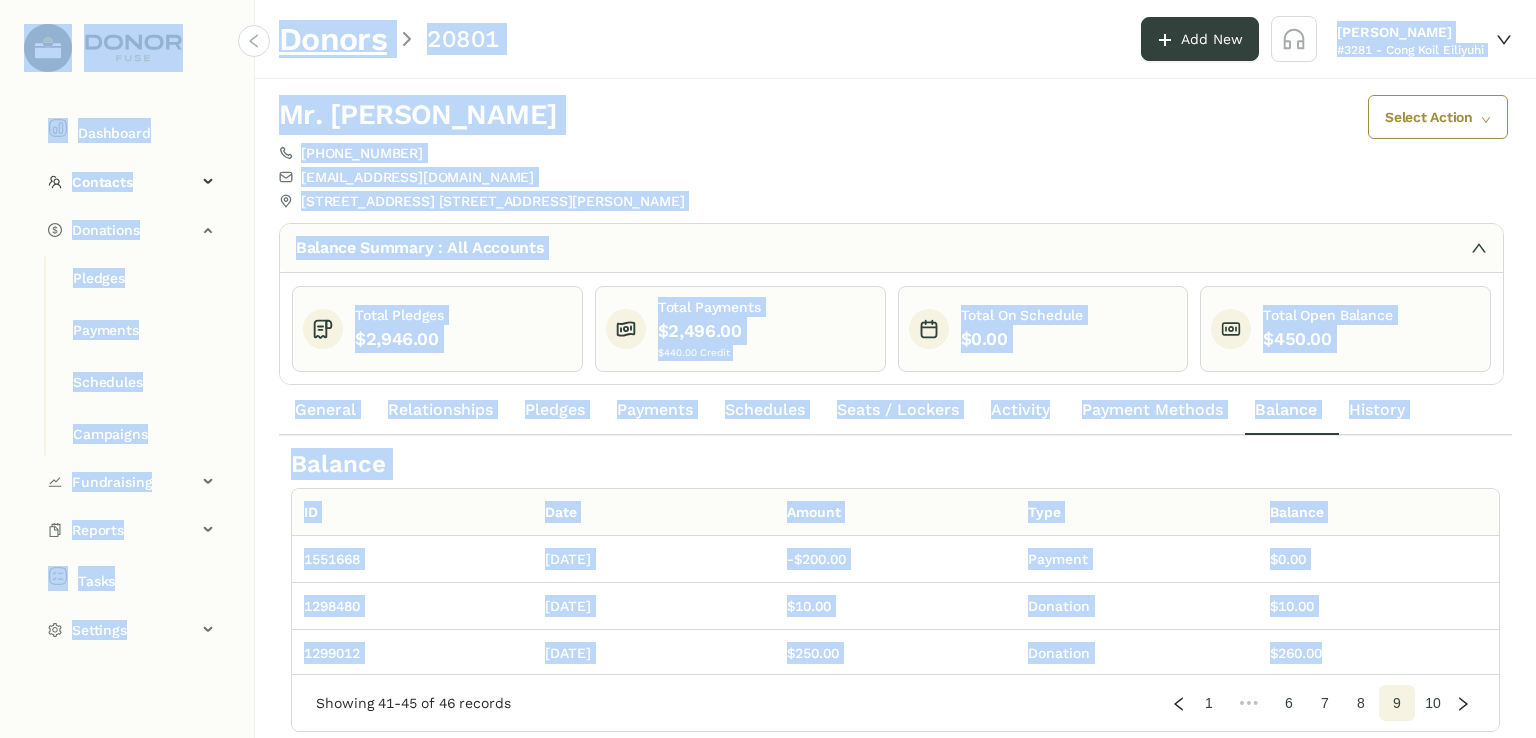 drag, startPoint x: 1414, startPoint y: 654, endPoint x: 132, endPoint y: -52, distance: 1463.5437 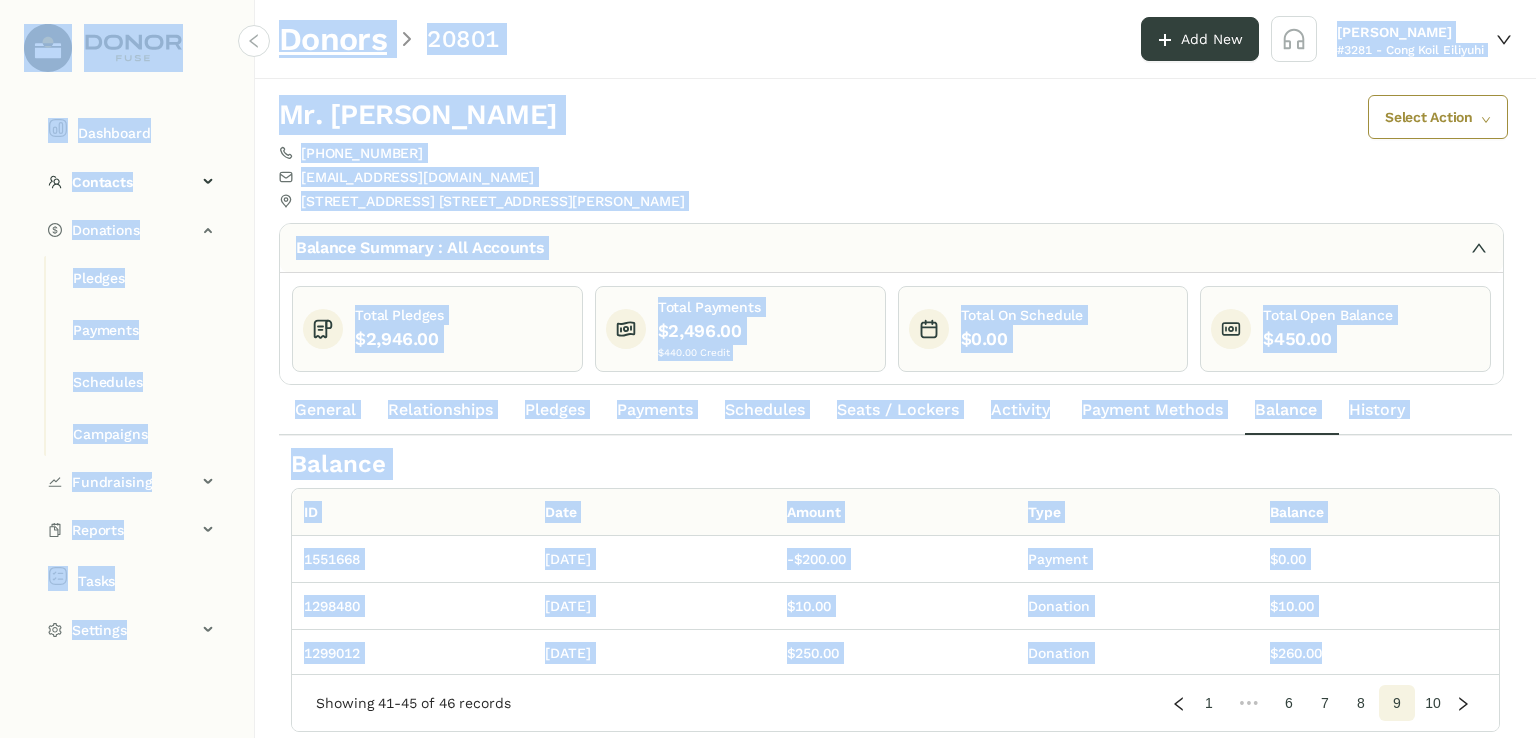 click on "Mr. [PERSON_NAME] [PHONE_NUMBER]  [EMAIL_ADDRESS][DOMAIN_NAME]   [STREET_ADDRESS] [STREET_ADDRESS][PERSON_NAME]" 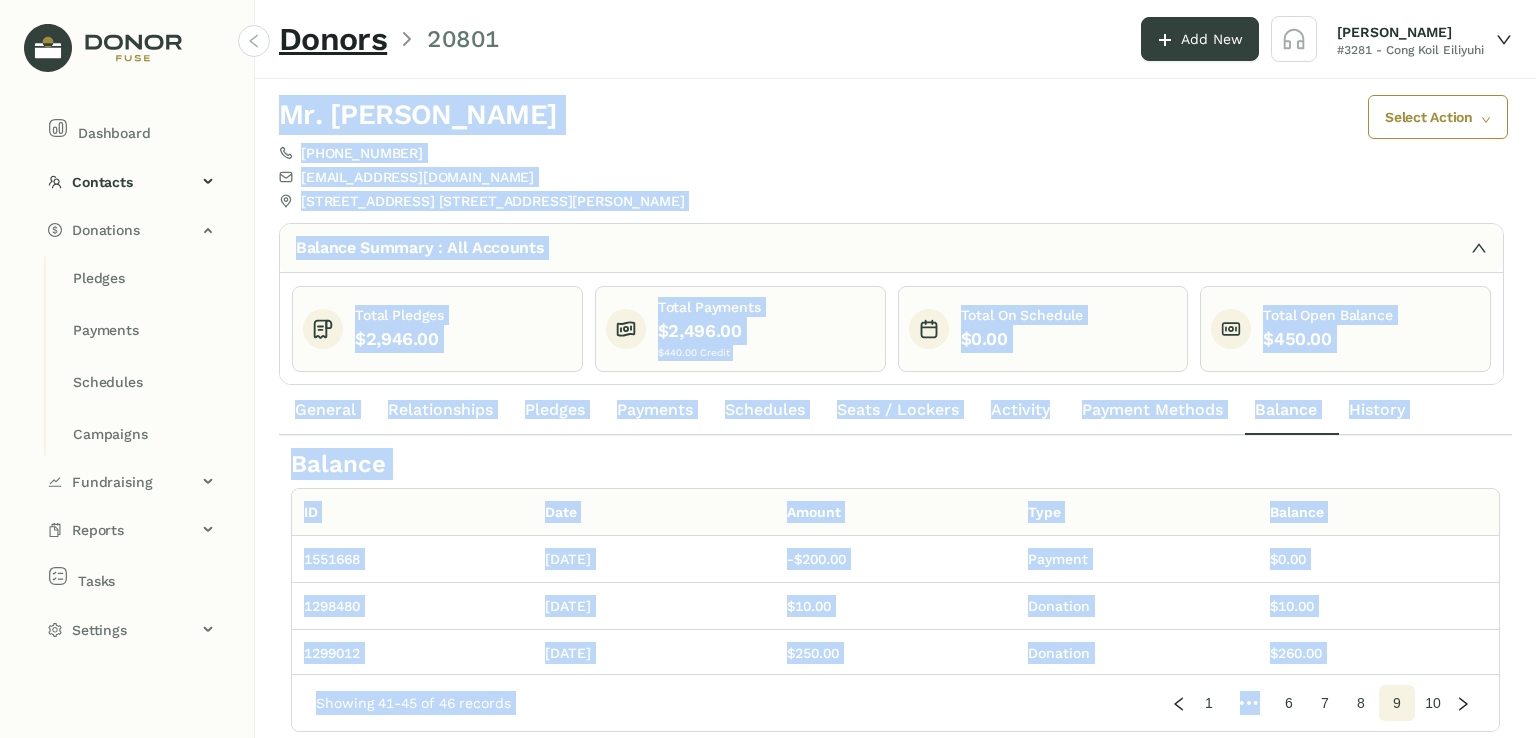 drag, startPoint x: 272, startPoint y: 121, endPoint x: 1454, endPoint y: 776, distance: 1351.3508 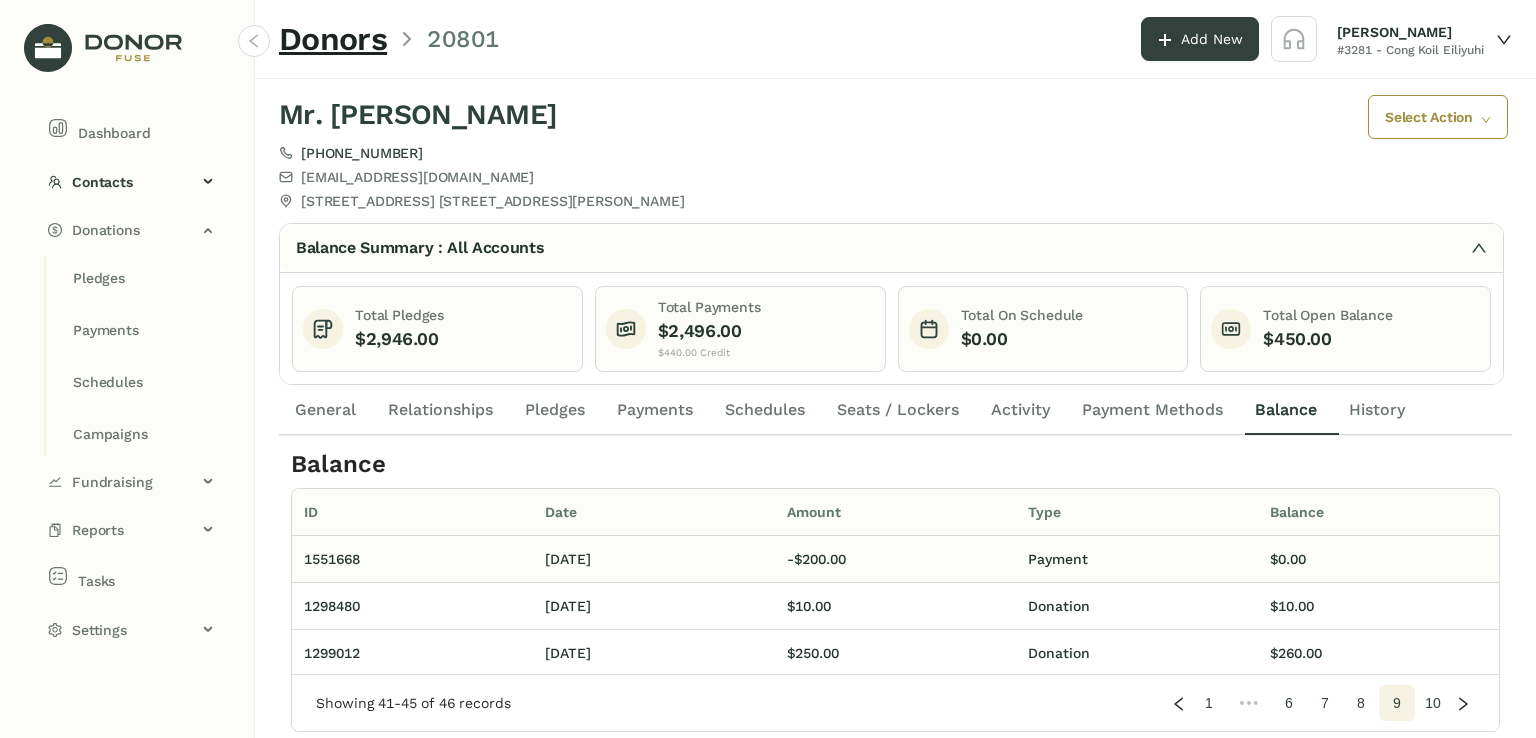 click on "-$200.00" 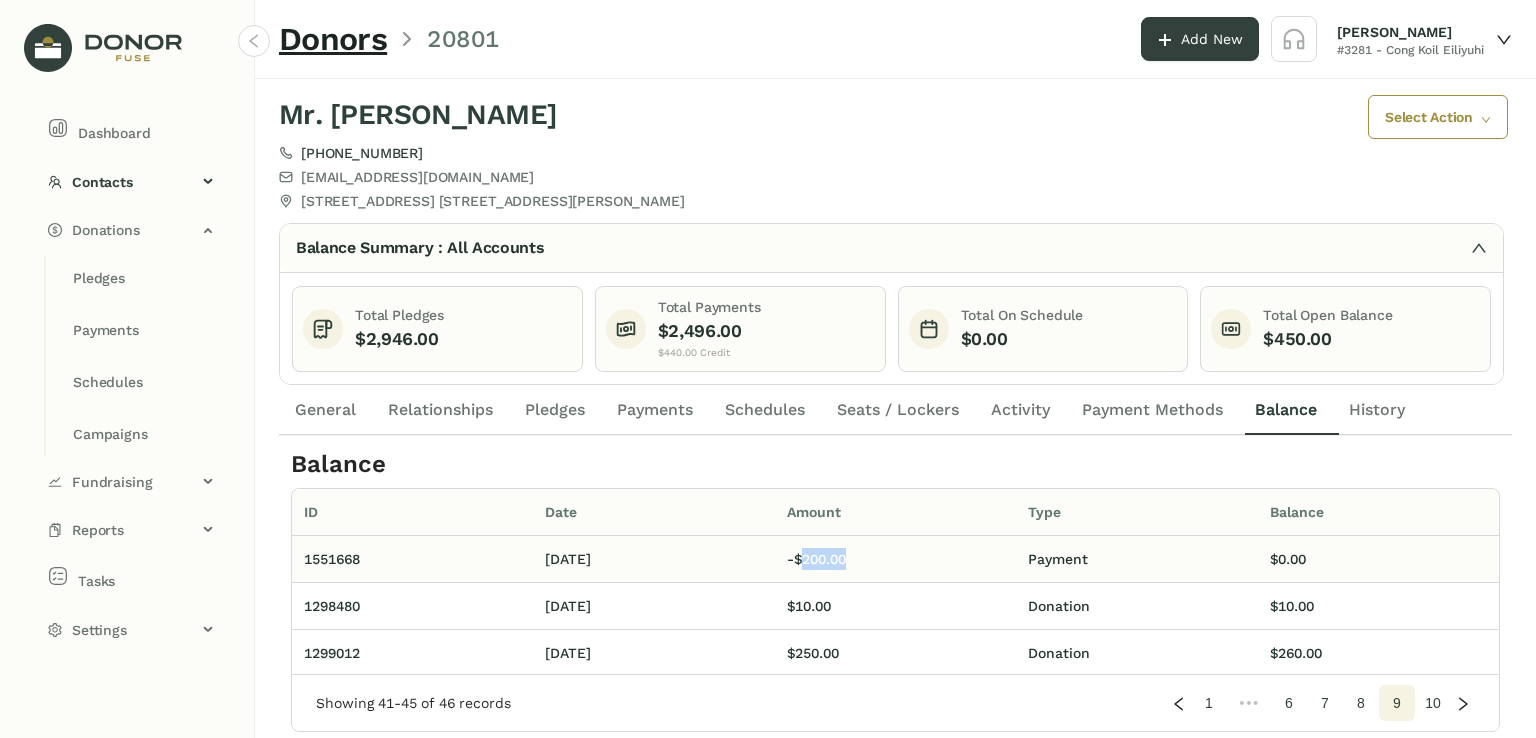 click on "-$200.00" 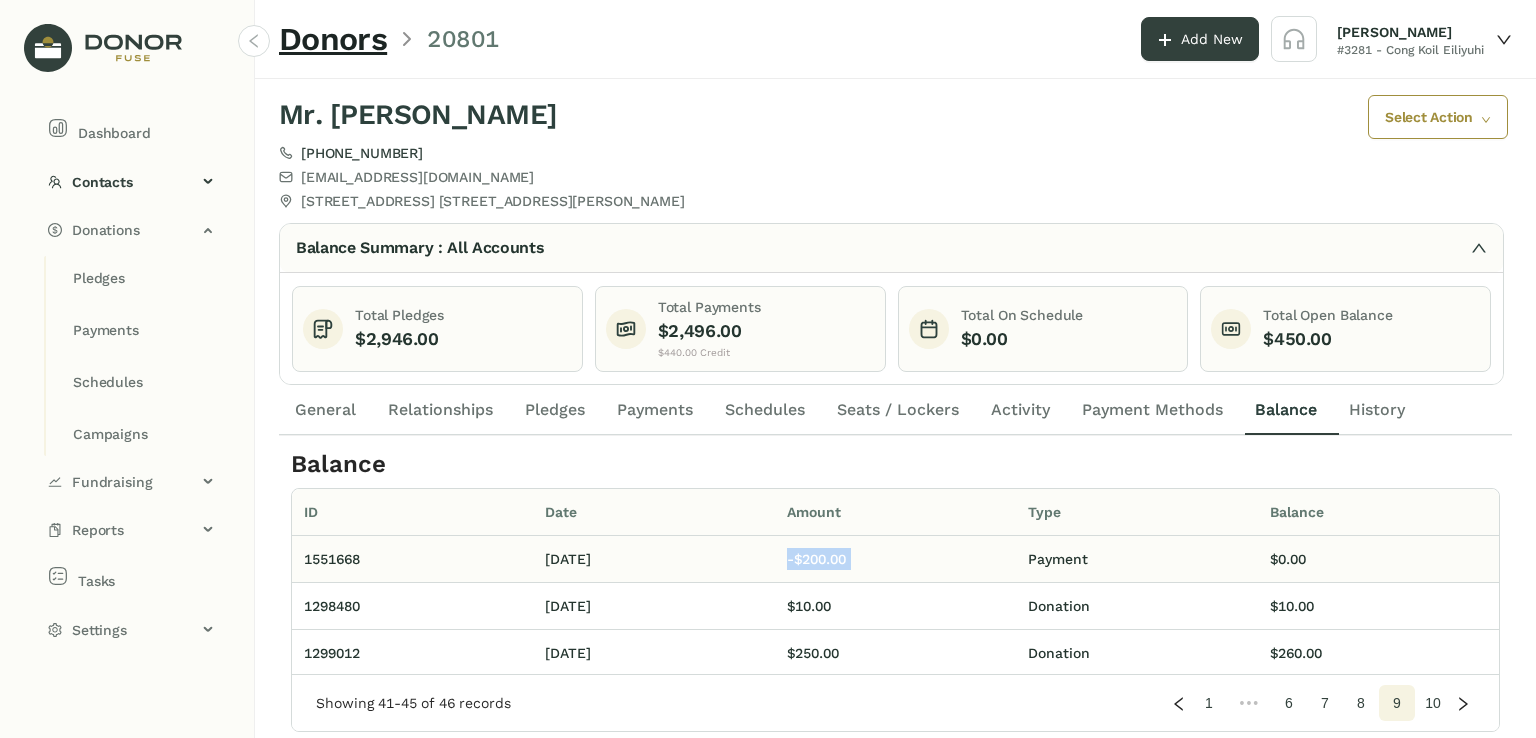 click on "-$200.00" 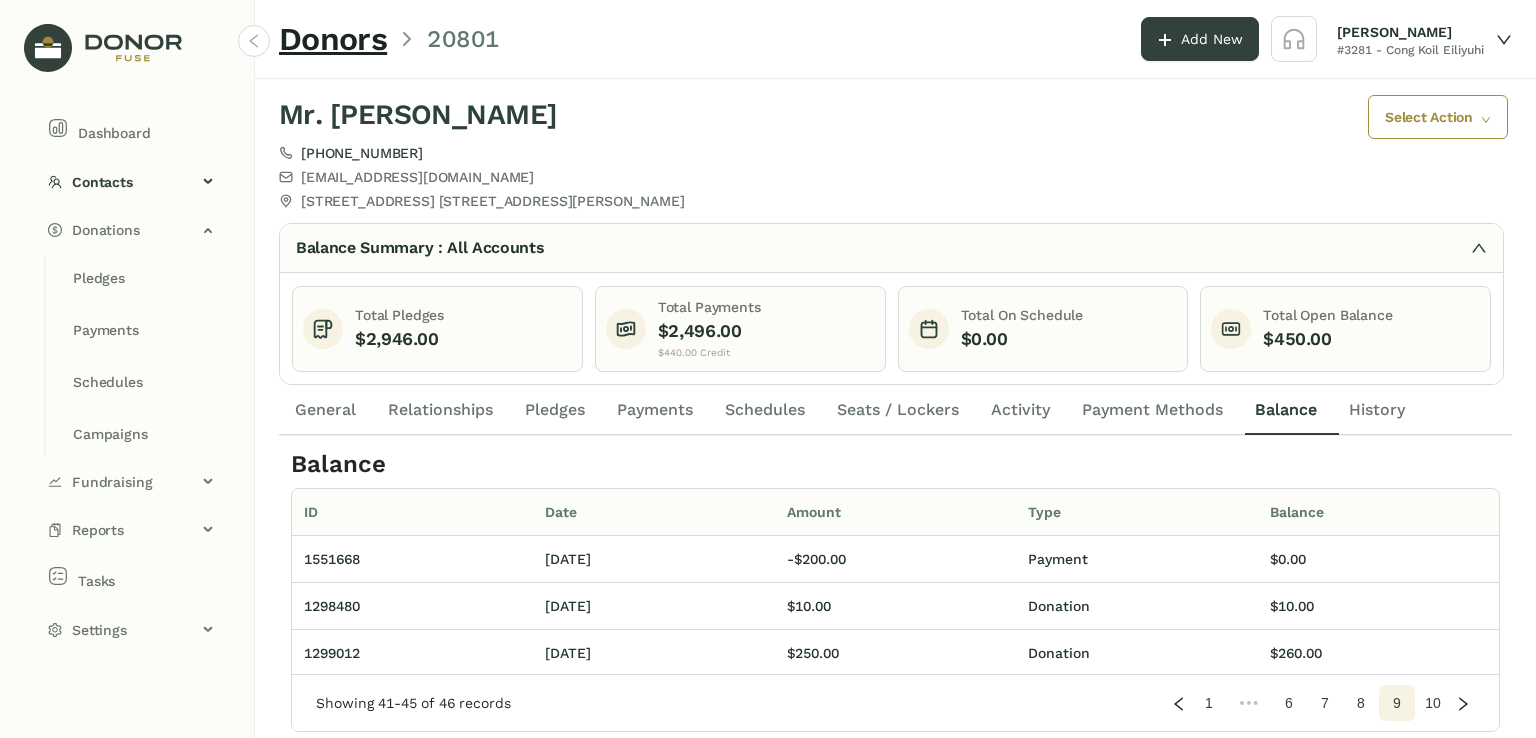 click on "Payments" 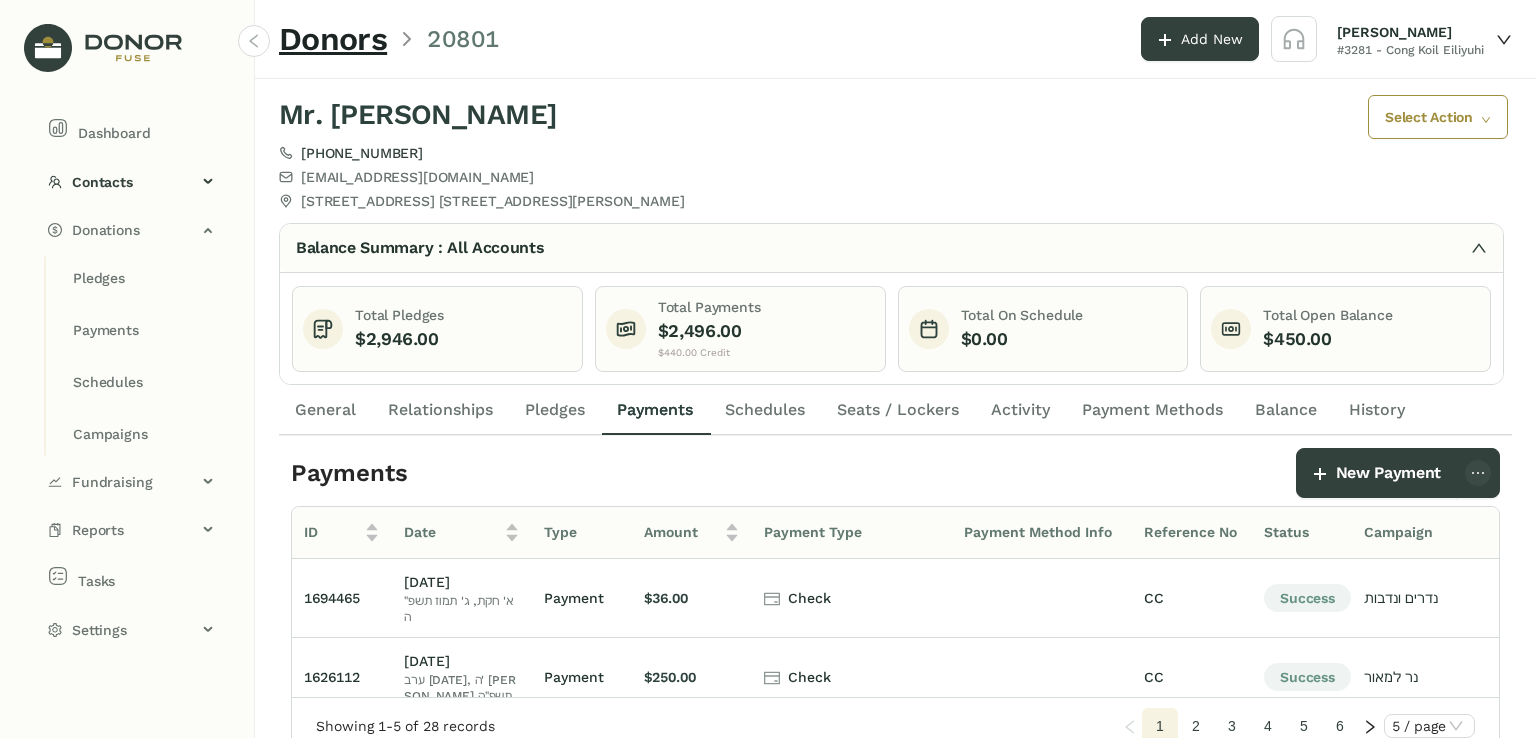 click on "6" 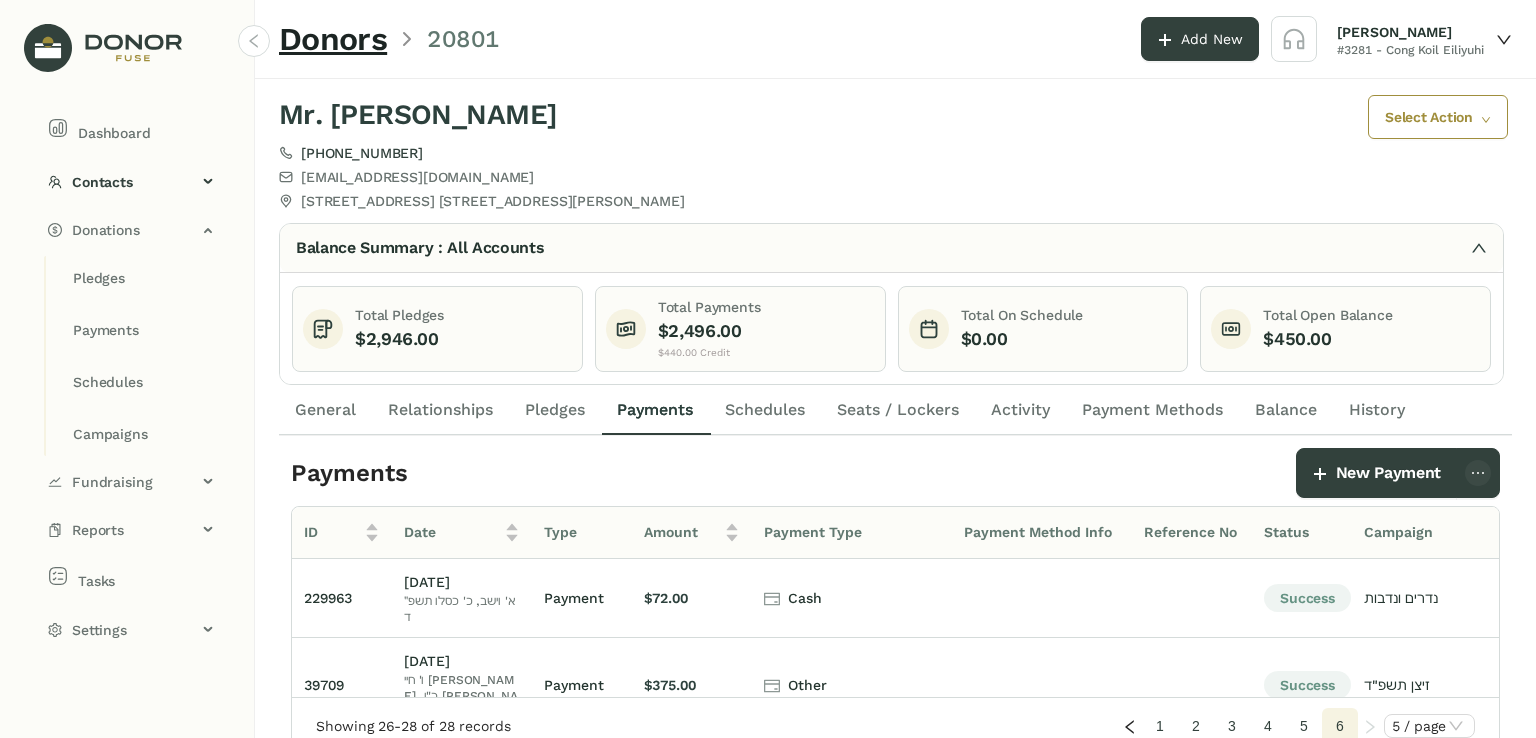 click on "1" 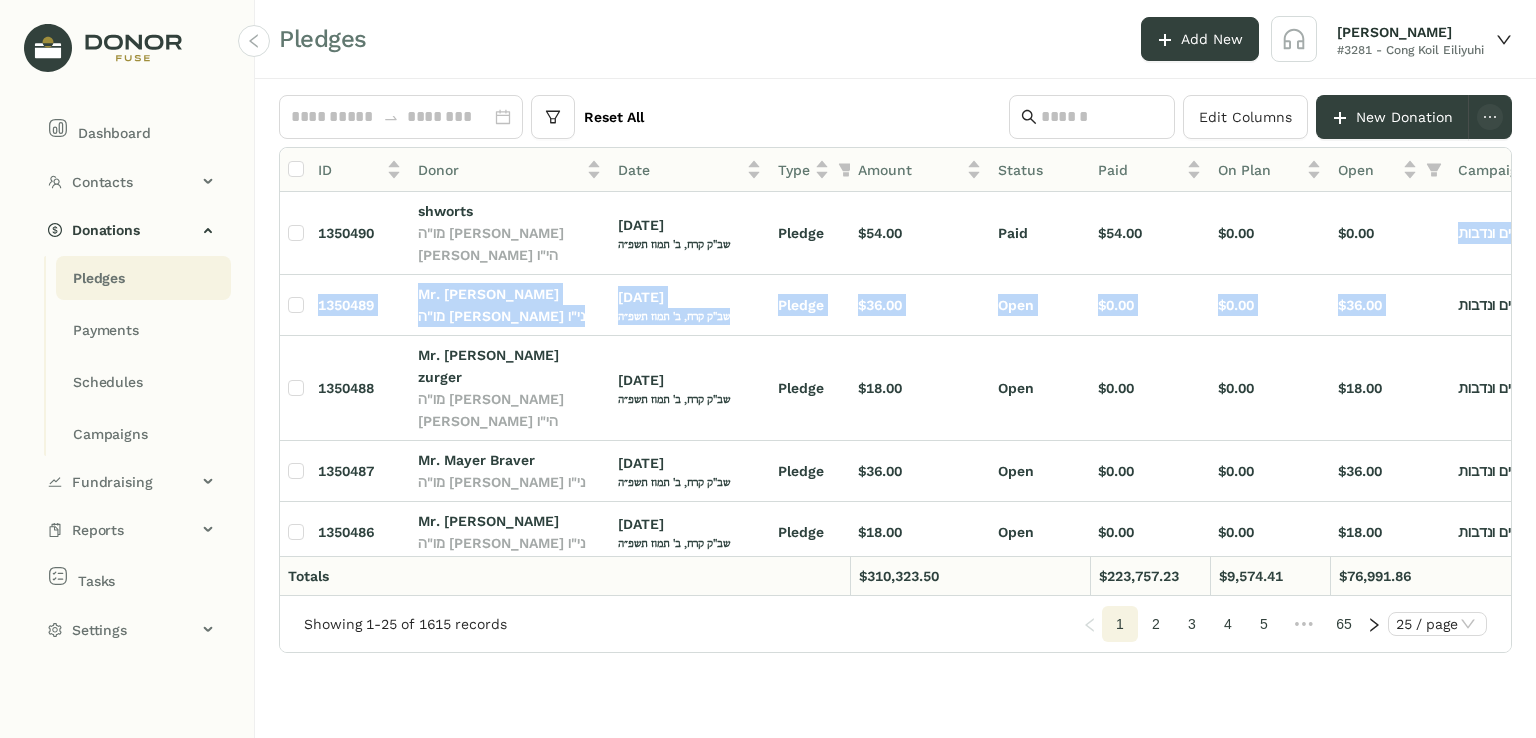 drag, startPoint x: 1512, startPoint y: 245, endPoint x: 1516, endPoint y: 266, distance: 21.377558 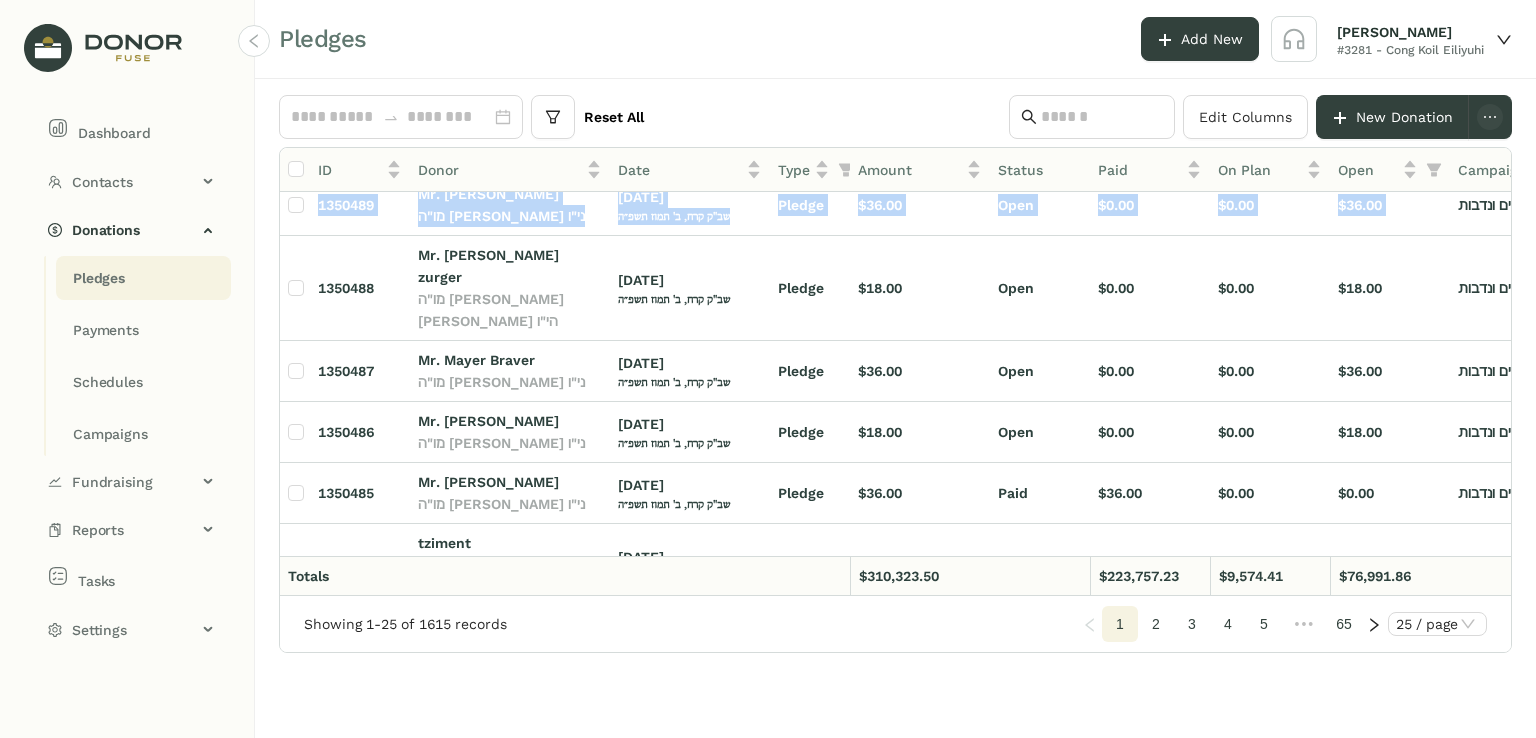 scroll, scrollTop: 113, scrollLeft: 0, axis: vertical 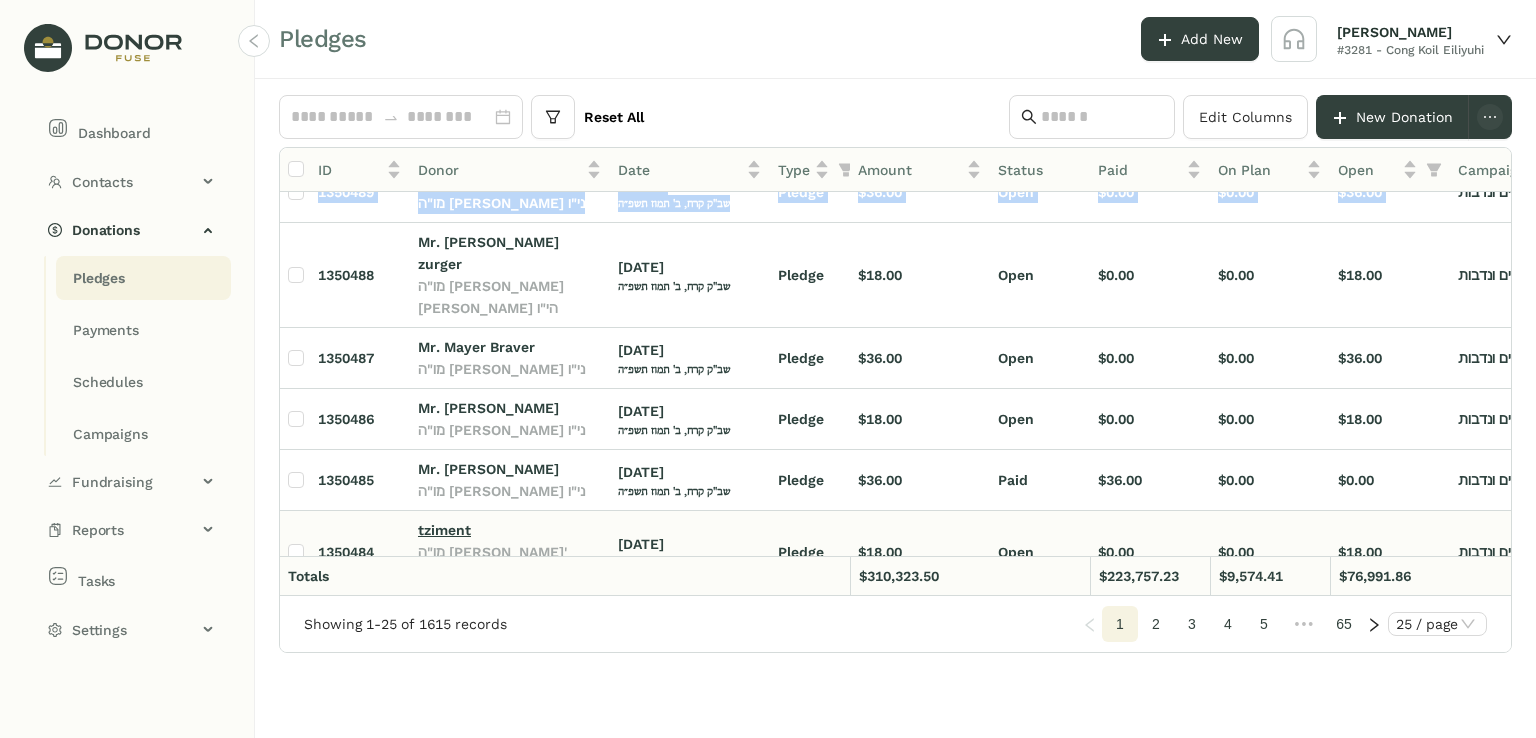 click on "tziment" 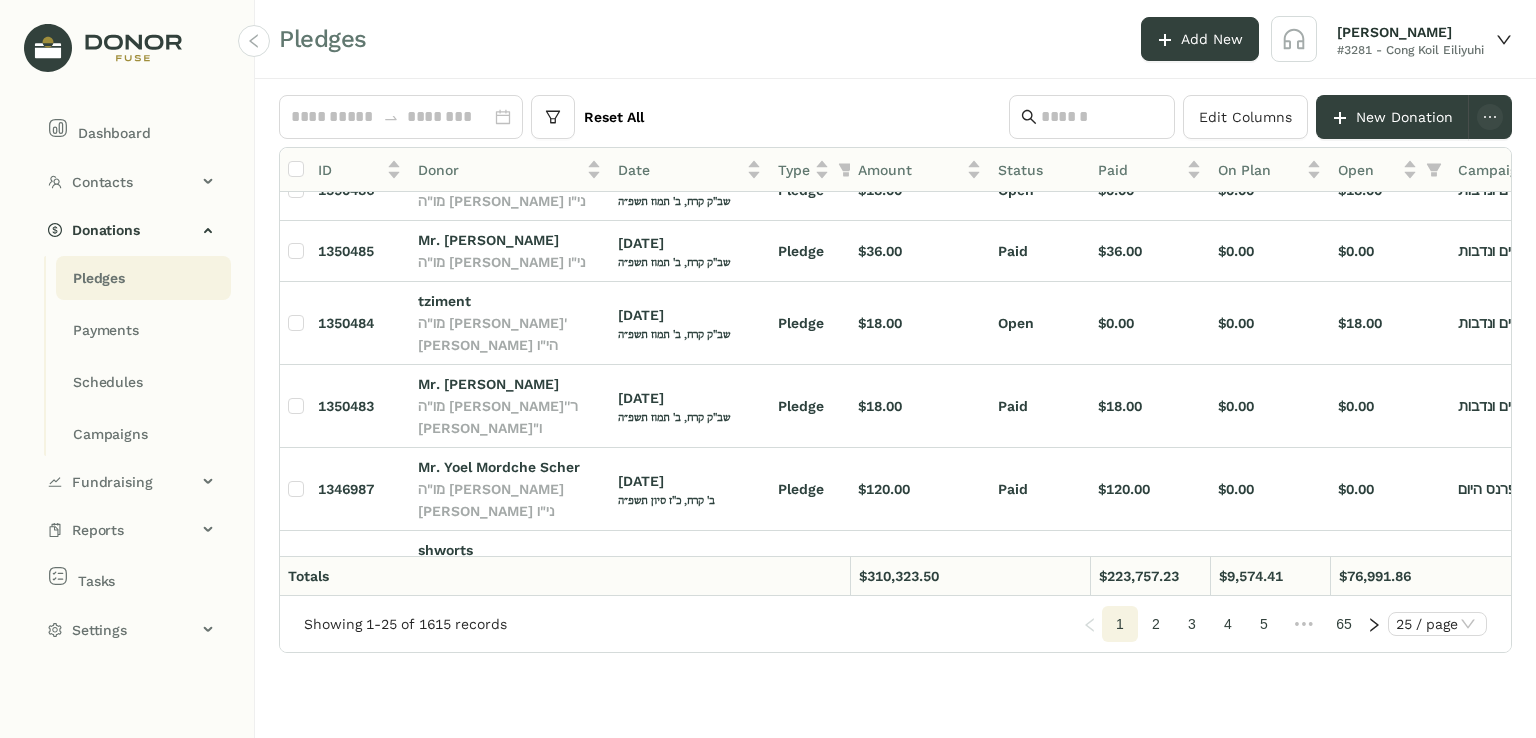 scroll, scrollTop: 348, scrollLeft: 0, axis: vertical 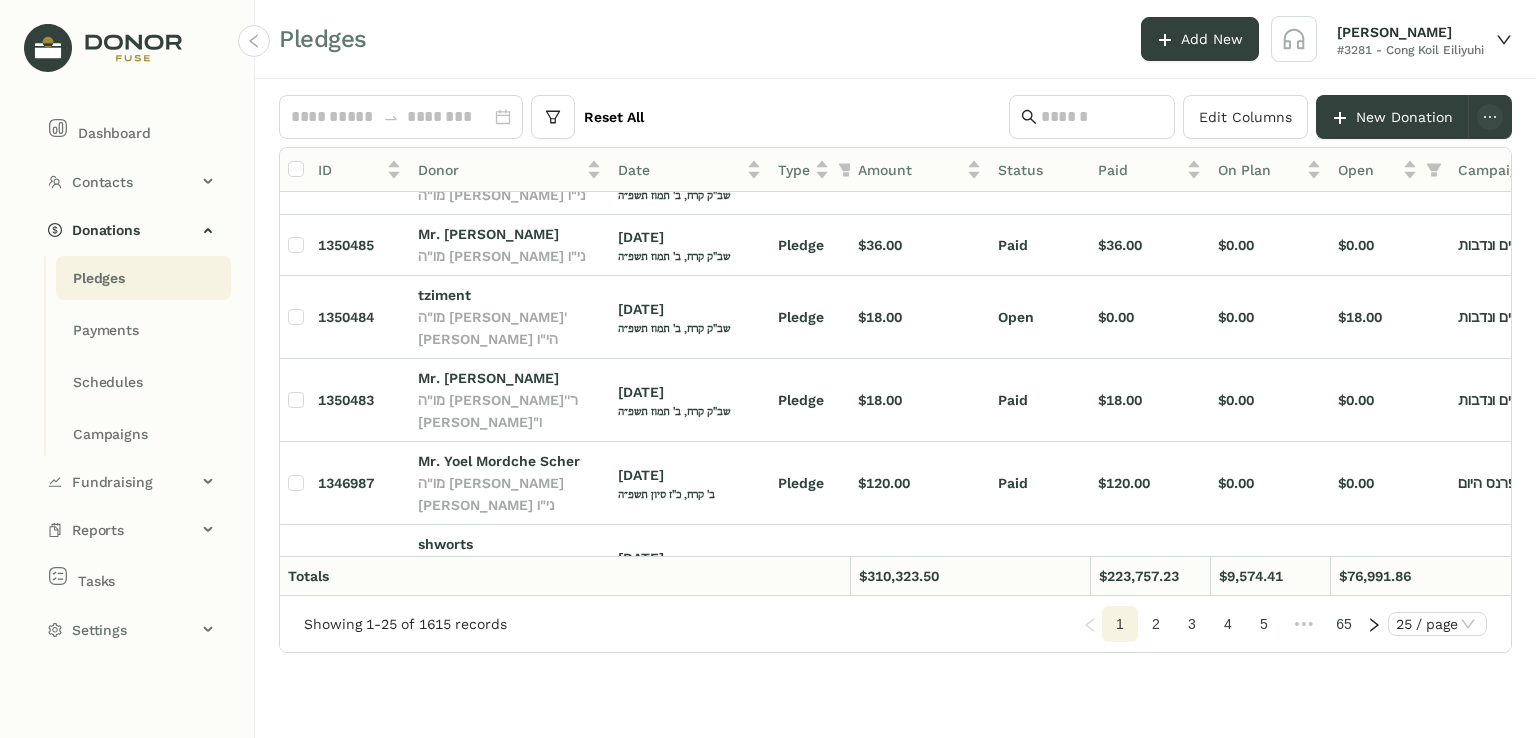 drag, startPoint x: 1535, startPoint y: 353, endPoint x: 1535, endPoint y: 395, distance: 42 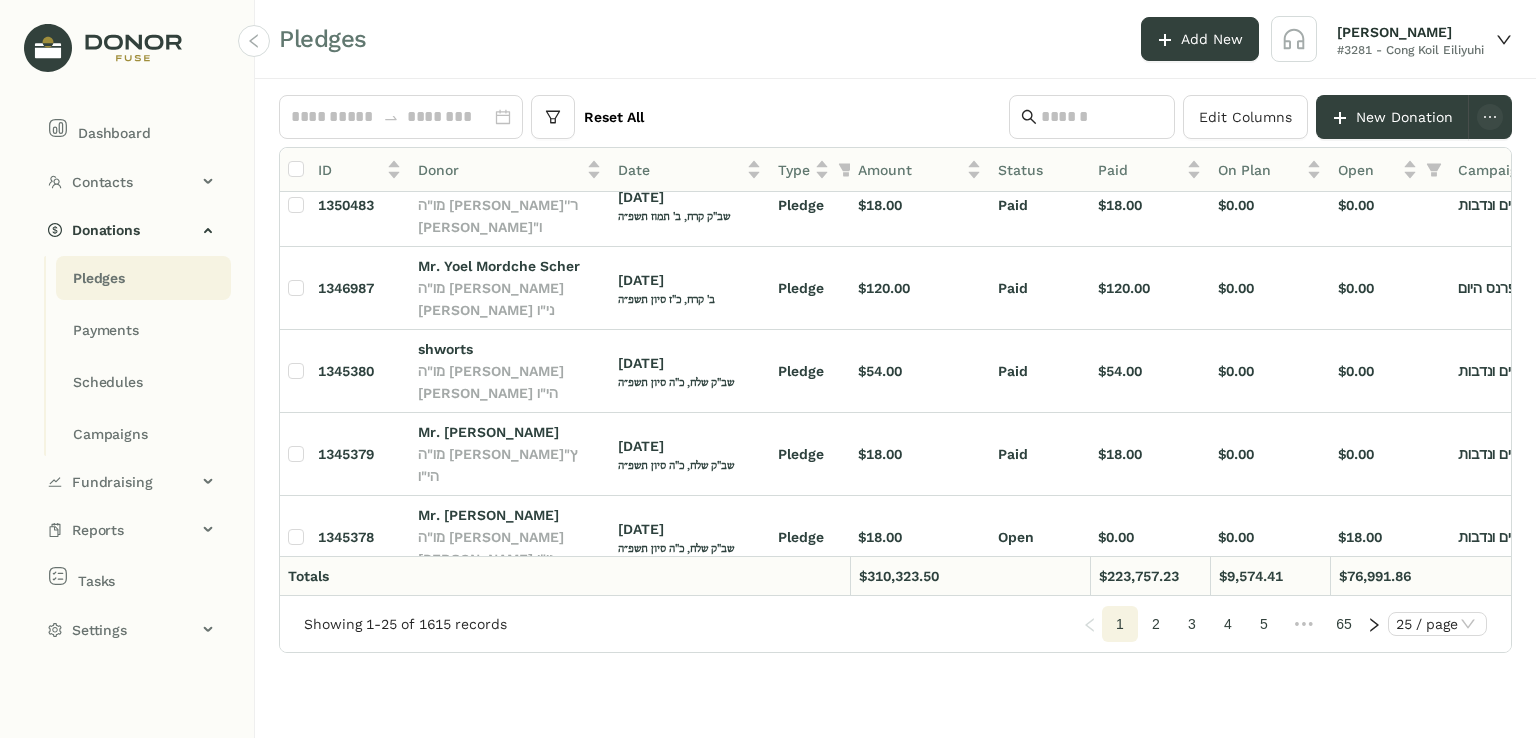 scroll, scrollTop: 560, scrollLeft: 0, axis: vertical 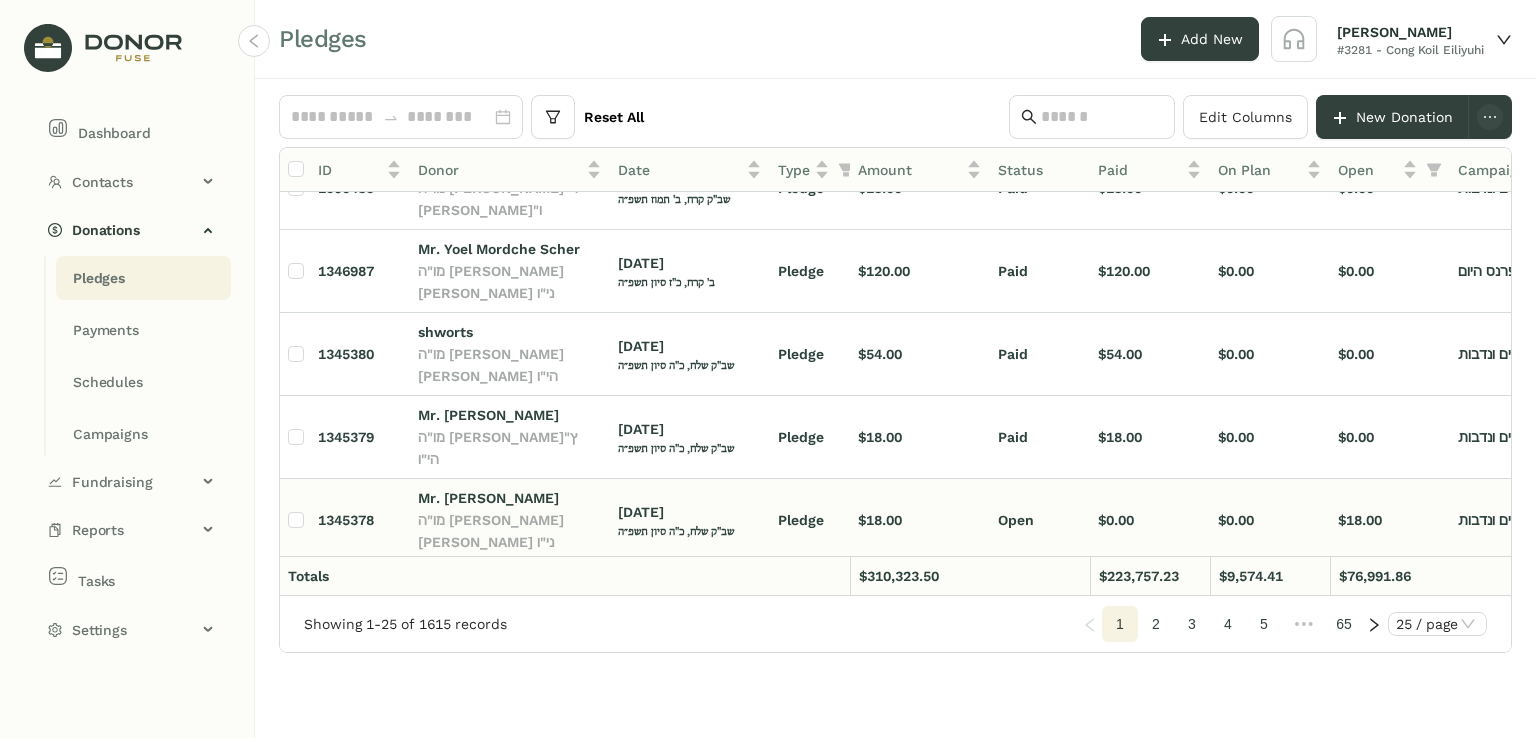 click on "Mr. [PERSON_NAME] מו"ה [PERSON_NAME] [PERSON_NAME] ני"ו" 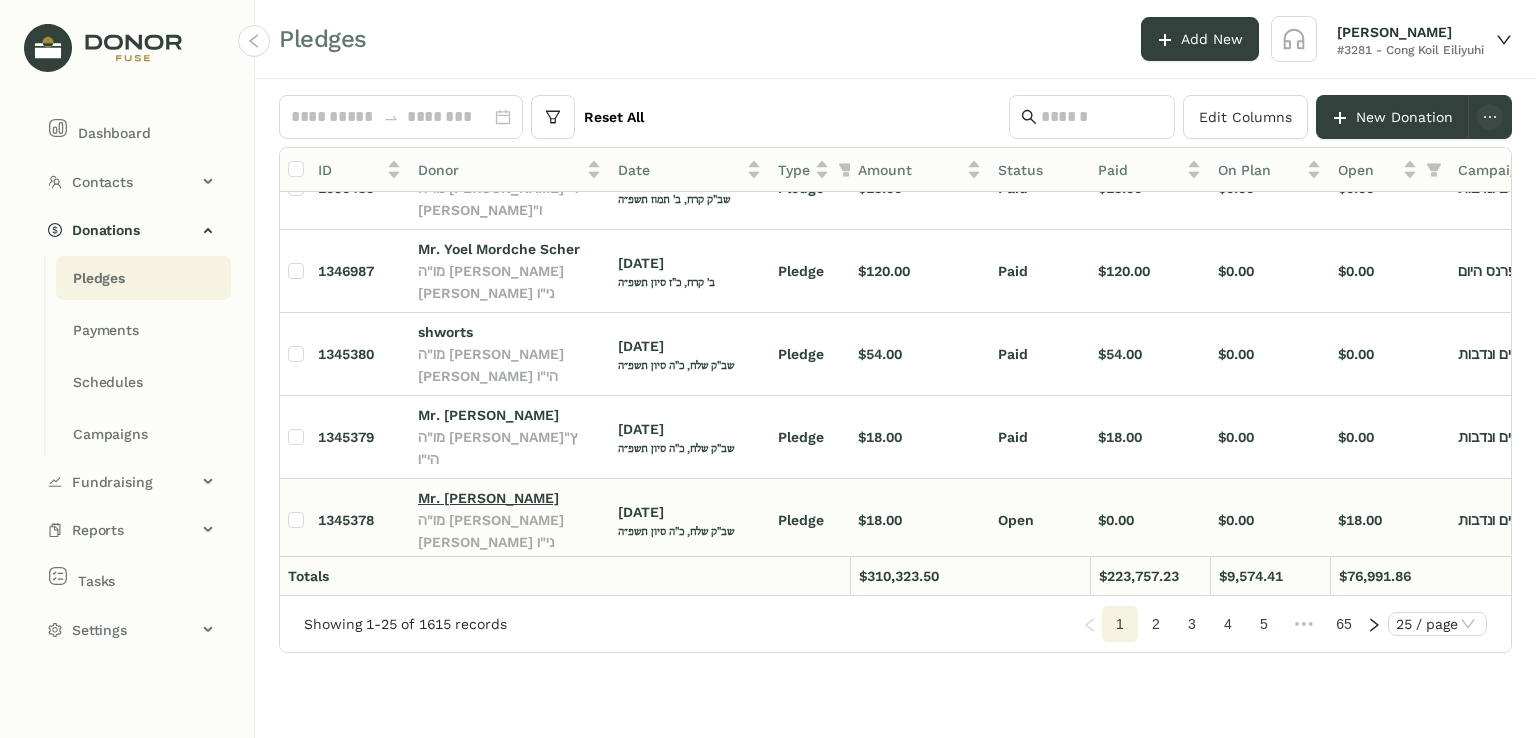 click on "Mr. [PERSON_NAME]" 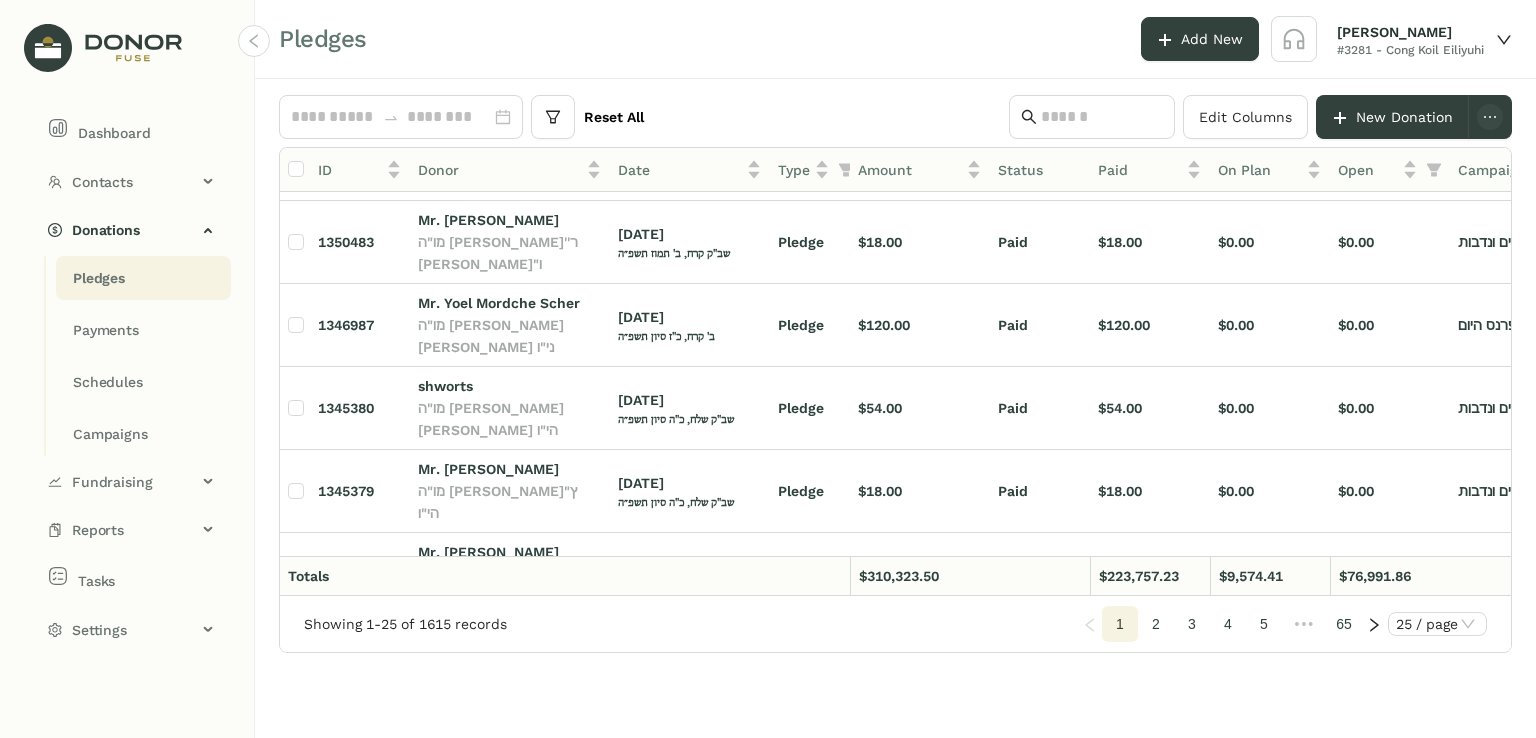 scroll, scrollTop: 513, scrollLeft: 0, axis: vertical 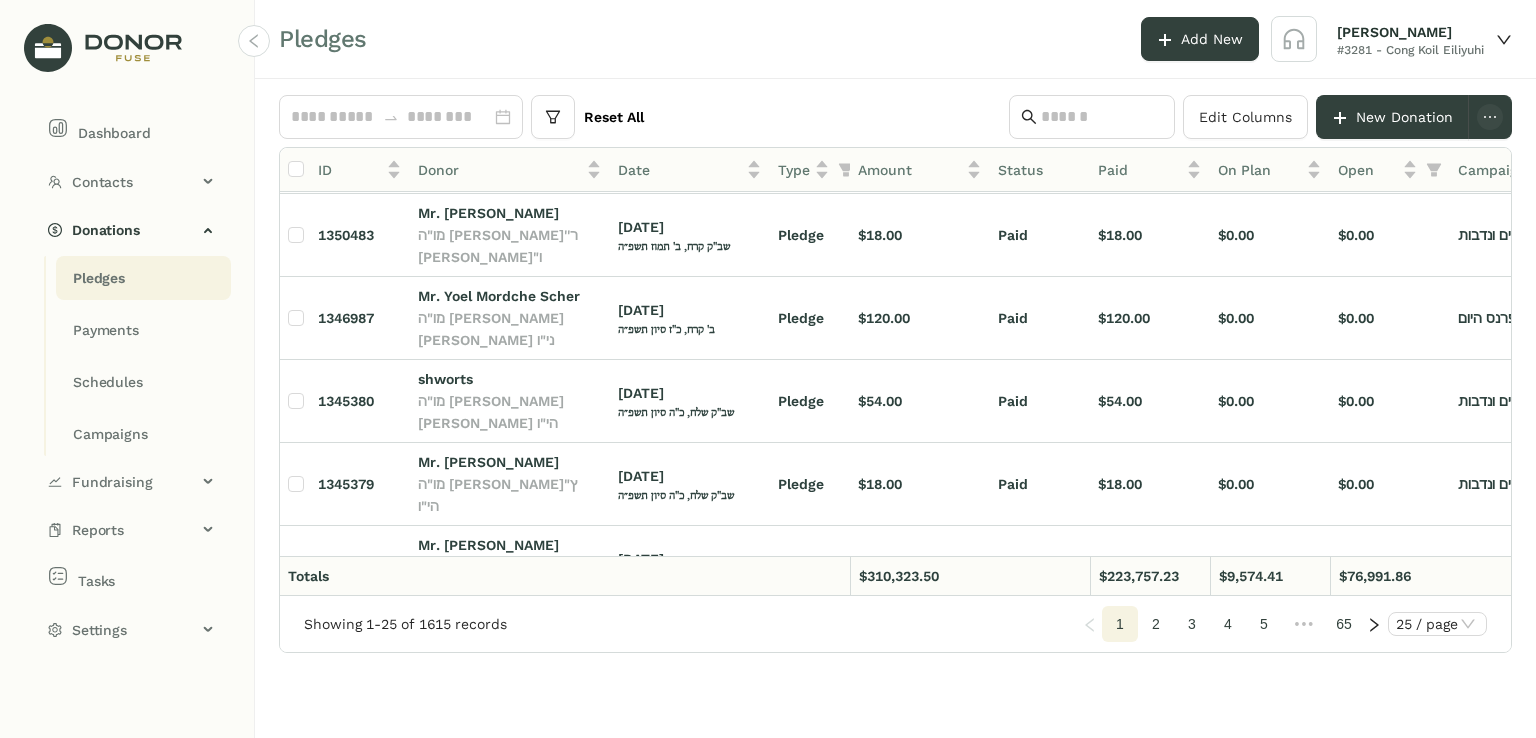 click on "ניימאן" 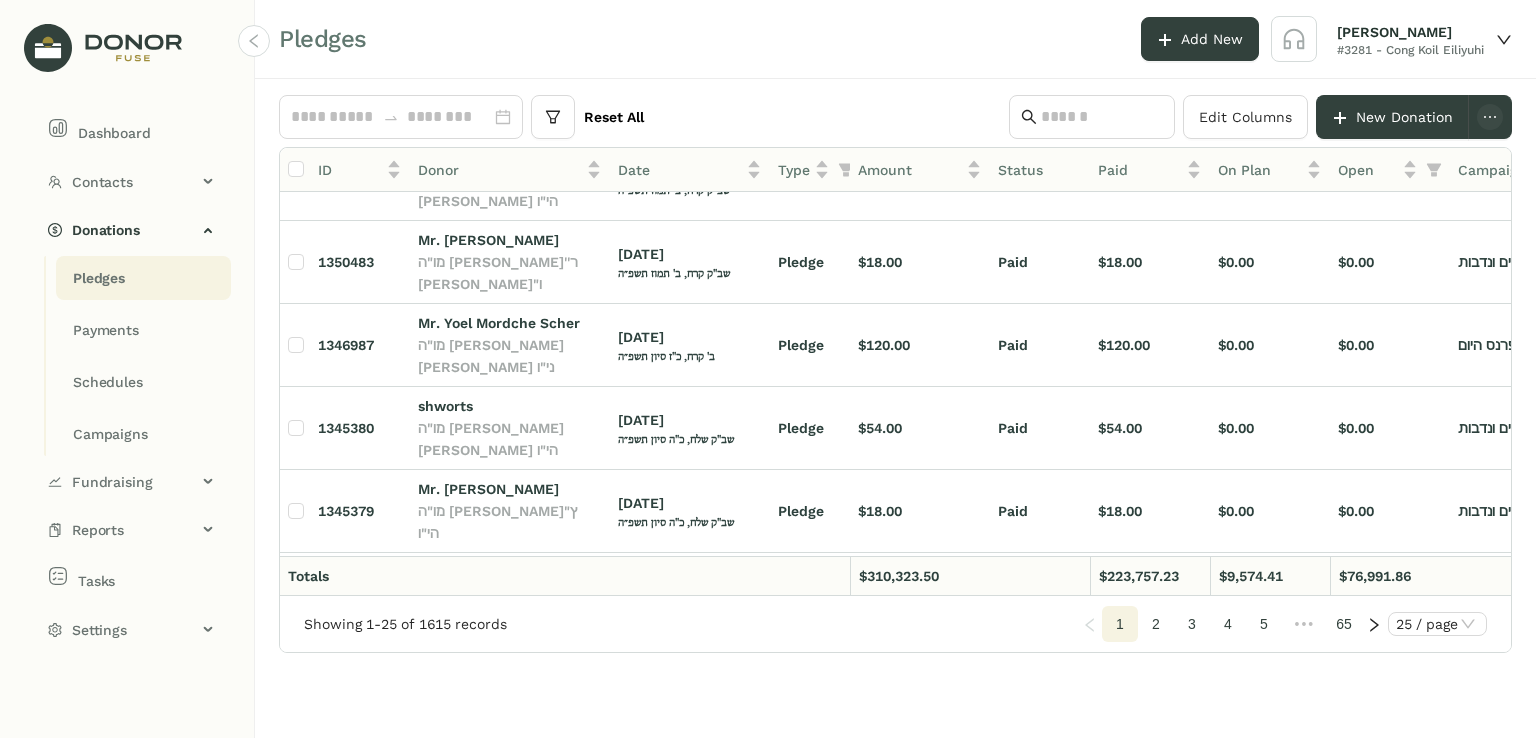 scroll, scrollTop: 520, scrollLeft: 0, axis: vertical 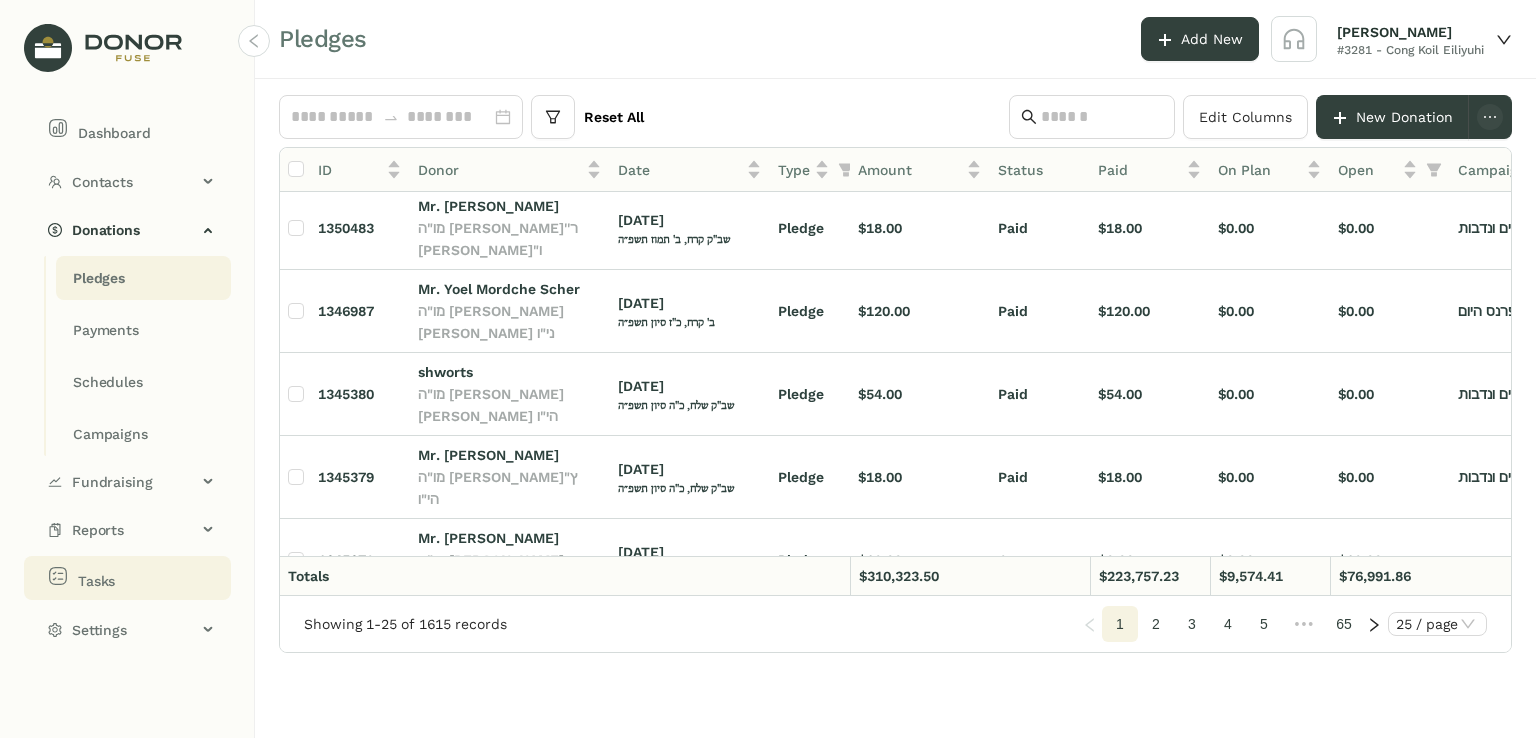 click on "Tasks" 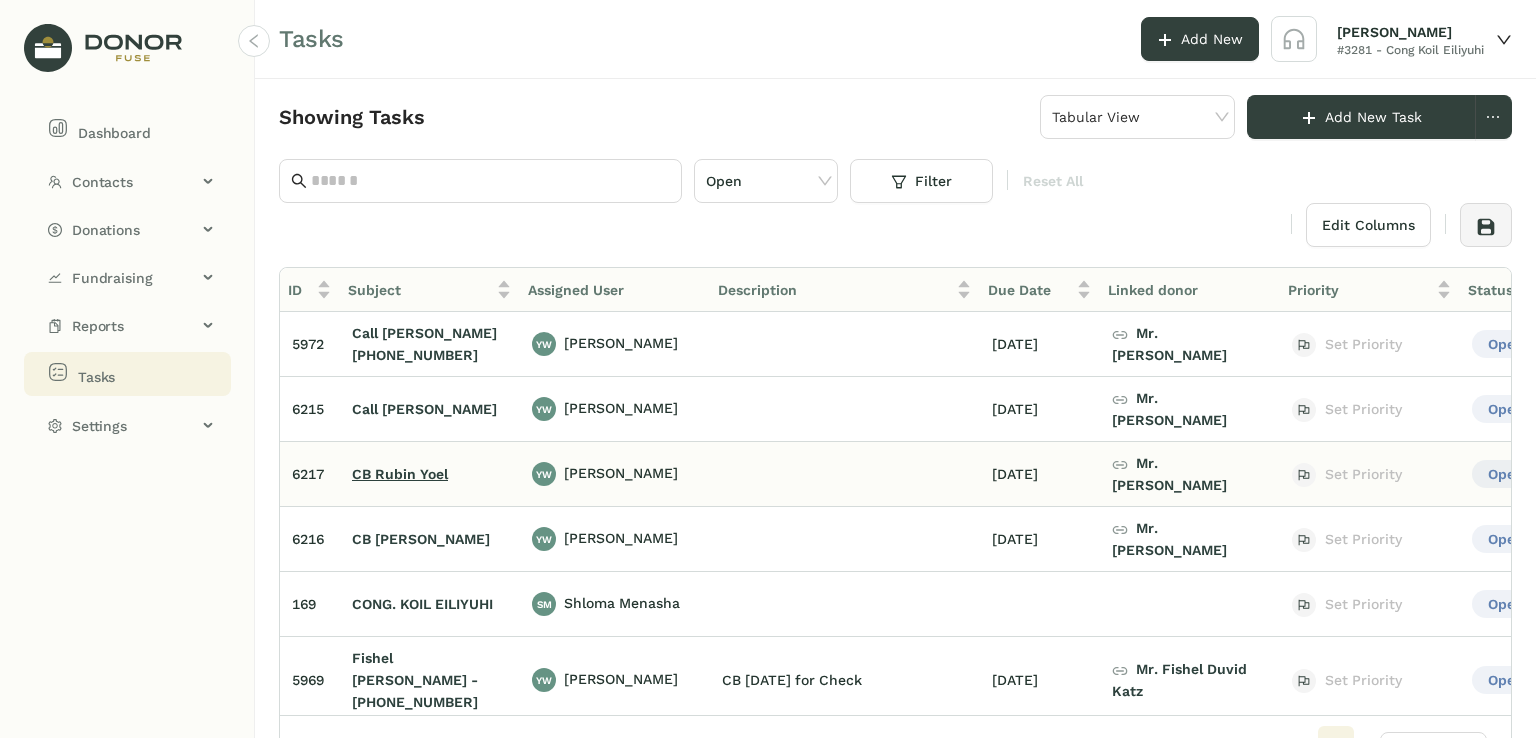 click on "CB Rubin Yoel" 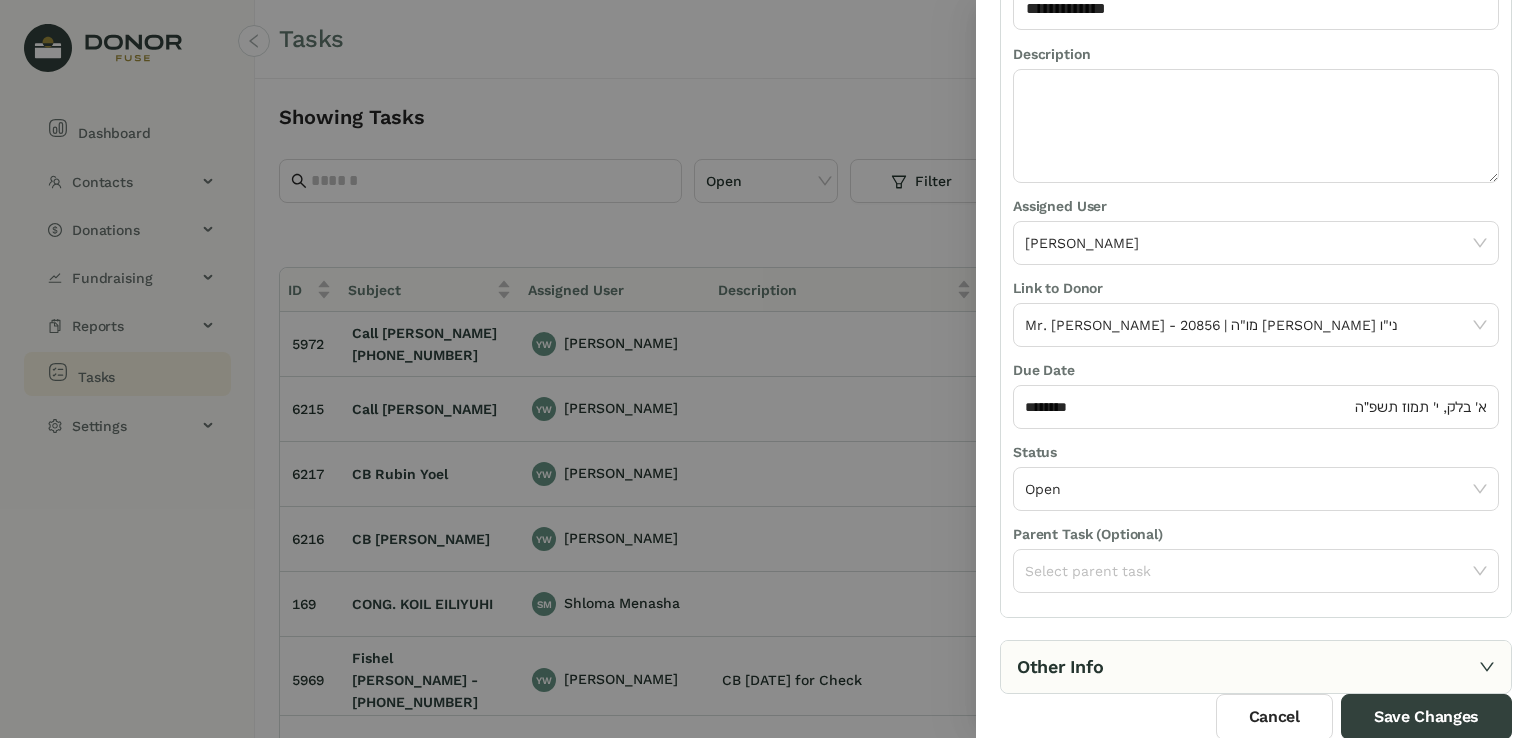 scroll, scrollTop: 92, scrollLeft: 0, axis: vertical 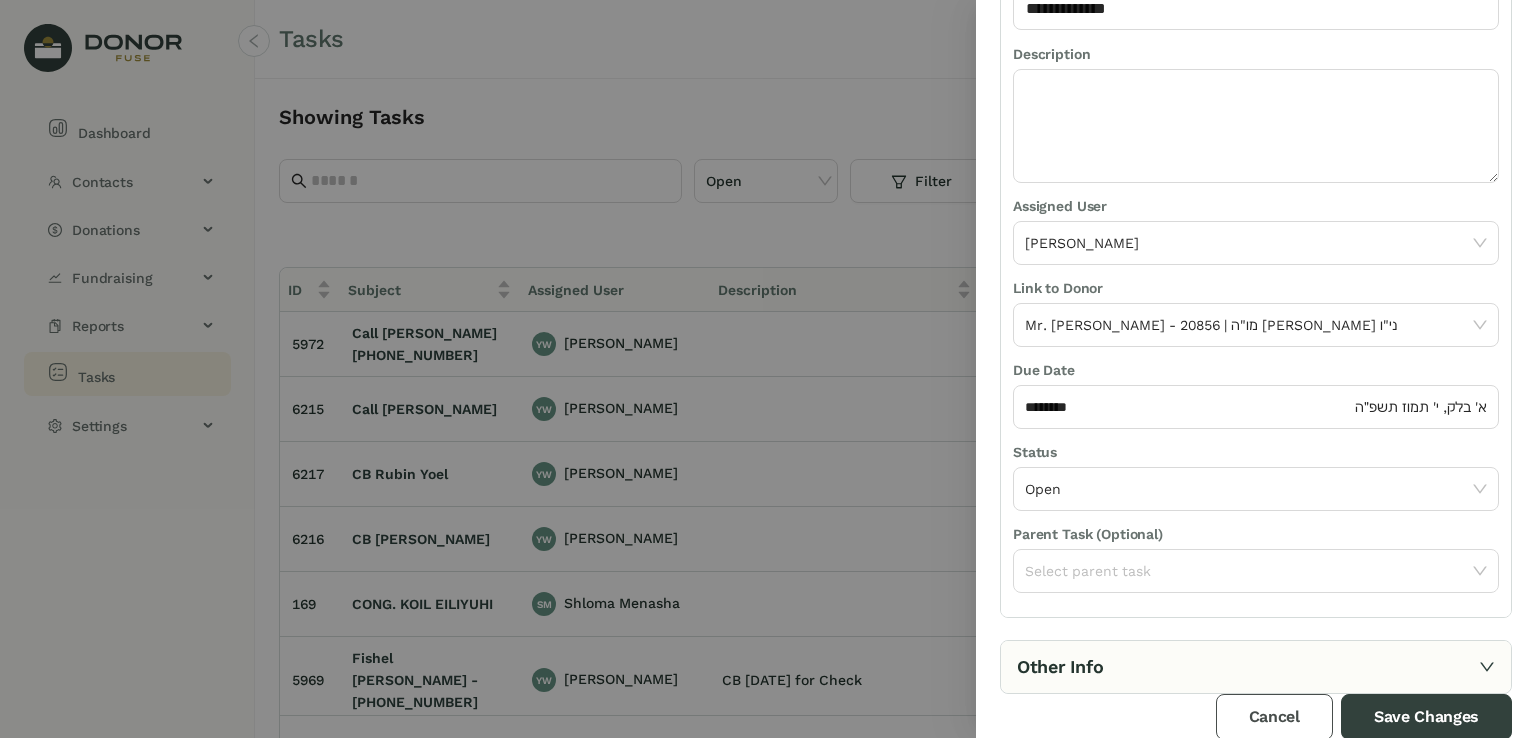 click on "Cancel" at bounding box center (1274, 717) 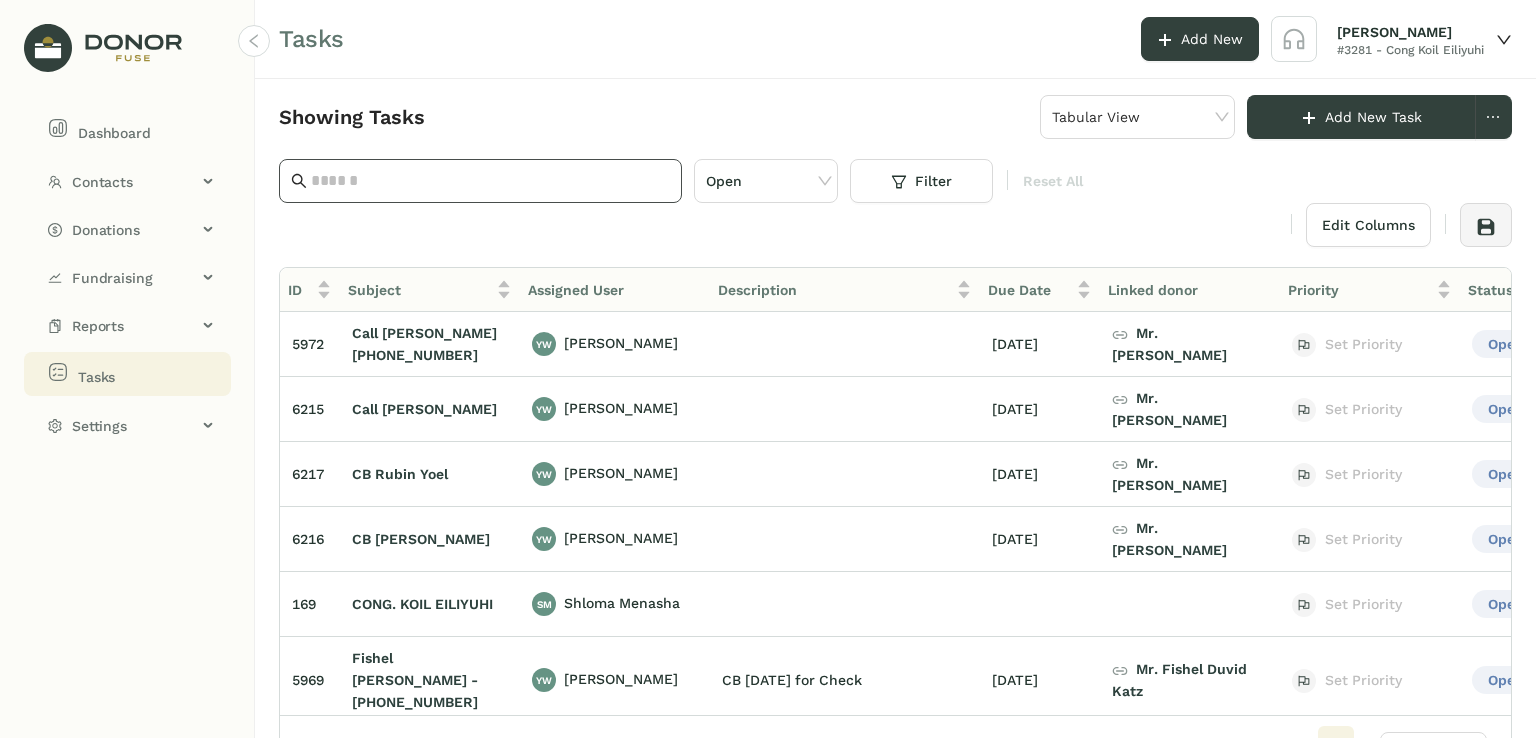 click 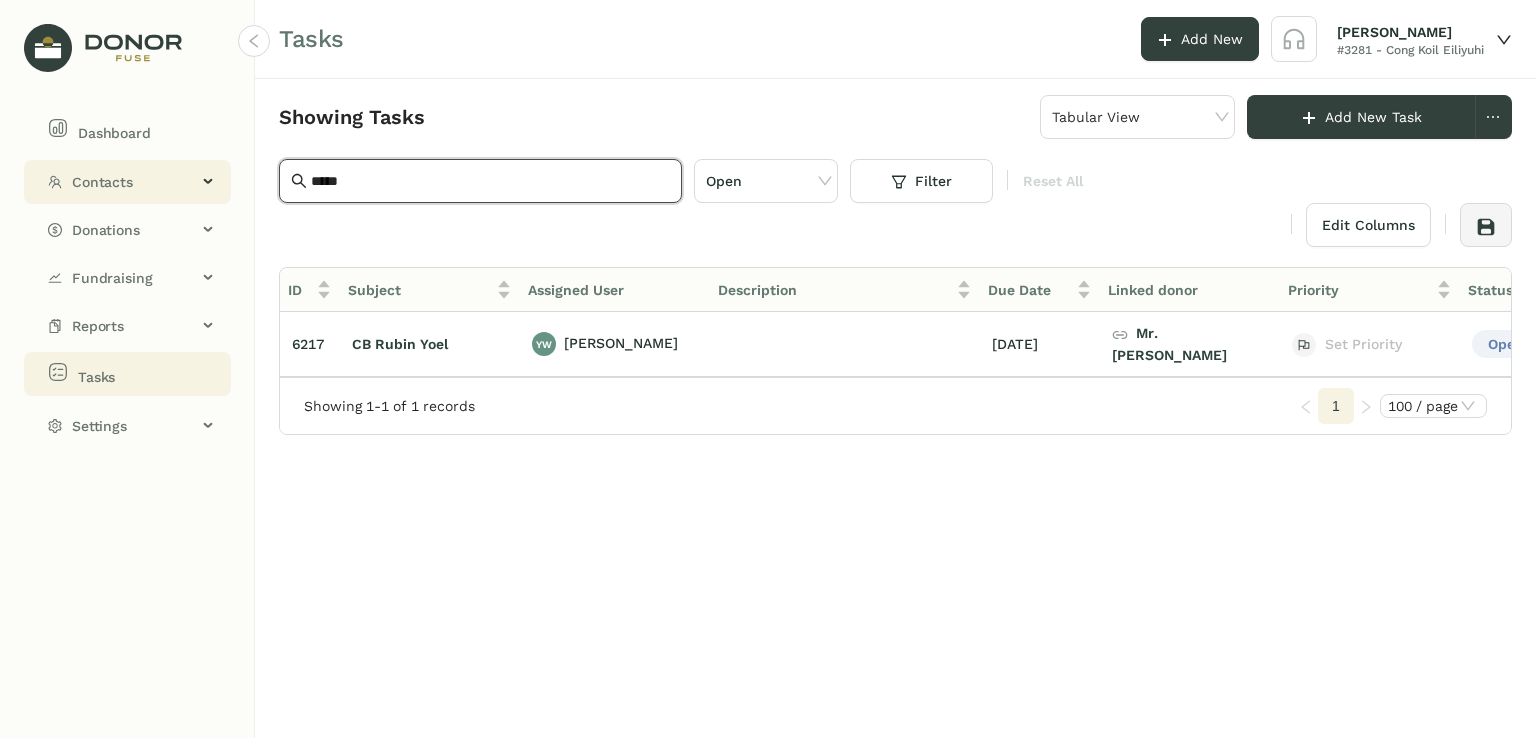 type on "*****" 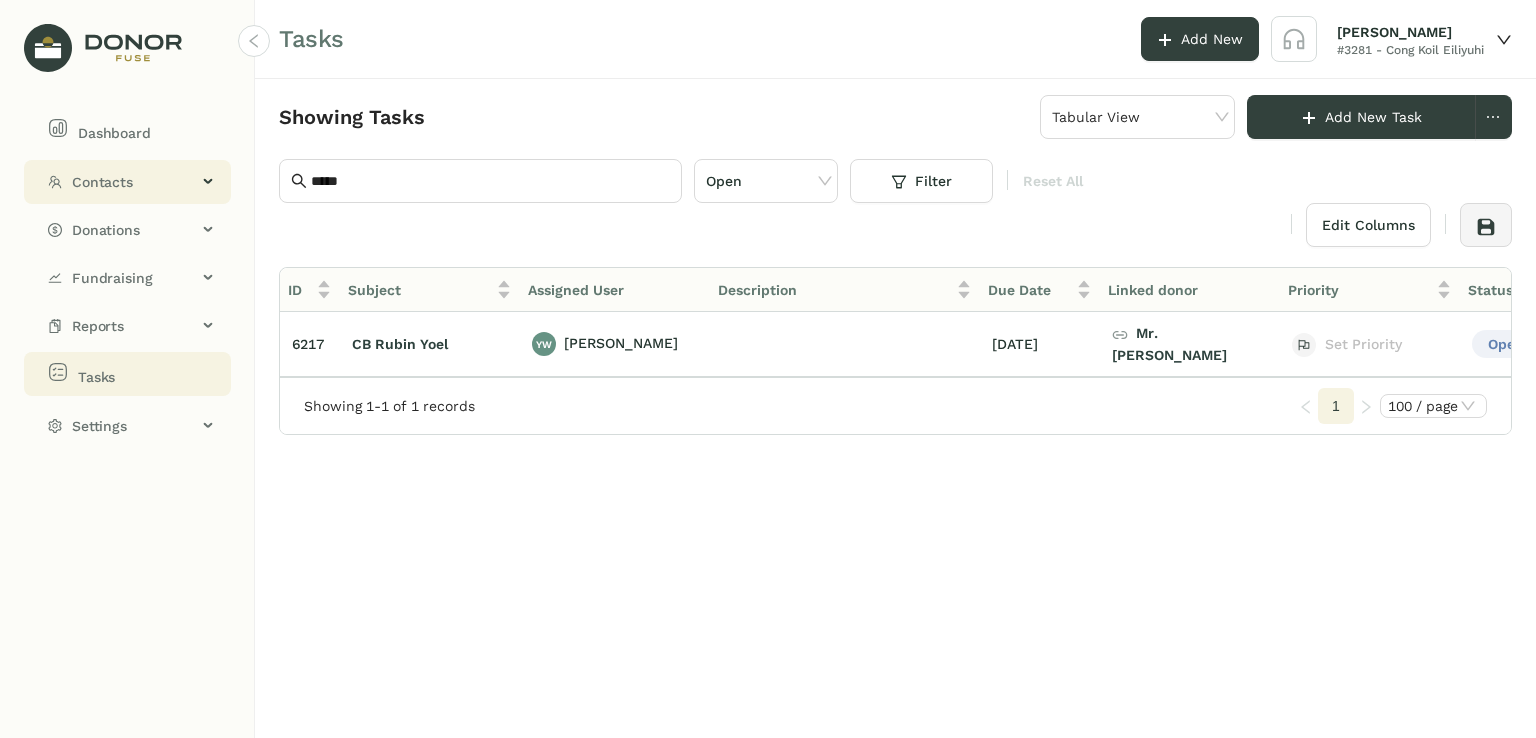 click on "Contacts" 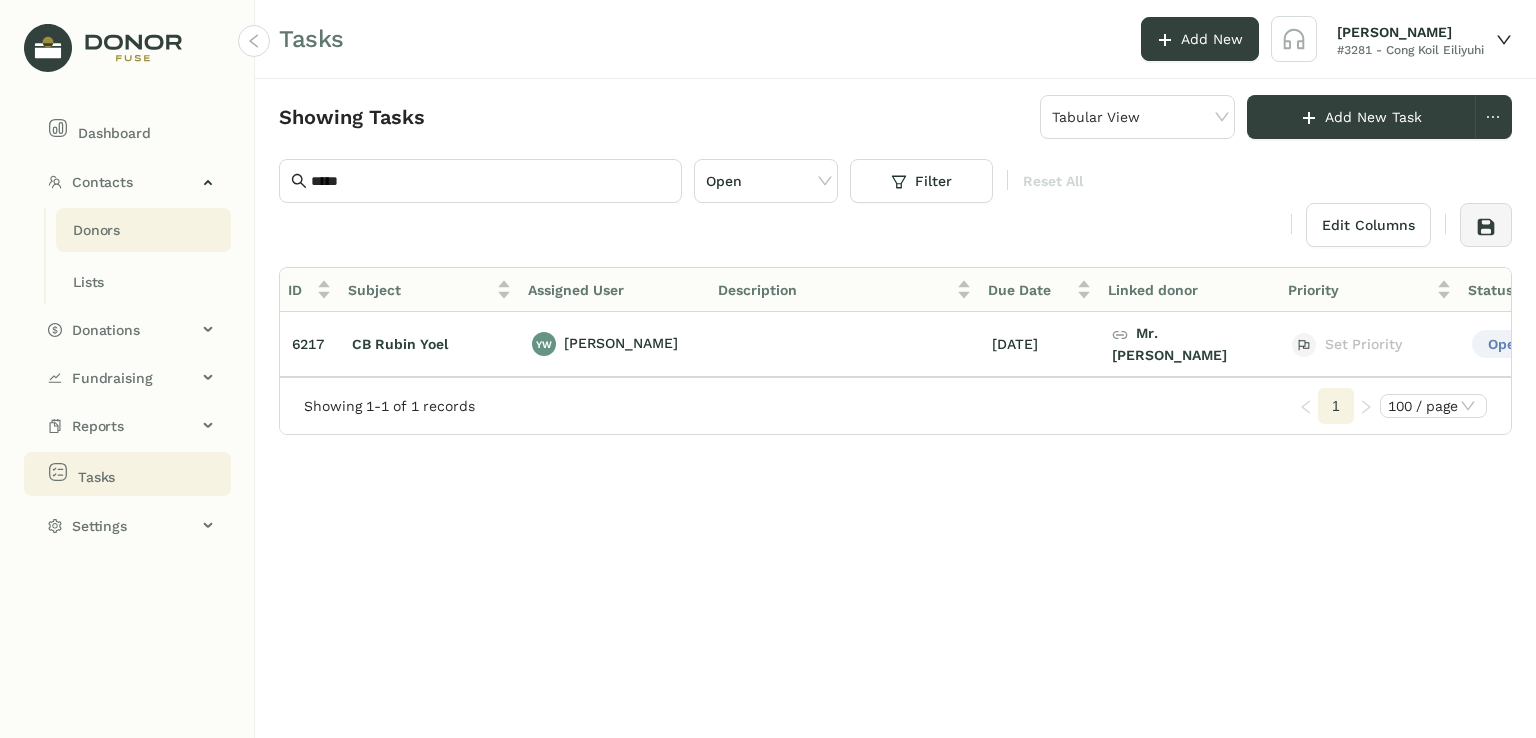click on "Donors" 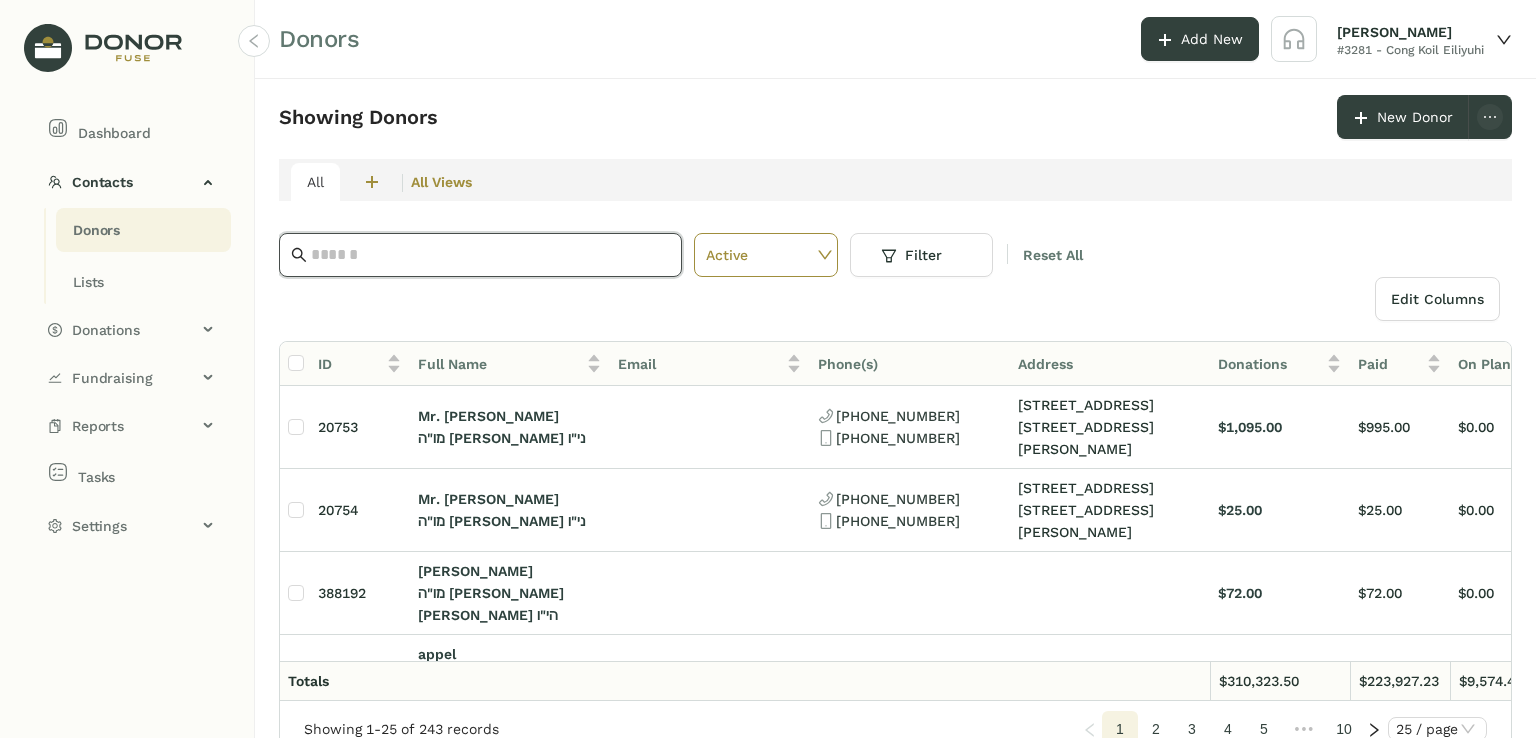 click 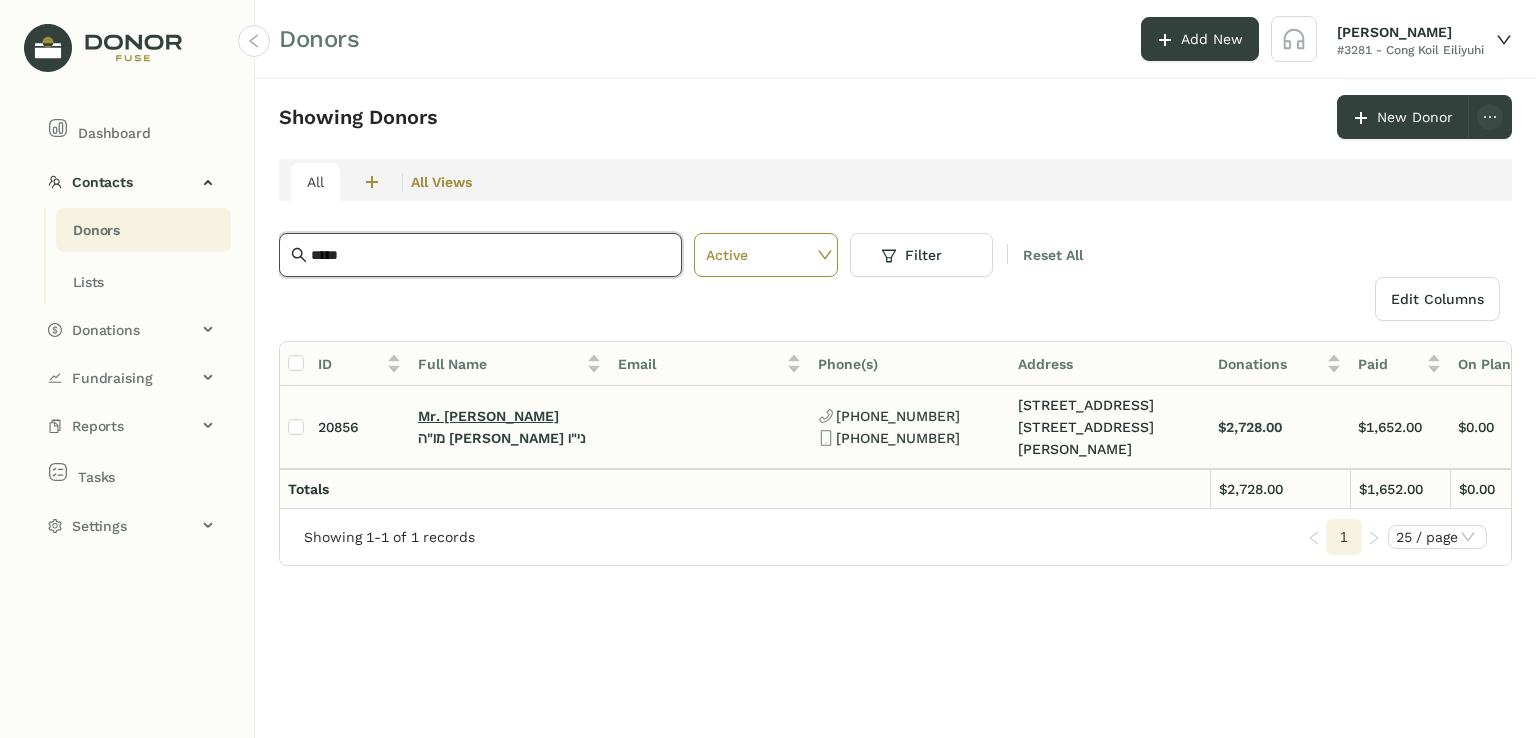 type on "*****" 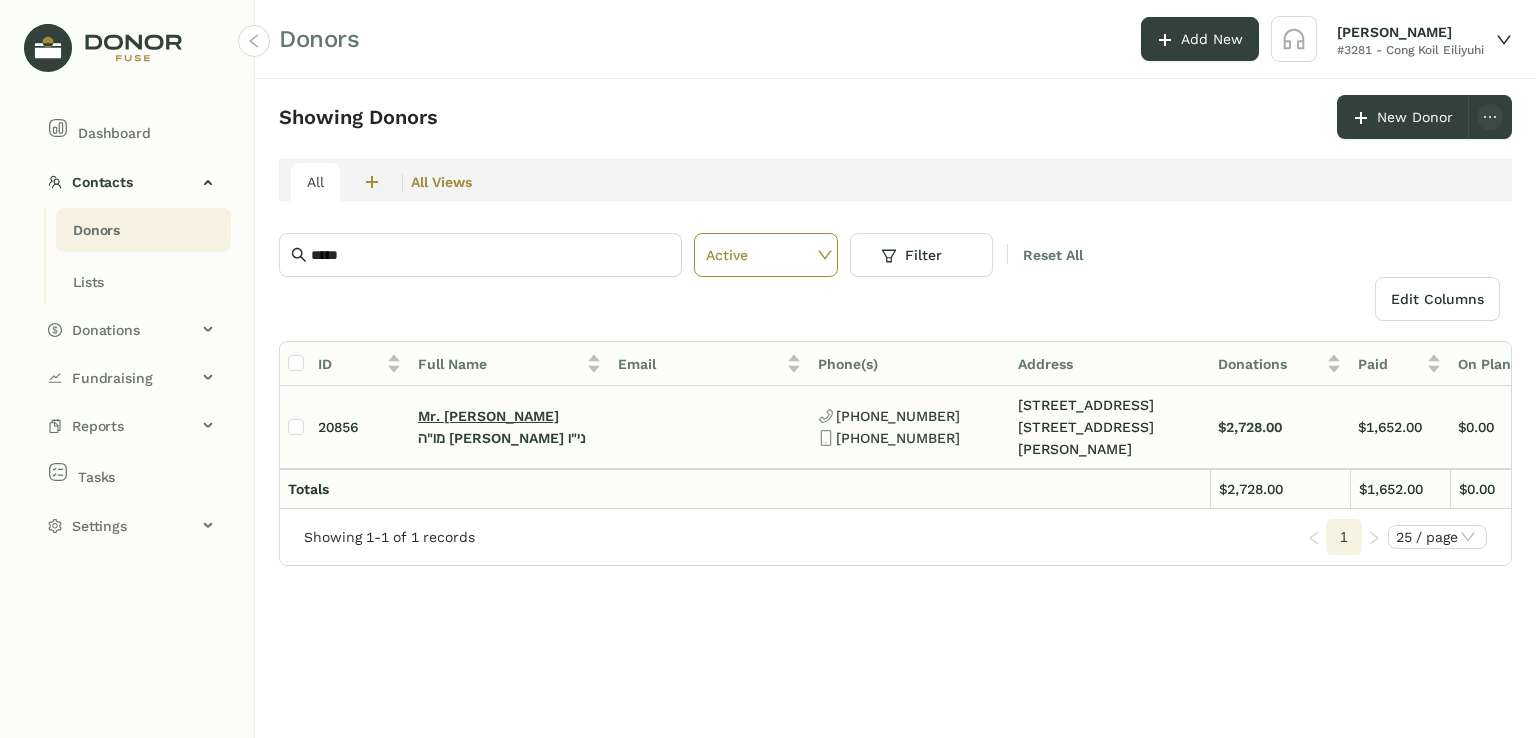 click on "Mr. [PERSON_NAME]" 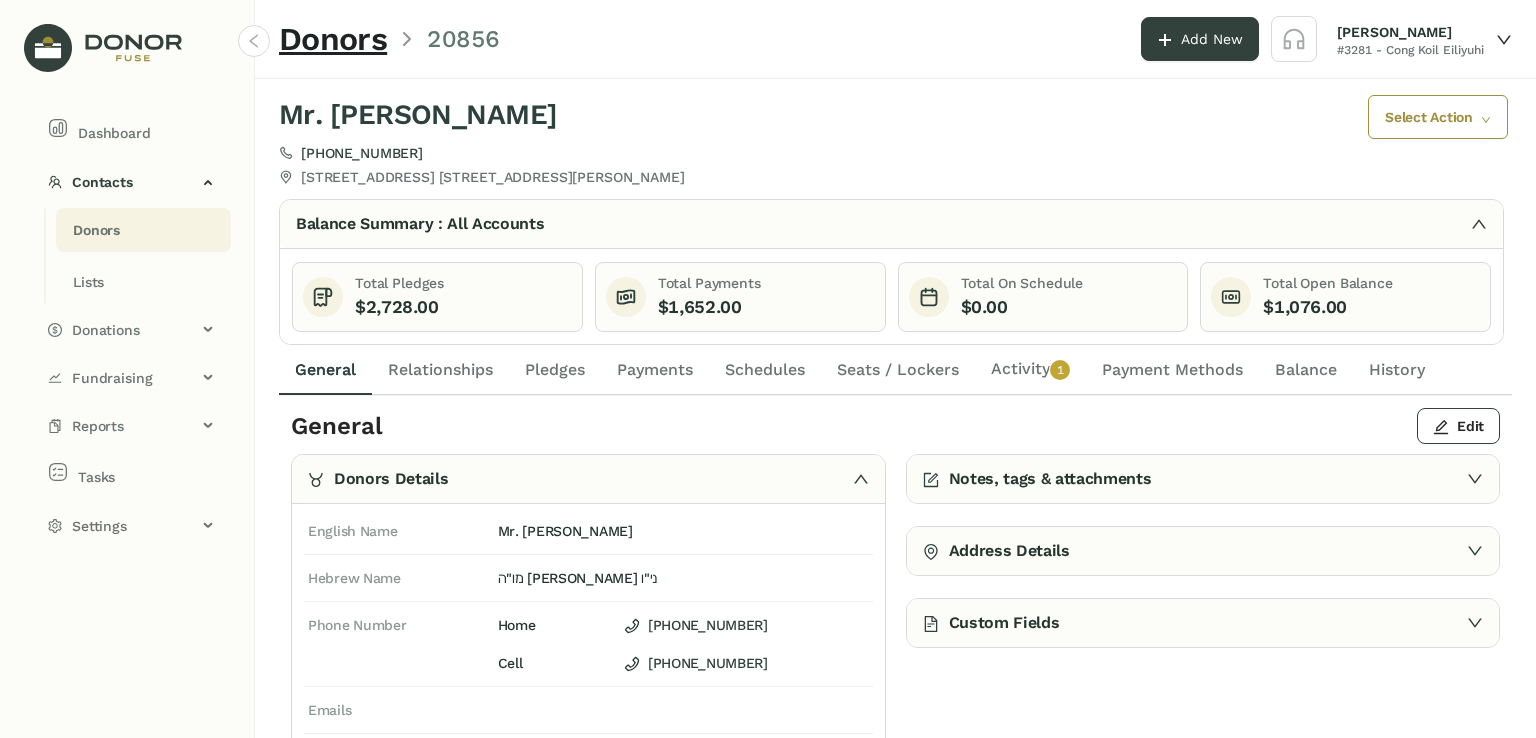click on "Activity   0   1   2   3   4   5   6   7   8   9" 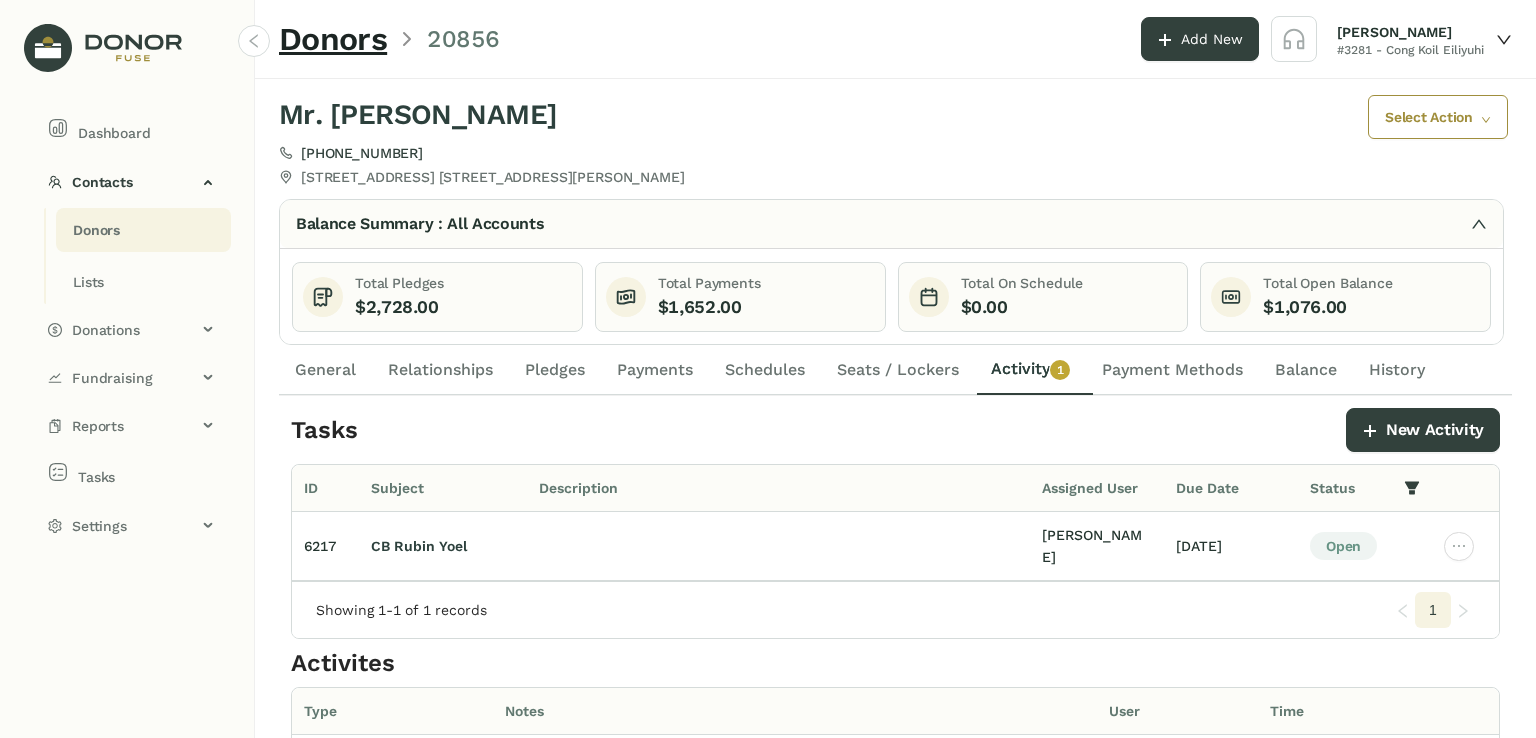 click on "General" 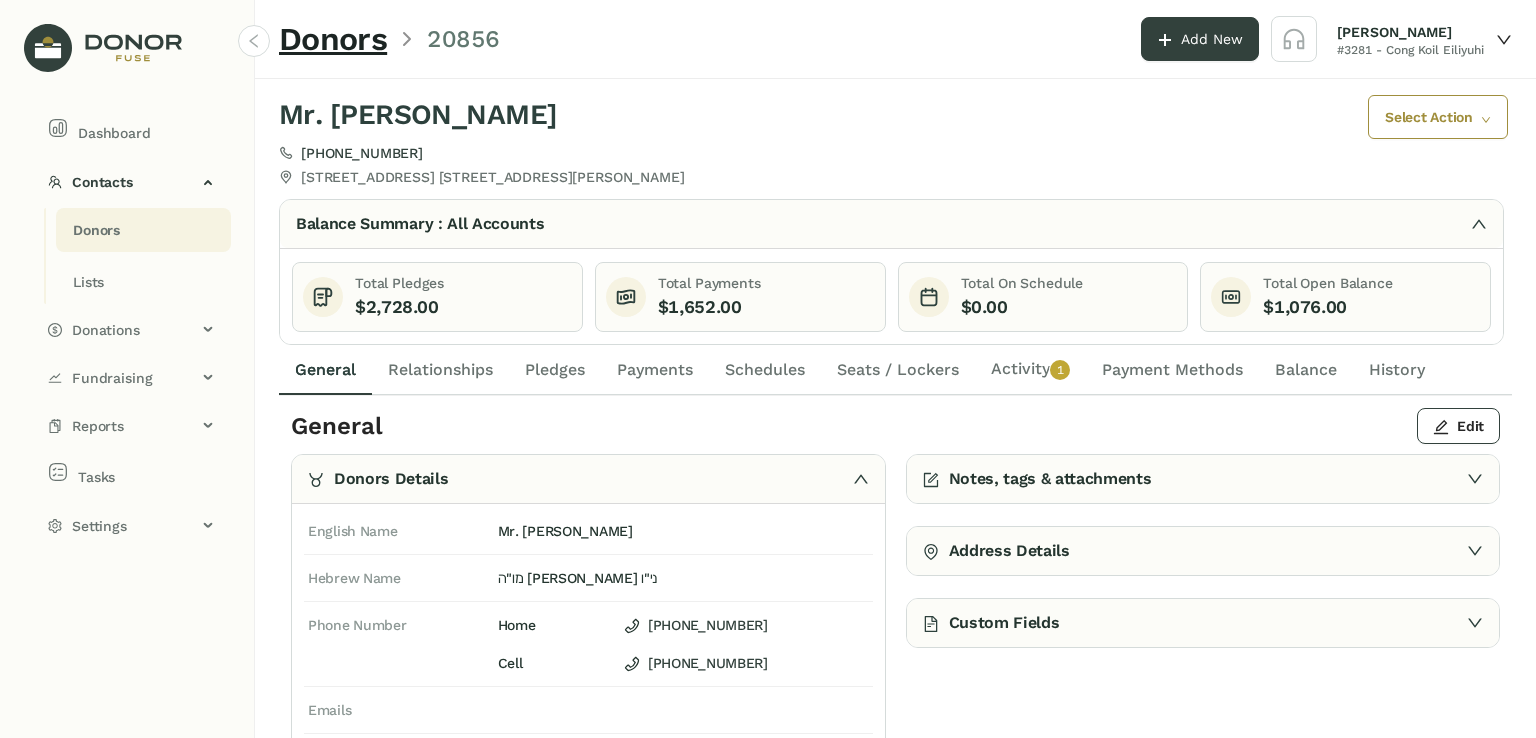 click on "Activity   0   1   2   3   4   5   6   7   8   9" 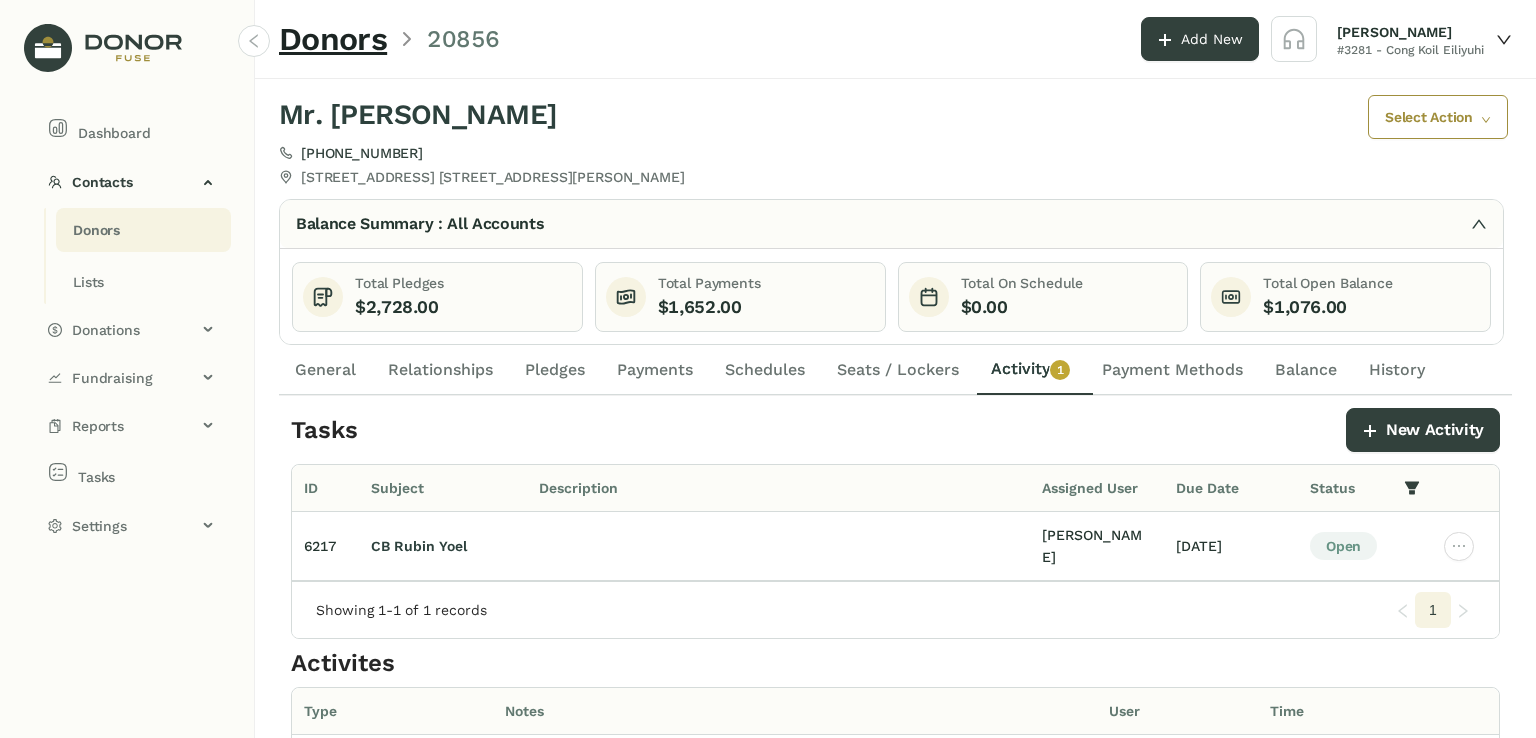 click on "General" 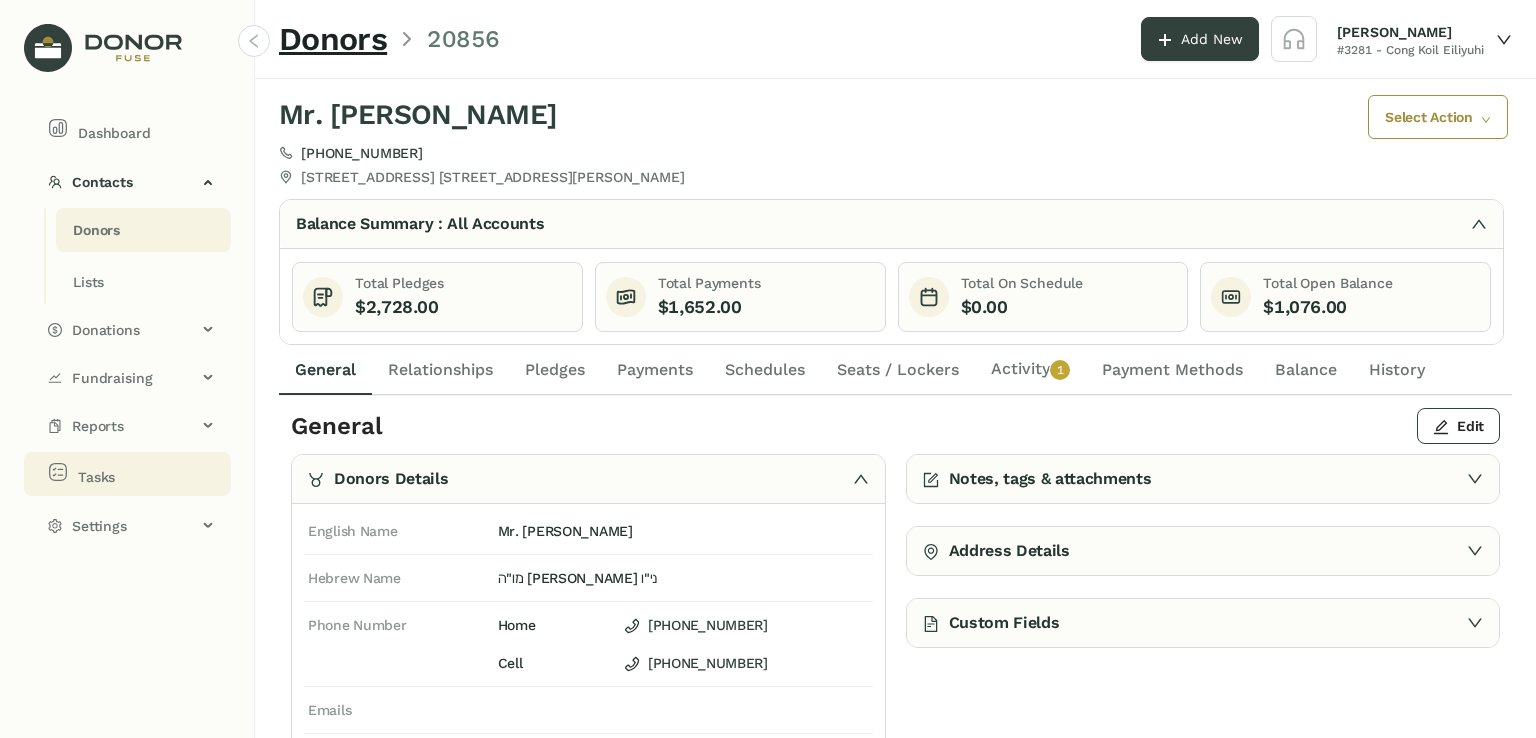 click on "Tasks" 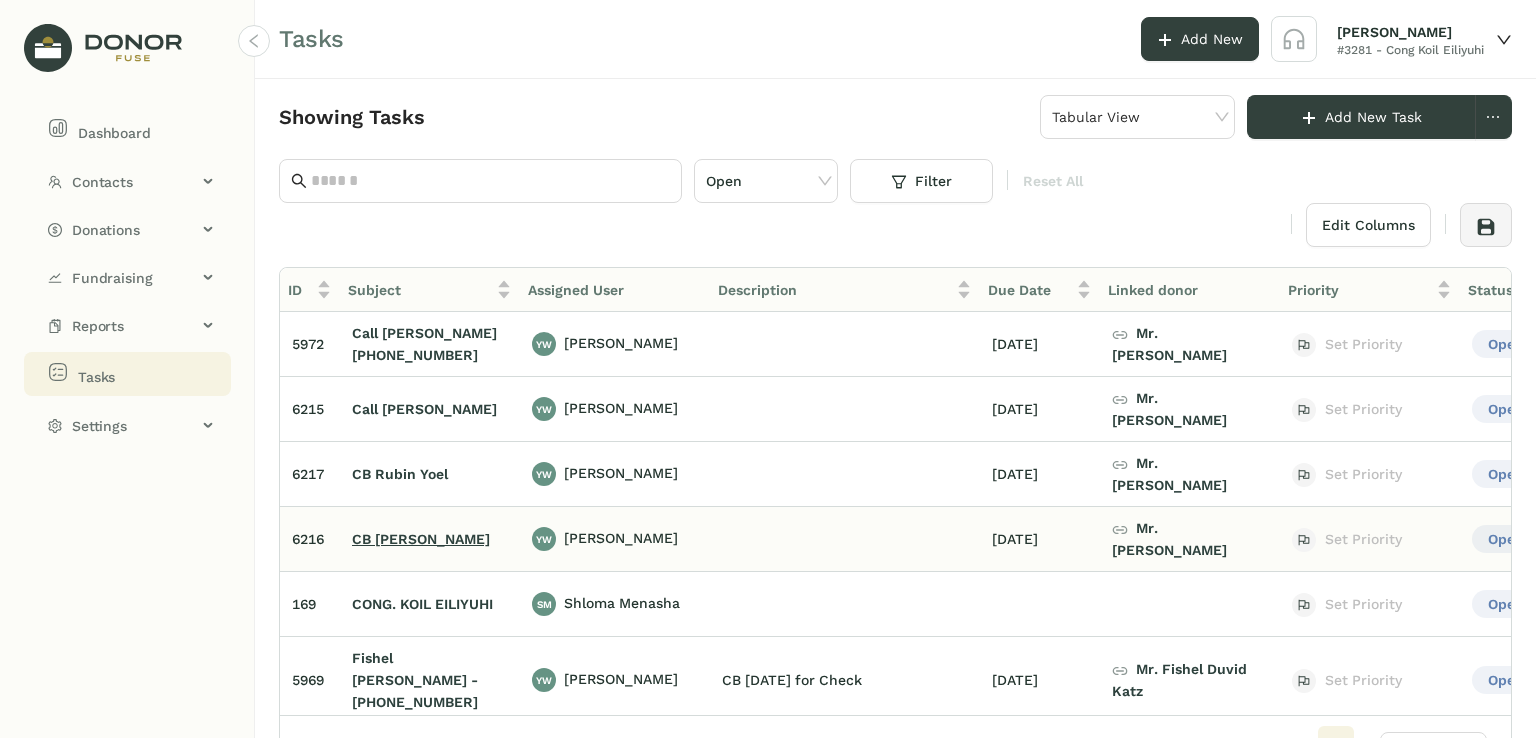 click on "CB [PERSON_NAME]" 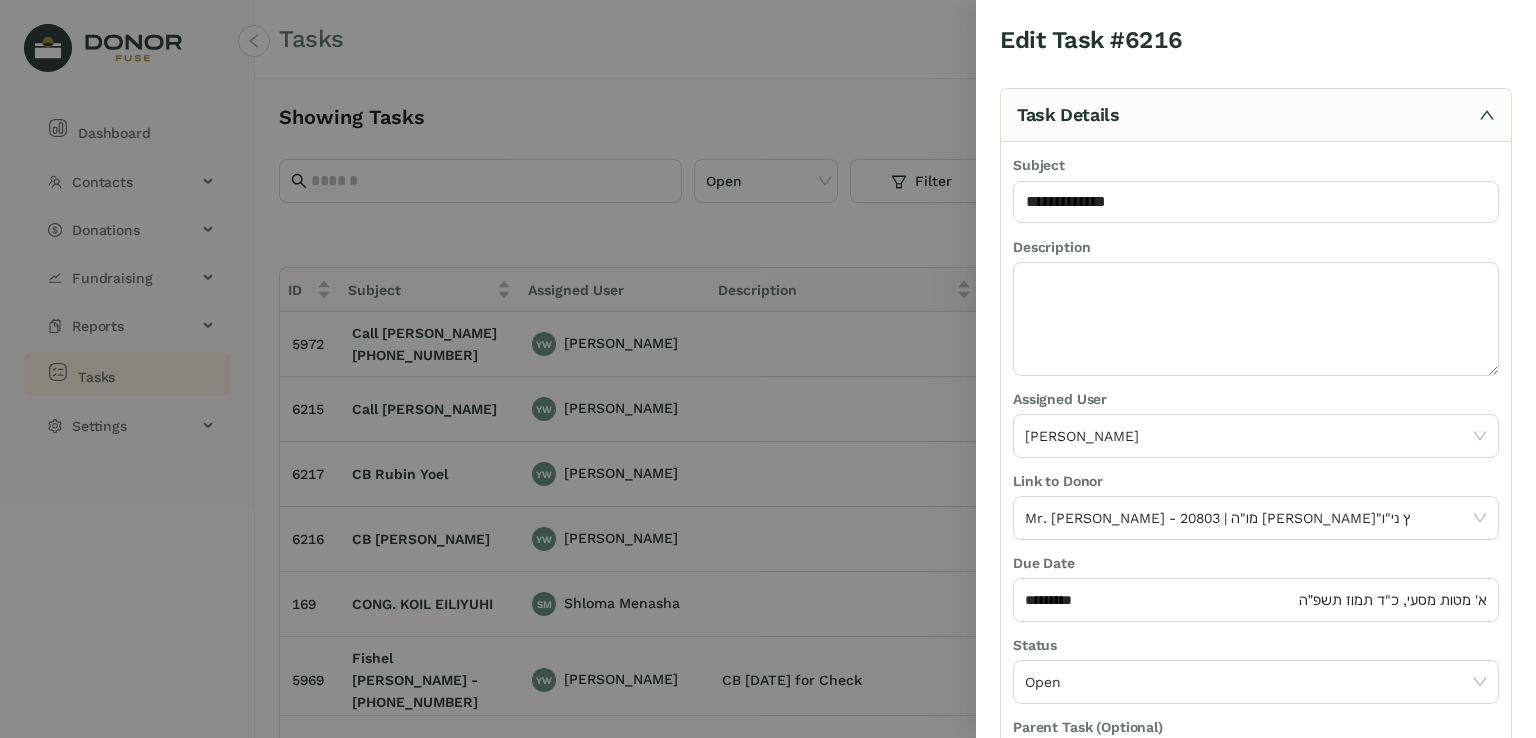 scroll, scrollTop: 193, scrollLeft: 0, axis: vertical 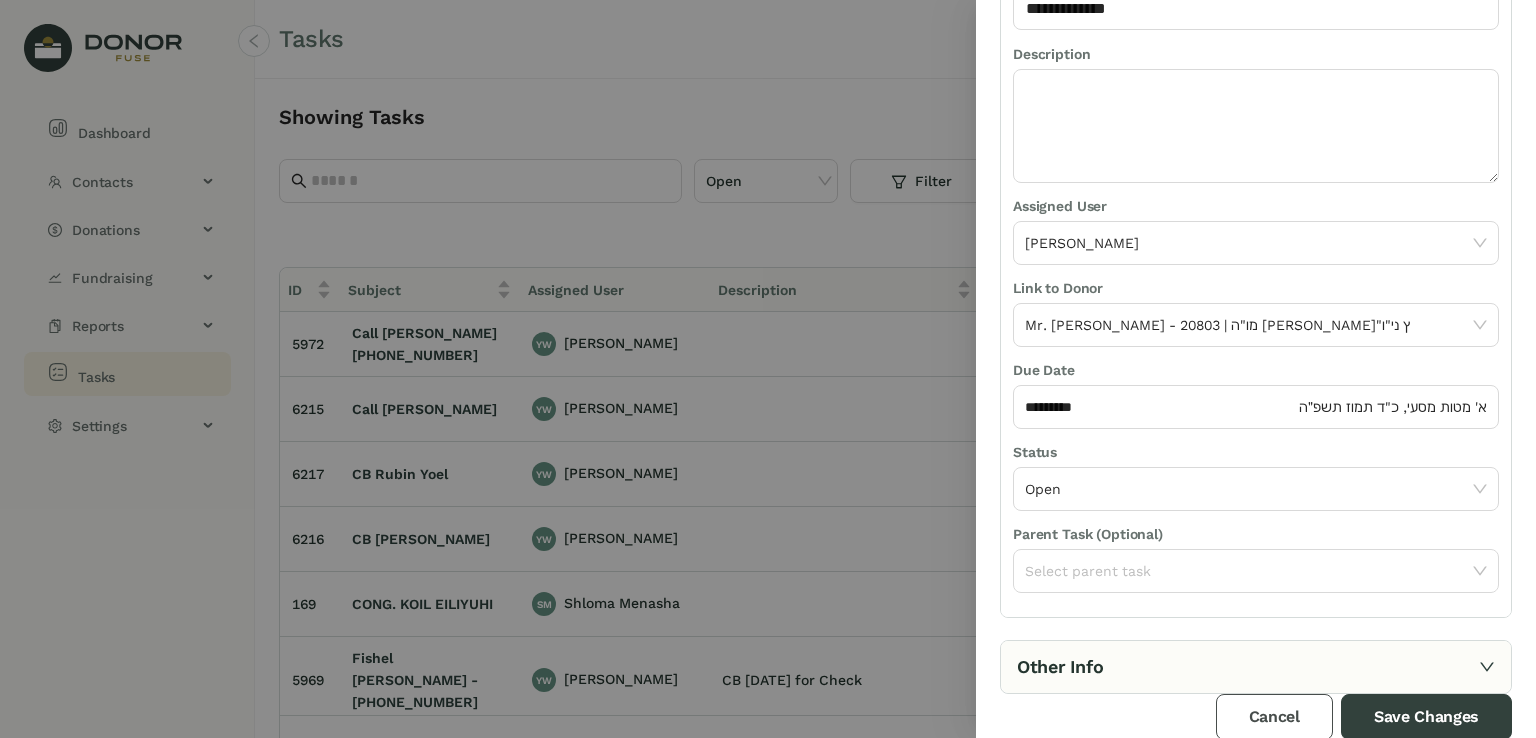 click on "Cancel" at bounding box center [1274, 717] 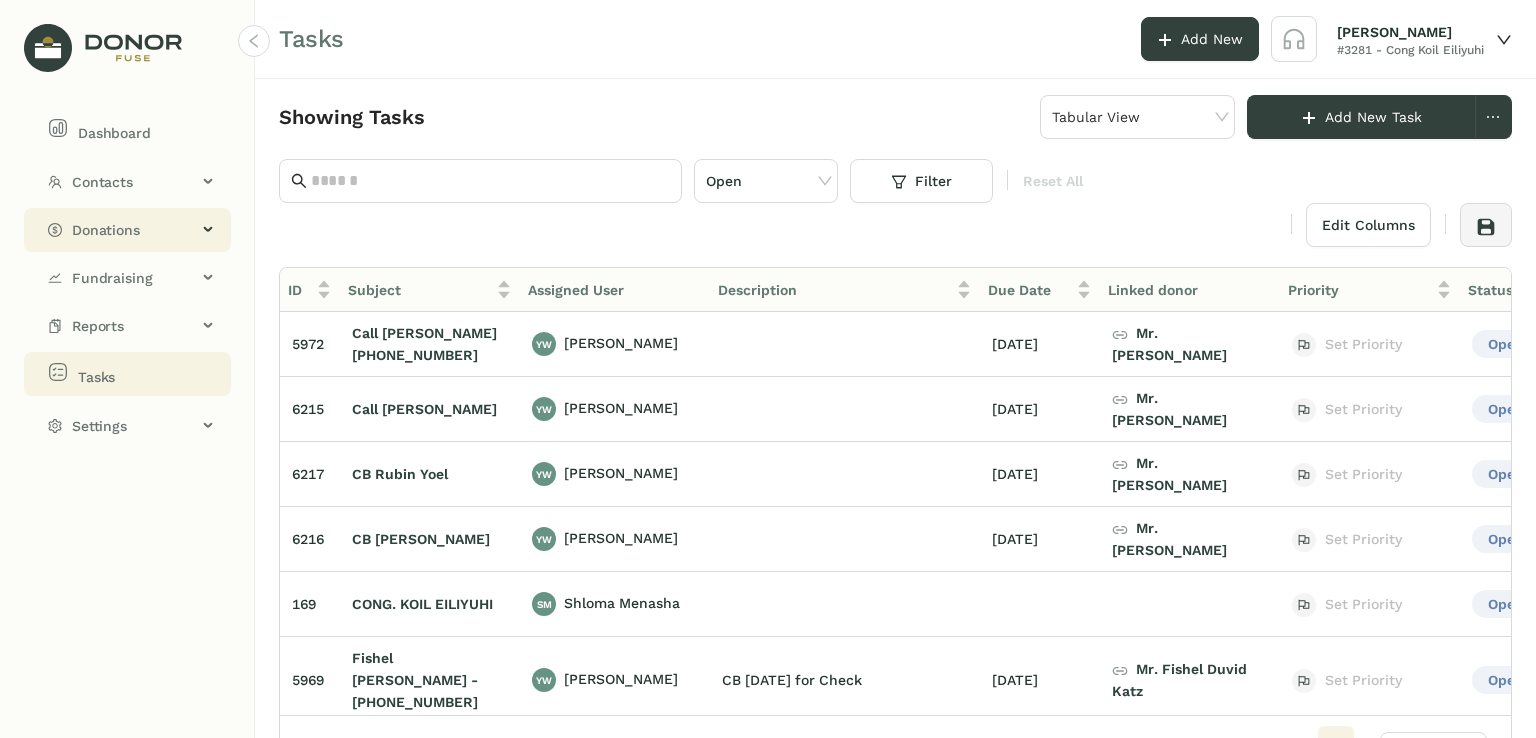click on "Donations" 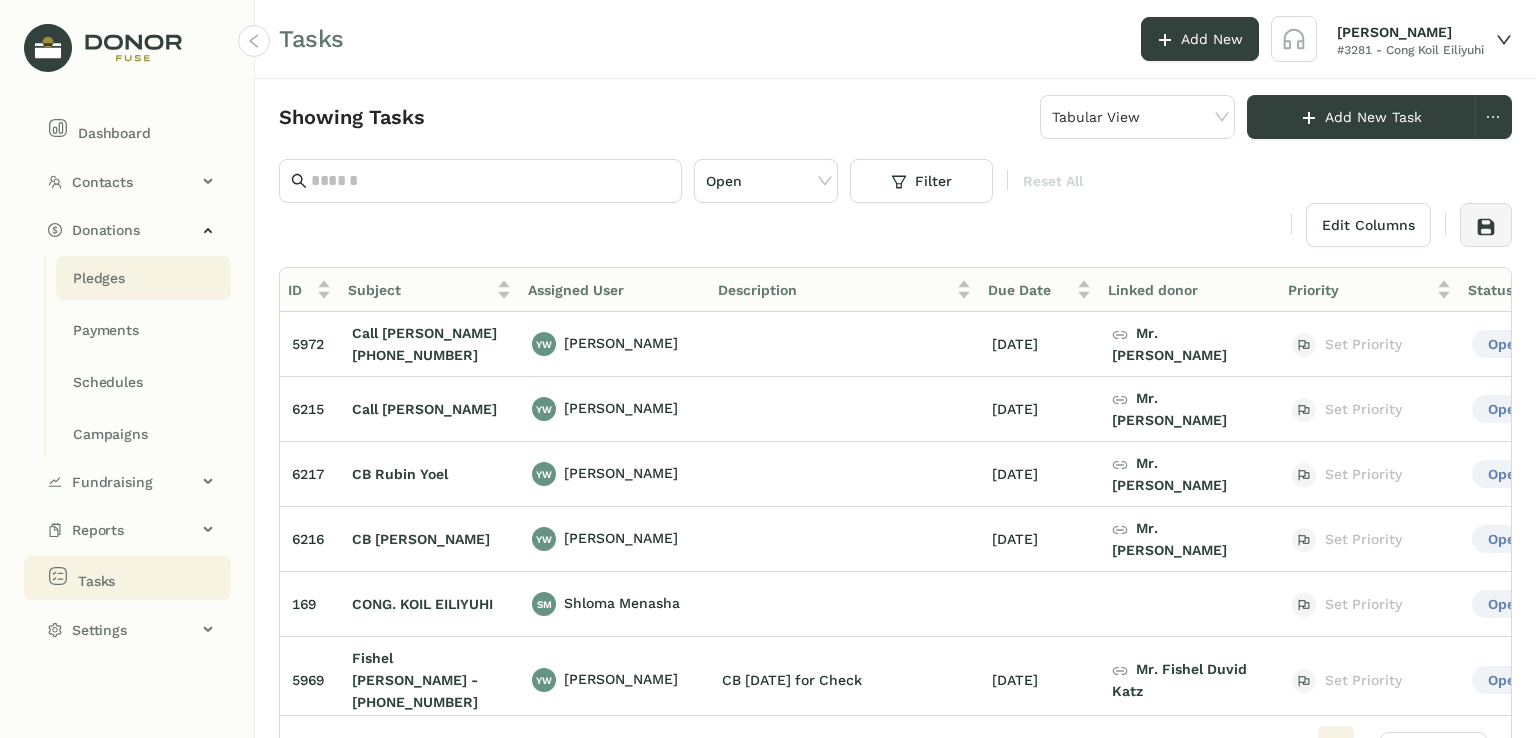 click on "Pledges" 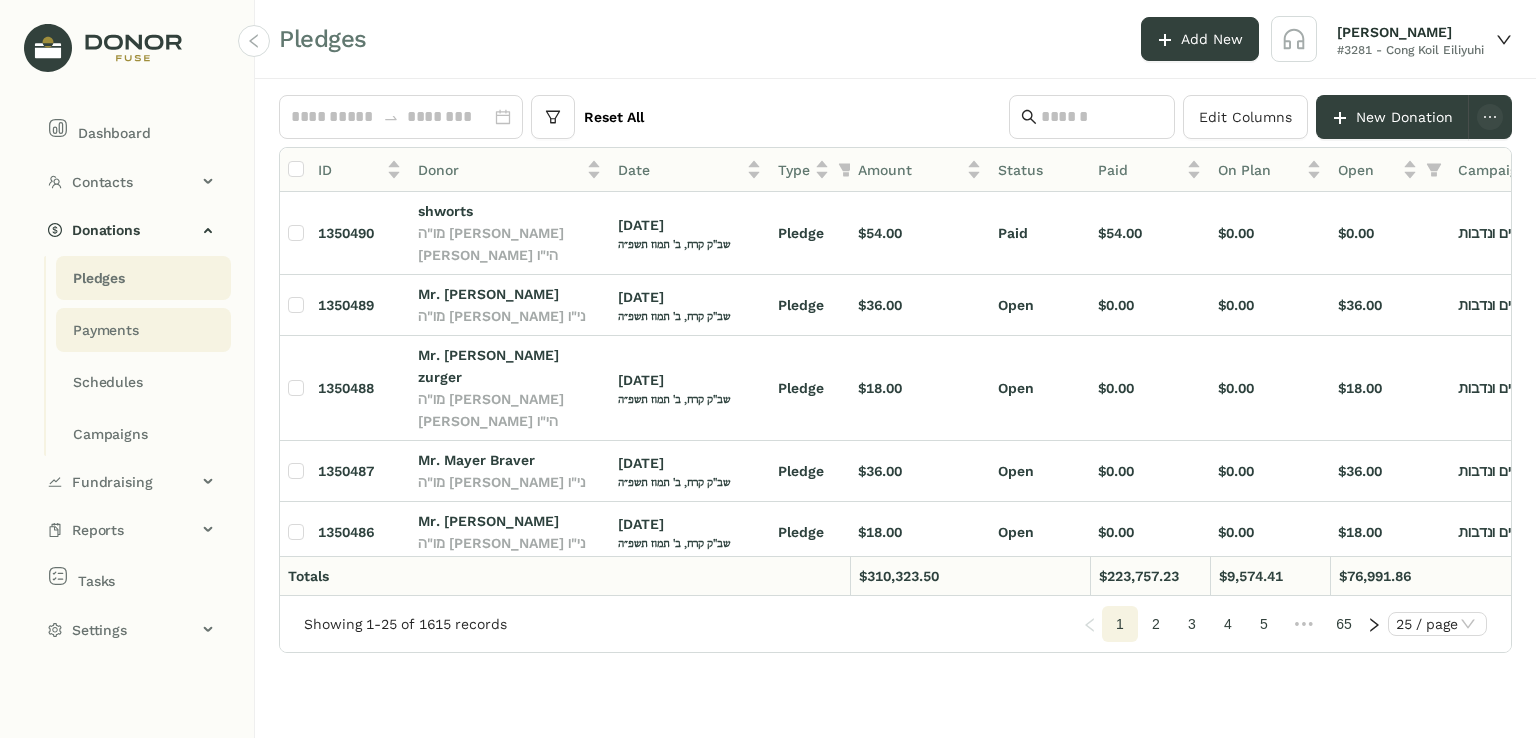 click on "Payments" 